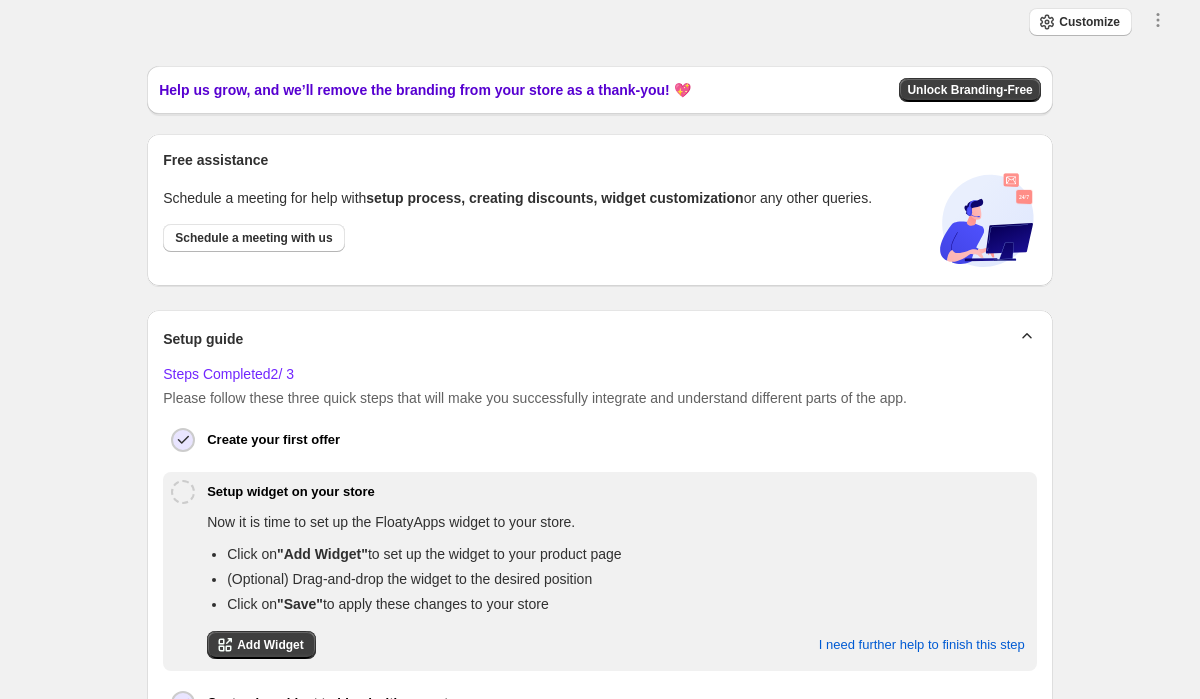 scroll, scrollTop: 0, scrollLeft: 0, axis: both 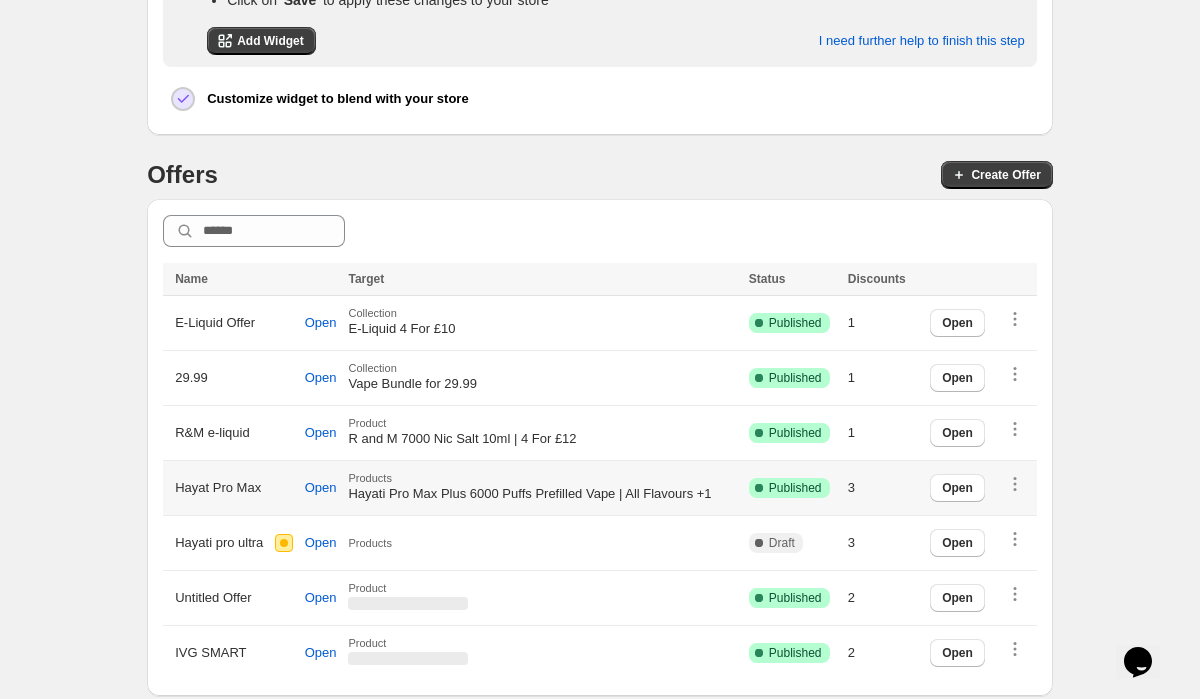 click on "Hayati Pro Max Plus 6000 Puffs Prefilled Vape | All Flavours +1" at bounding box center (529, 493) 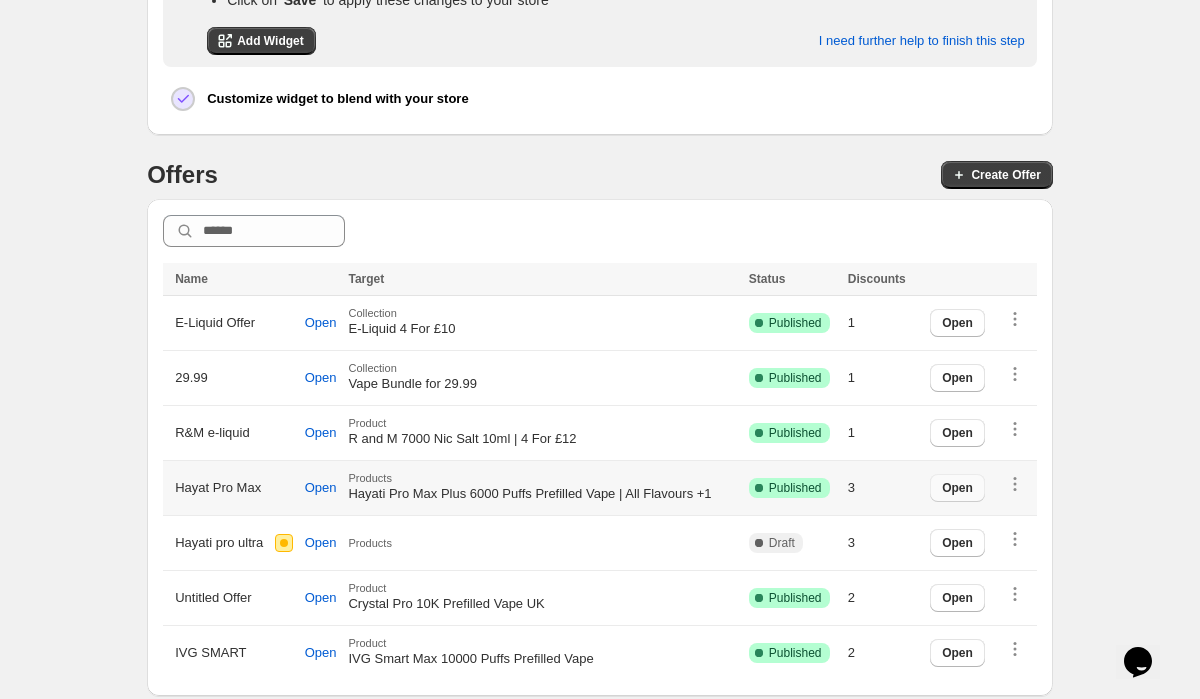click on "Open" at bounding box center [957, 488] 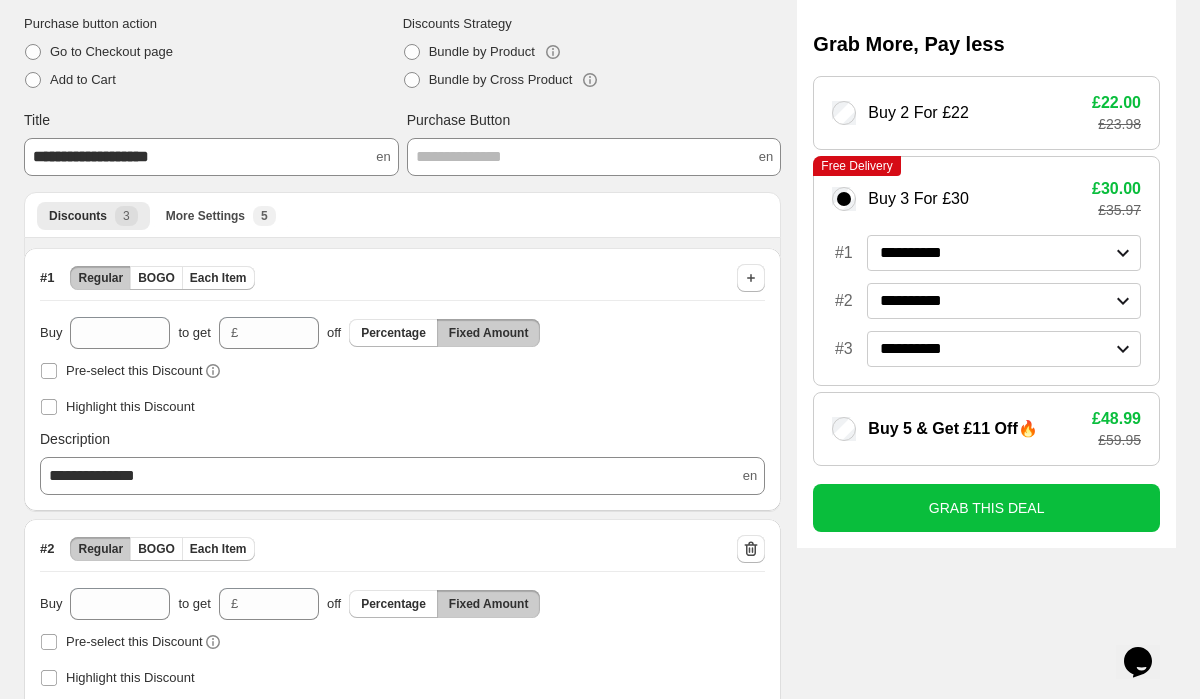 scroll, scrollTop: 177, scrollLeft: 0, axis: vertical 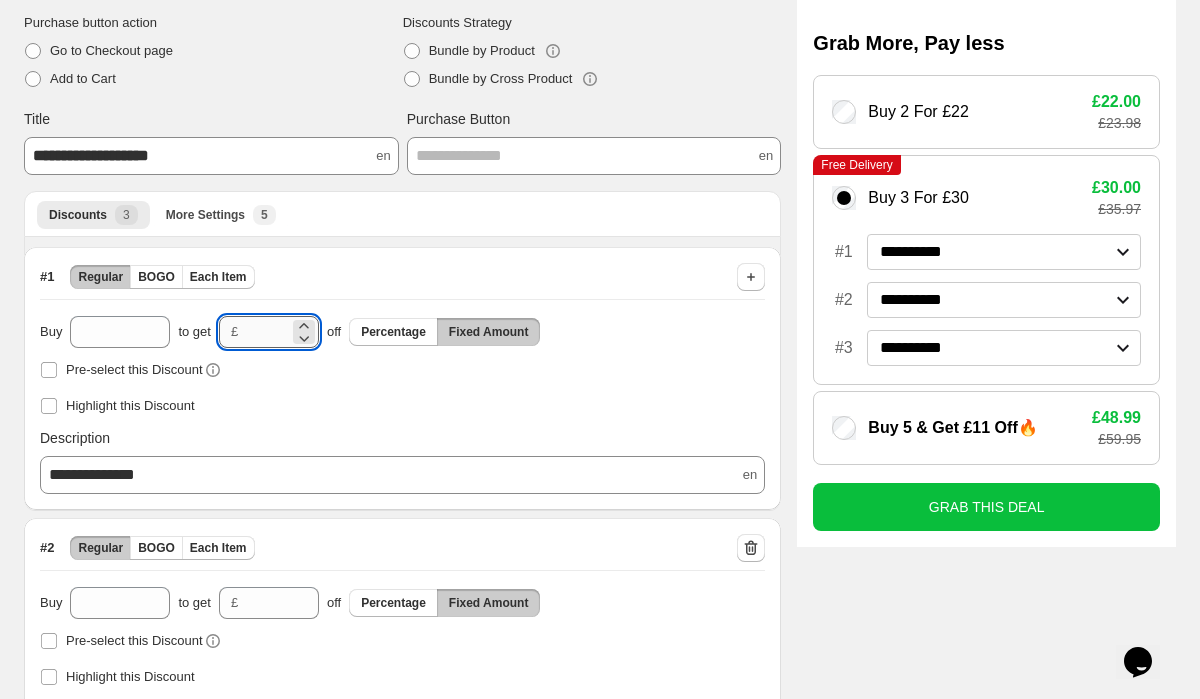 click on "****" at bounding box center [267, 332] 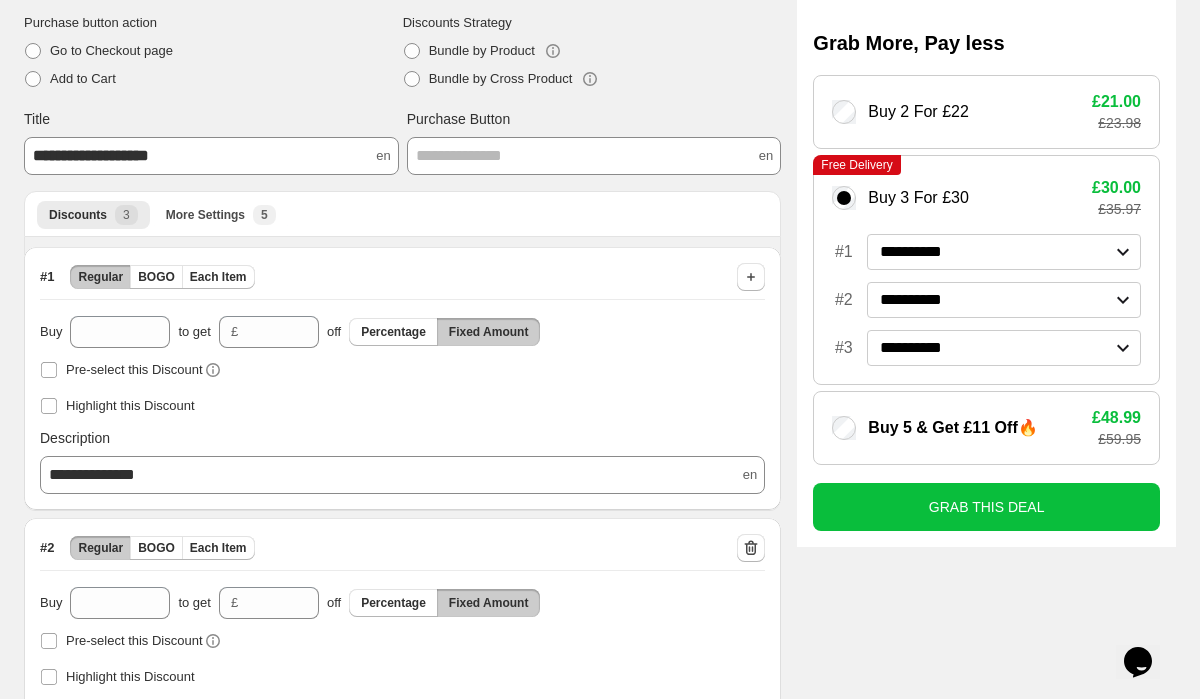 click on "Highlight this Discount" at bounding box center [402, 406] 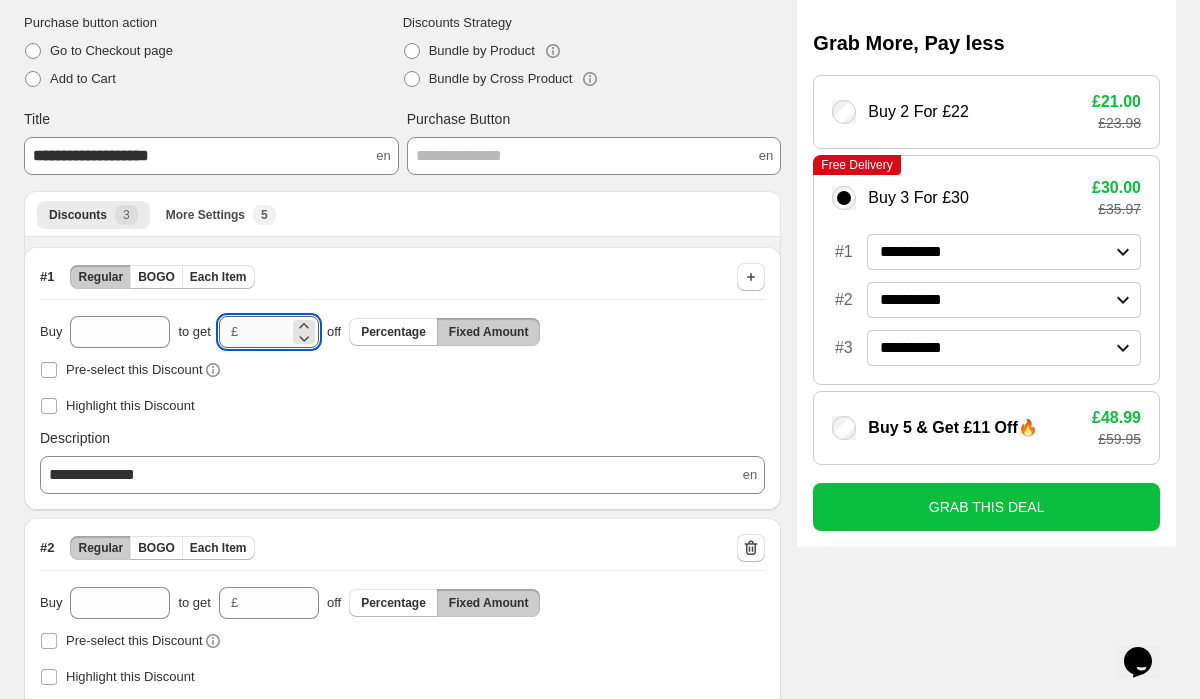 click on "****" at bounding box center [267, 332] 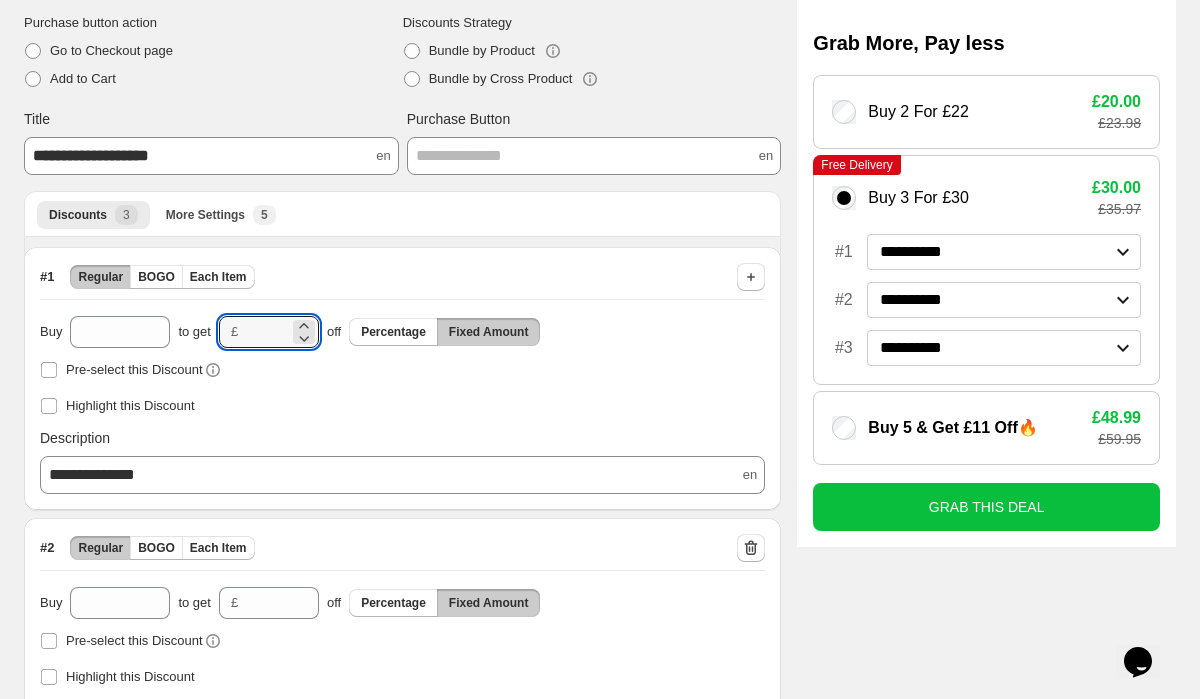 click on "Highlight this Discount" at bounding box center [402, 406] 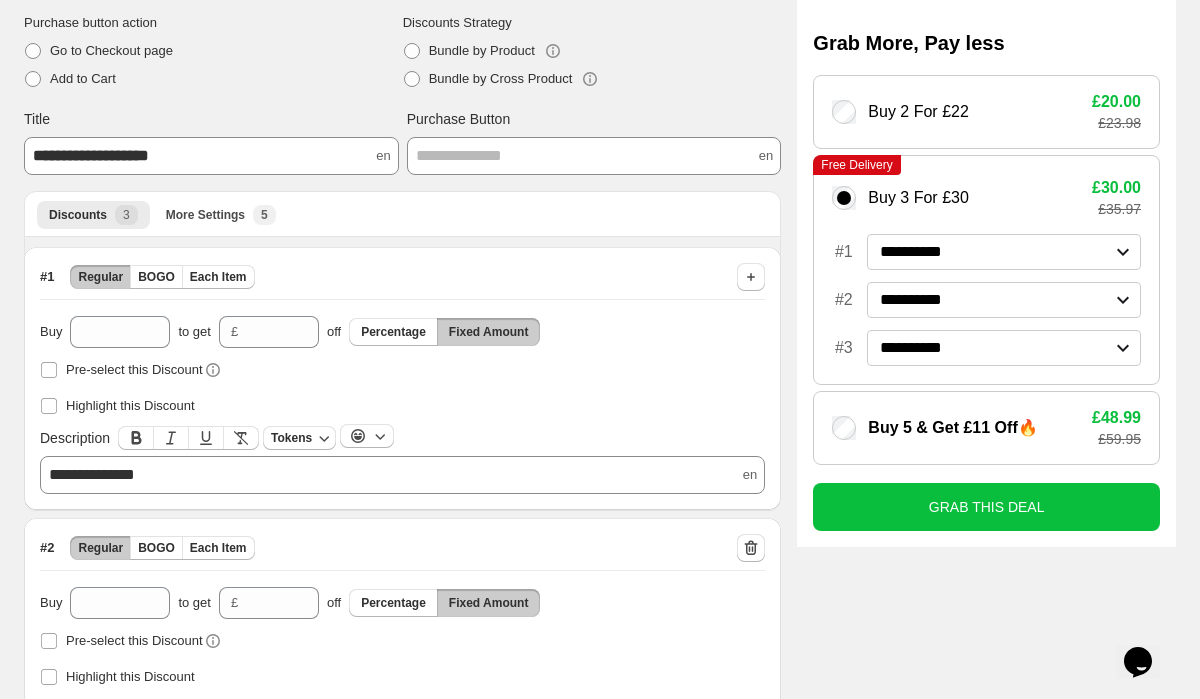 click on "**********" at bounding box center (92, 474) 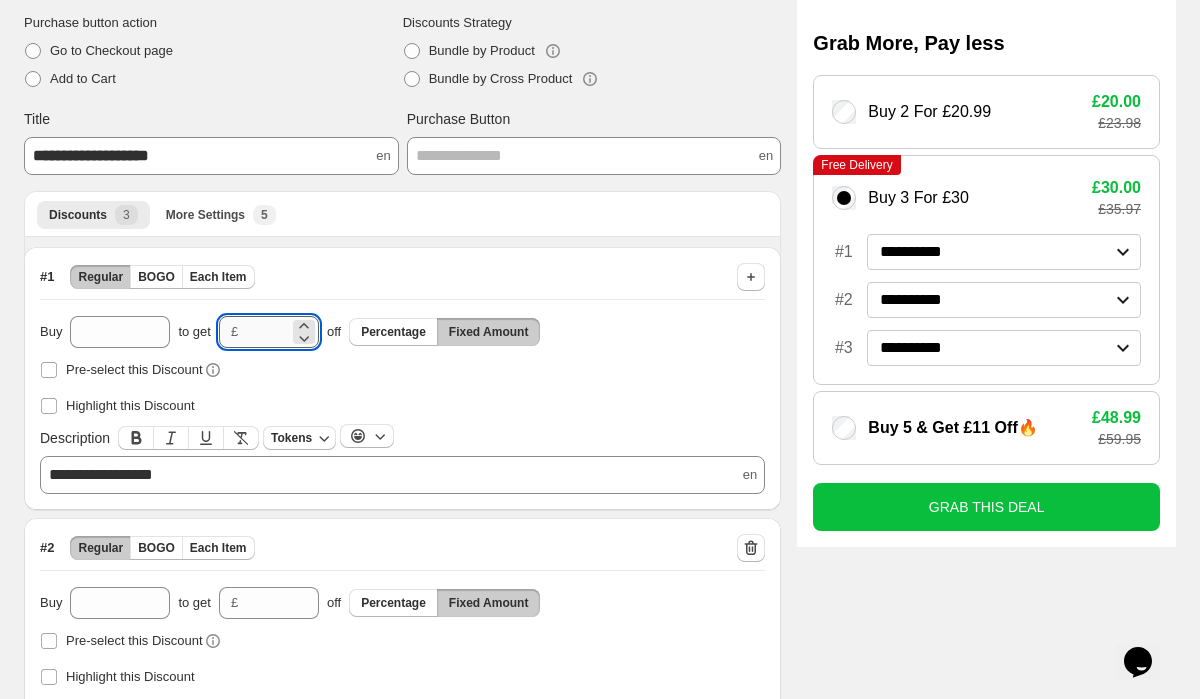 click on "****" at bounding box center [267, 332] 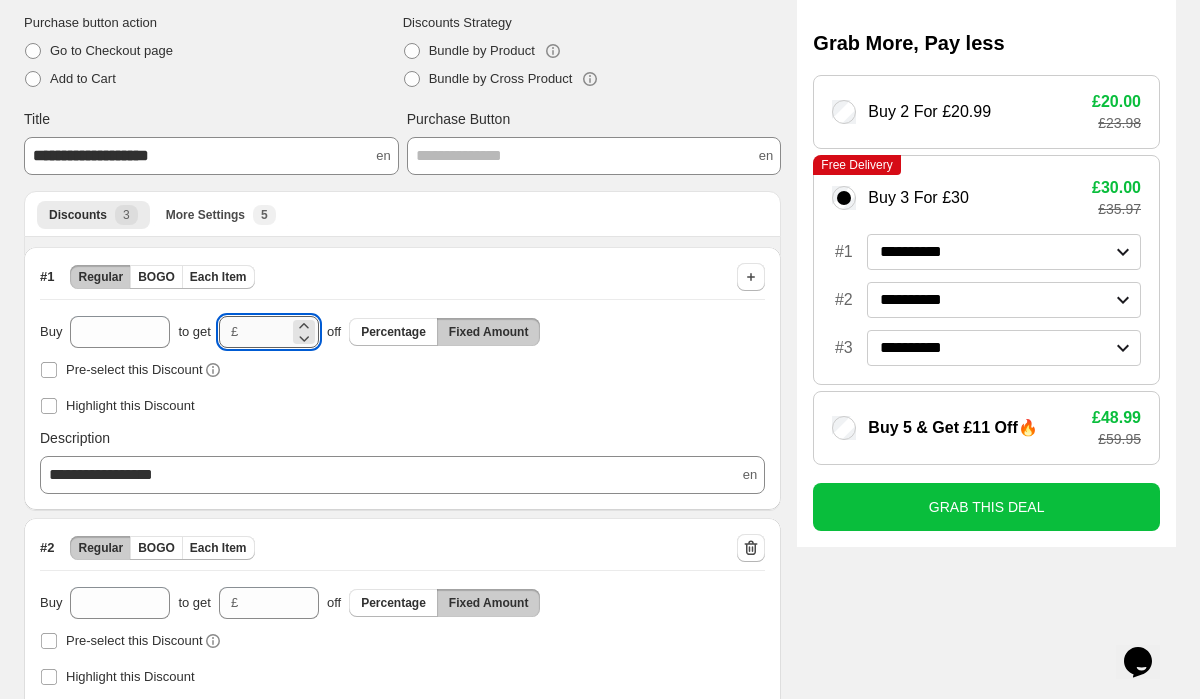 type on "*" 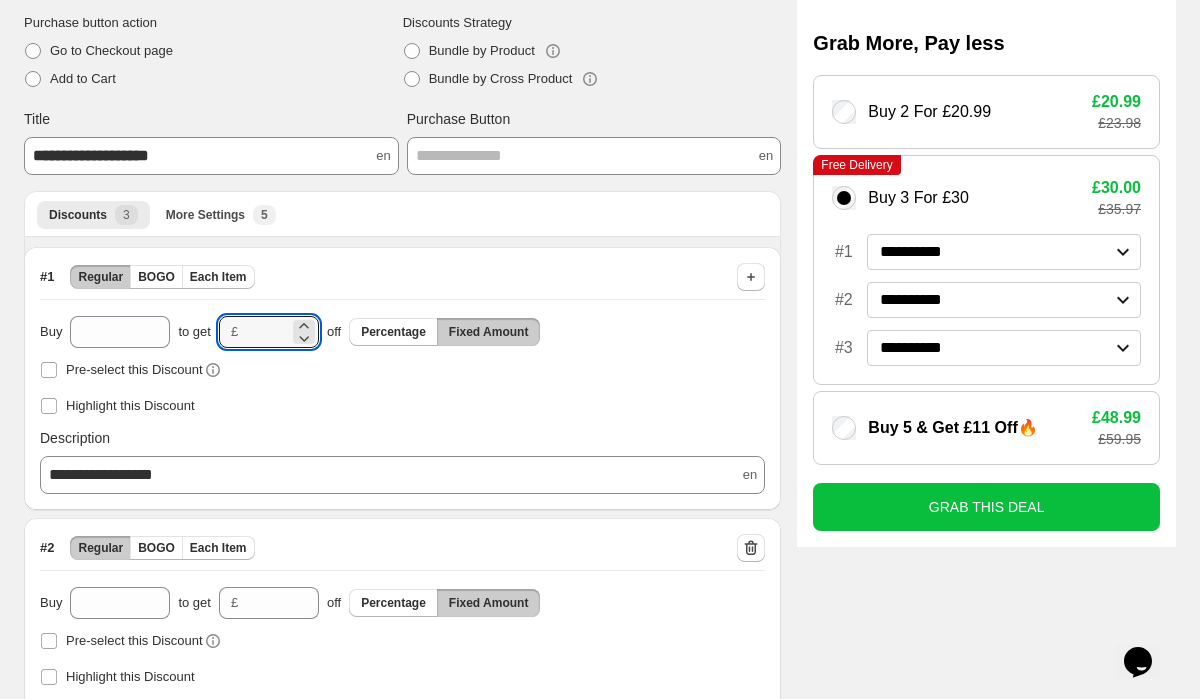 type on "****" 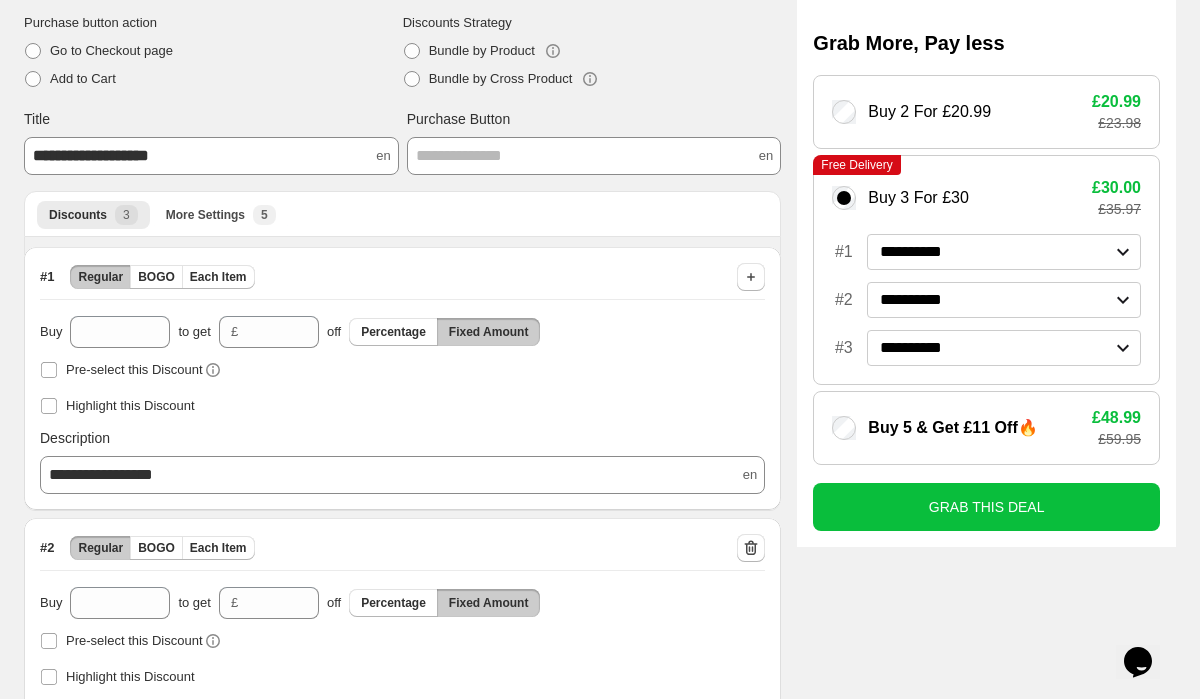 click on "Pre-select this Discount" at bounding box center (402, 370) 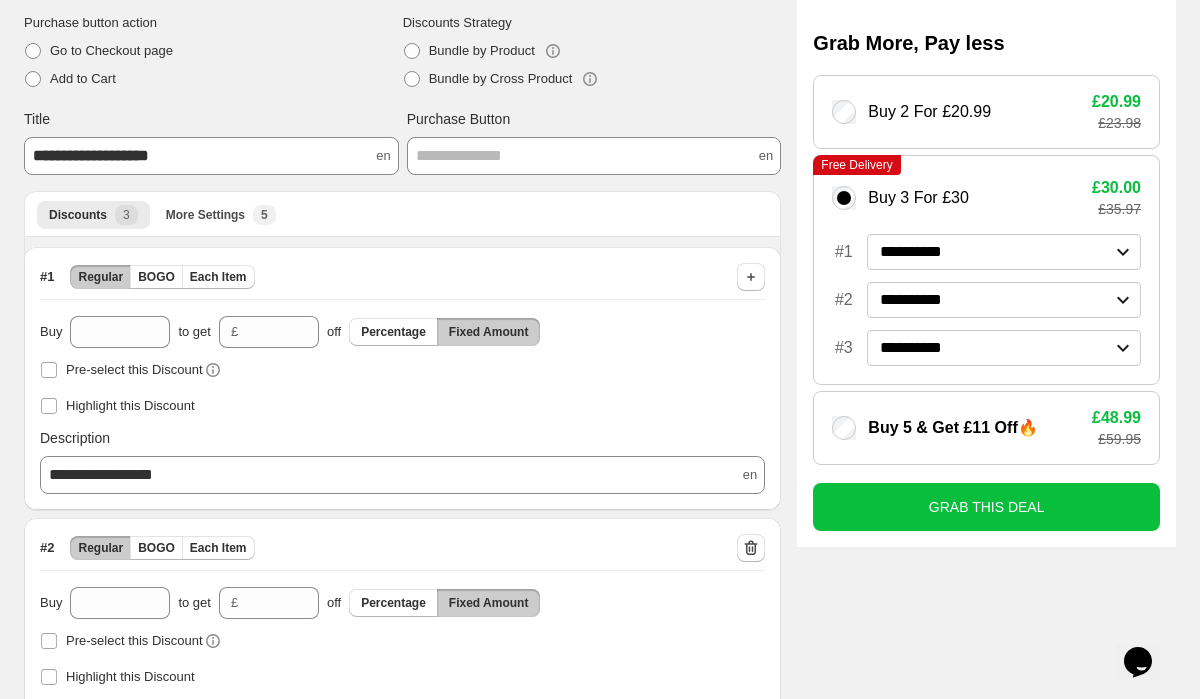 scroll, scrollTop: 0, scrollLeft: 0, axis: both 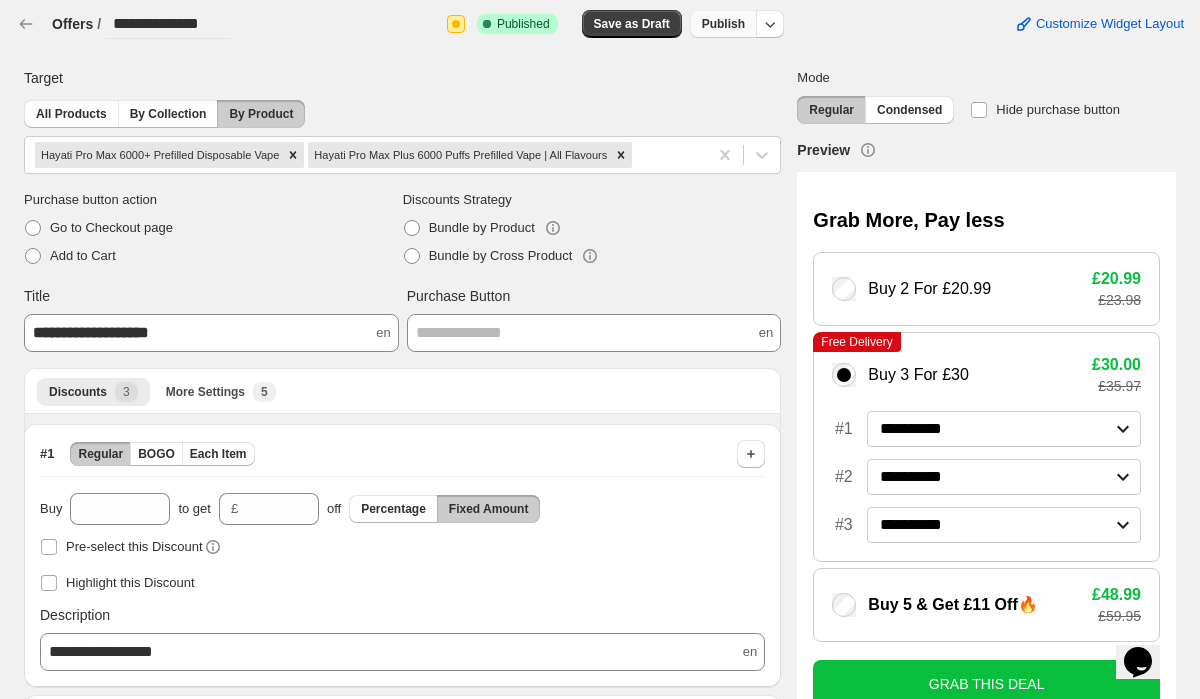 click on "Publish" at bounding box center [723, 24] 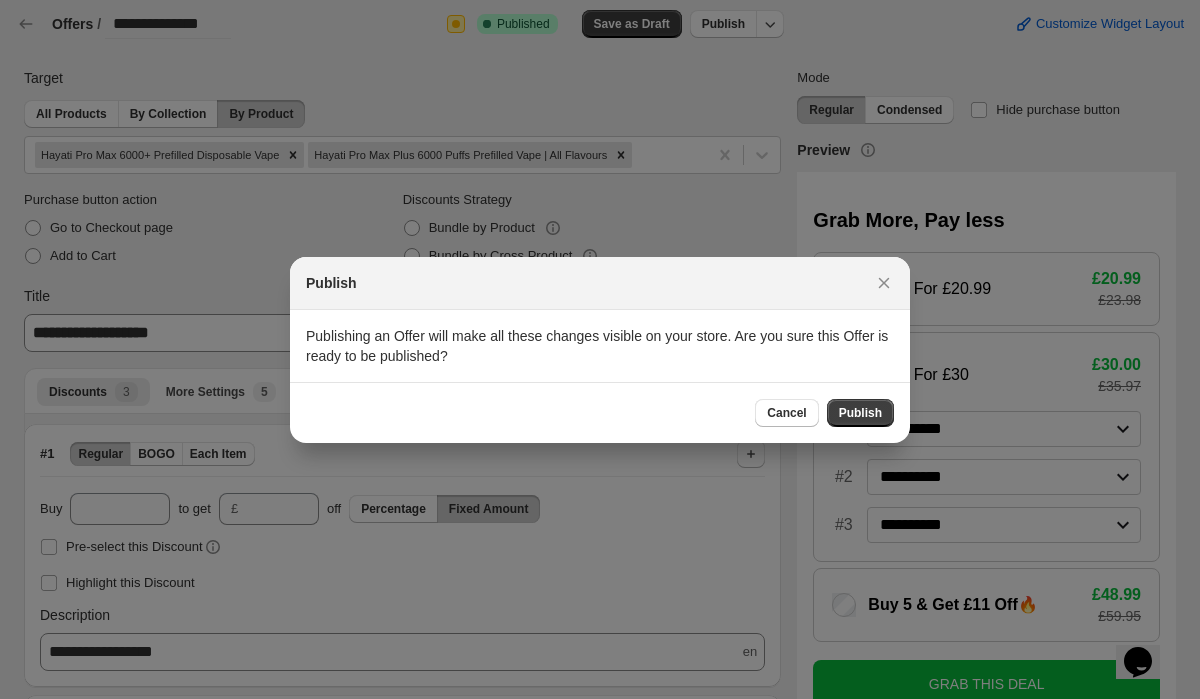 click on "Cancel Publish" at bounding box center (600, 412) 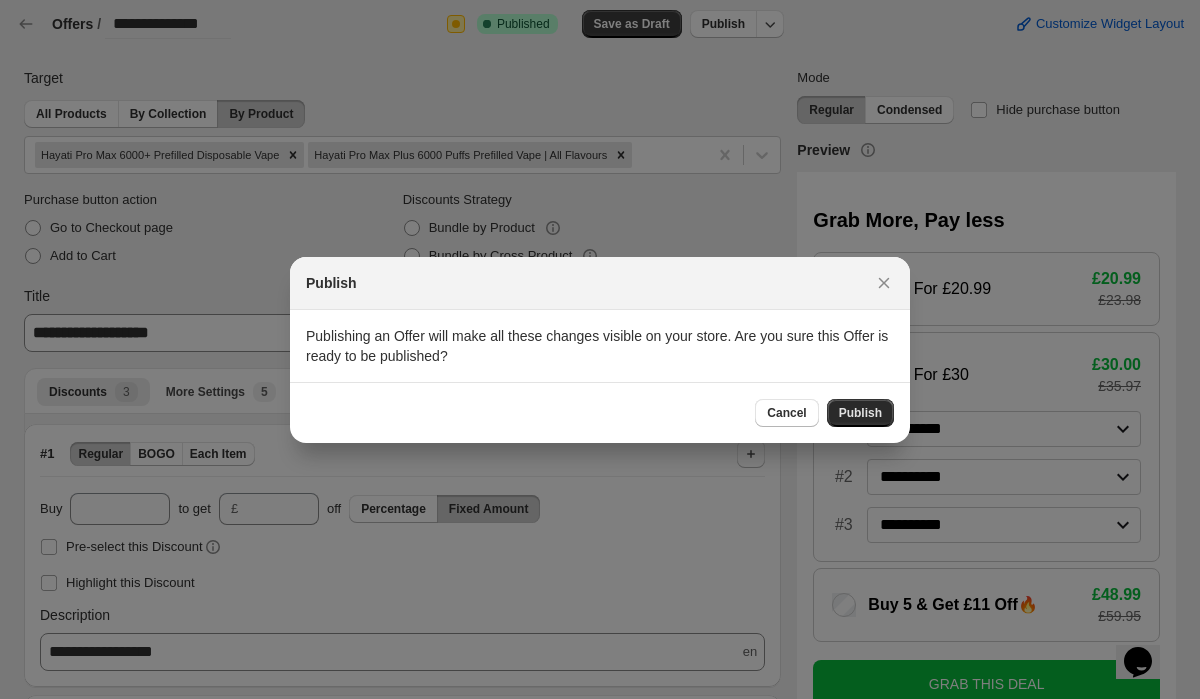 click on "Publish" at bounding box center [860, 413] 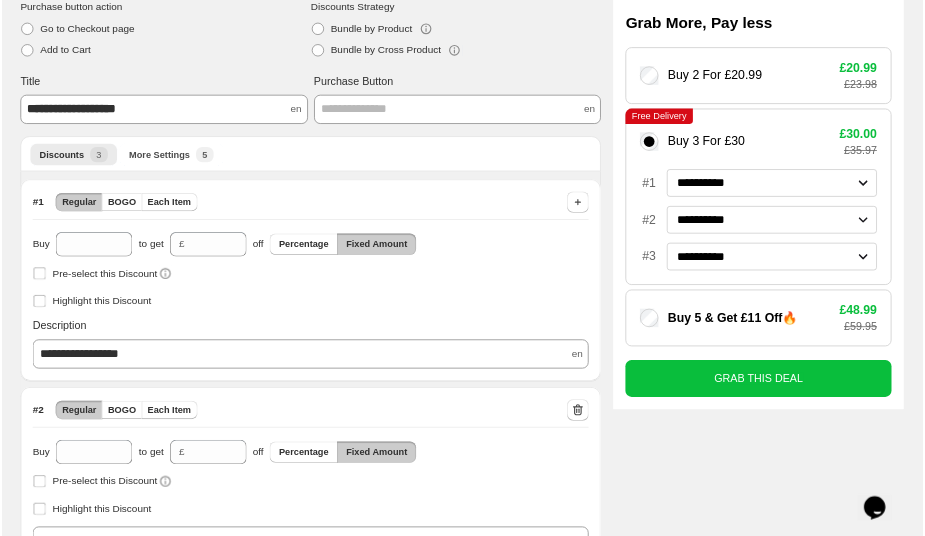 scroll, scrollTop: 0, scrollLeft: 0, axis: both 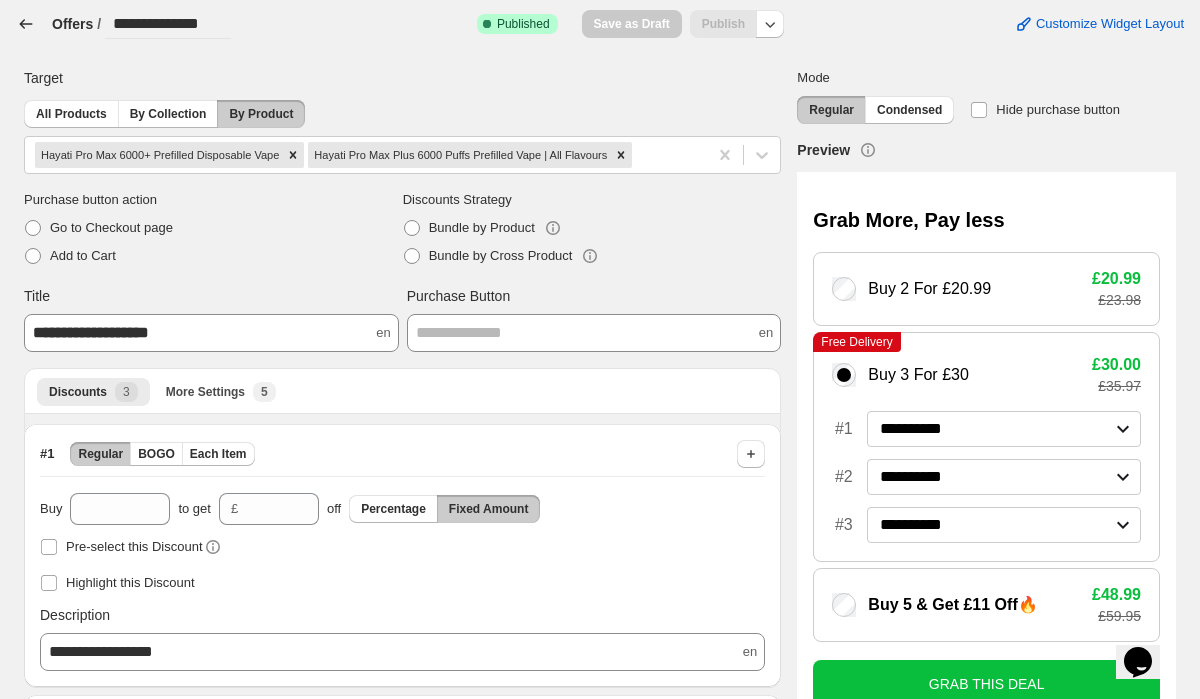 click 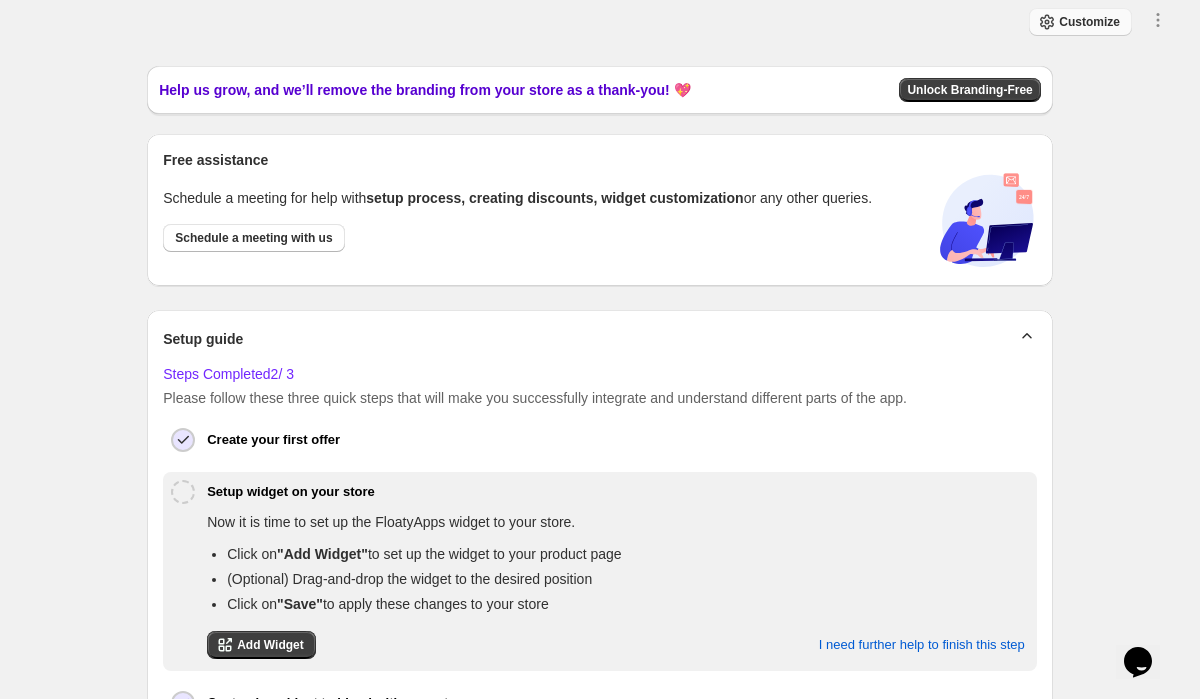 click on "Customize" at bounding box center (1089, 22) 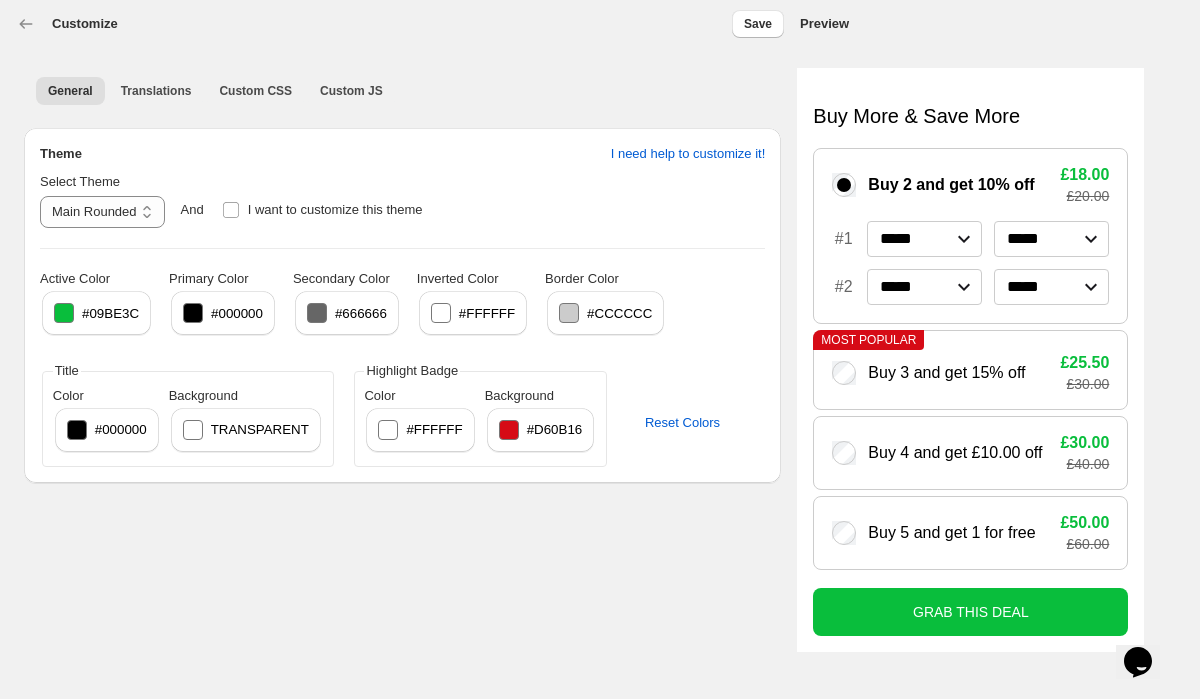 click at bounding box center [64, 313] 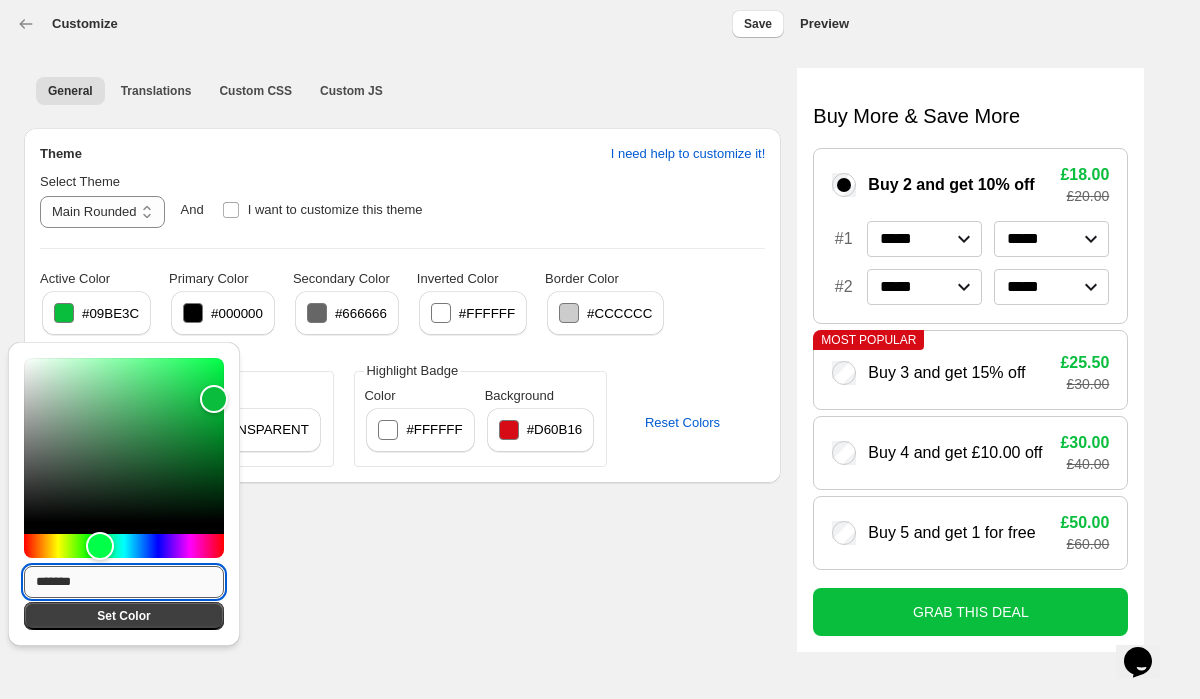 click on "*******" at bounding box center [124, 582] 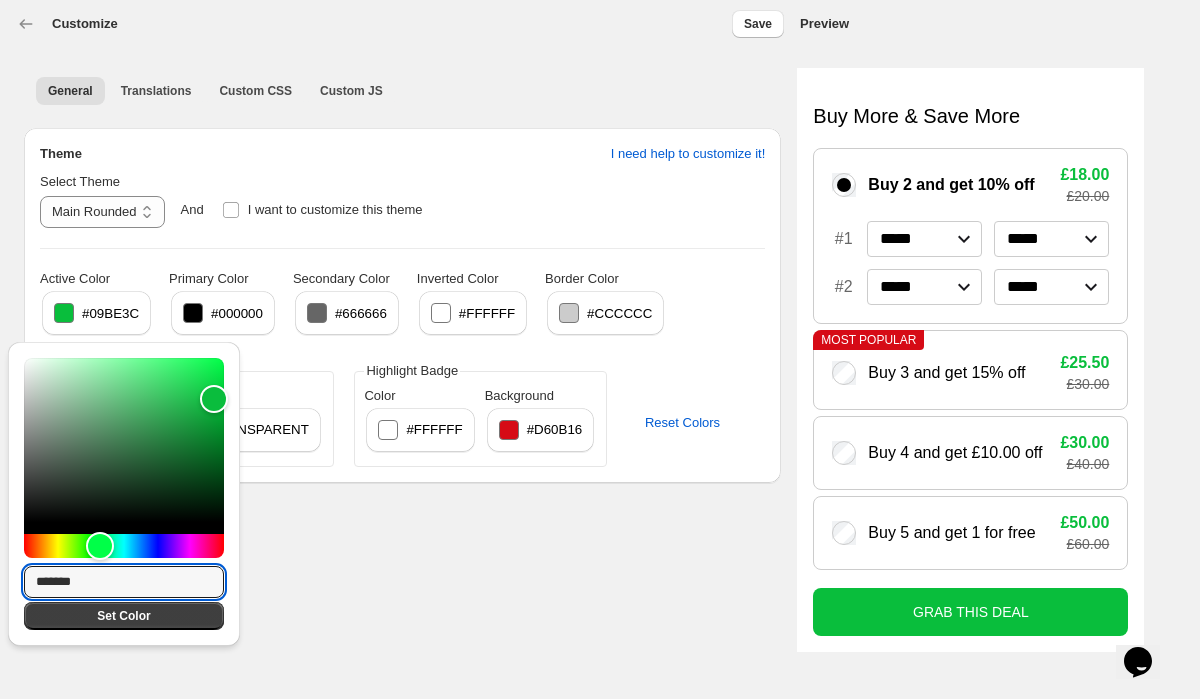 click at bounding box center (124, 446) 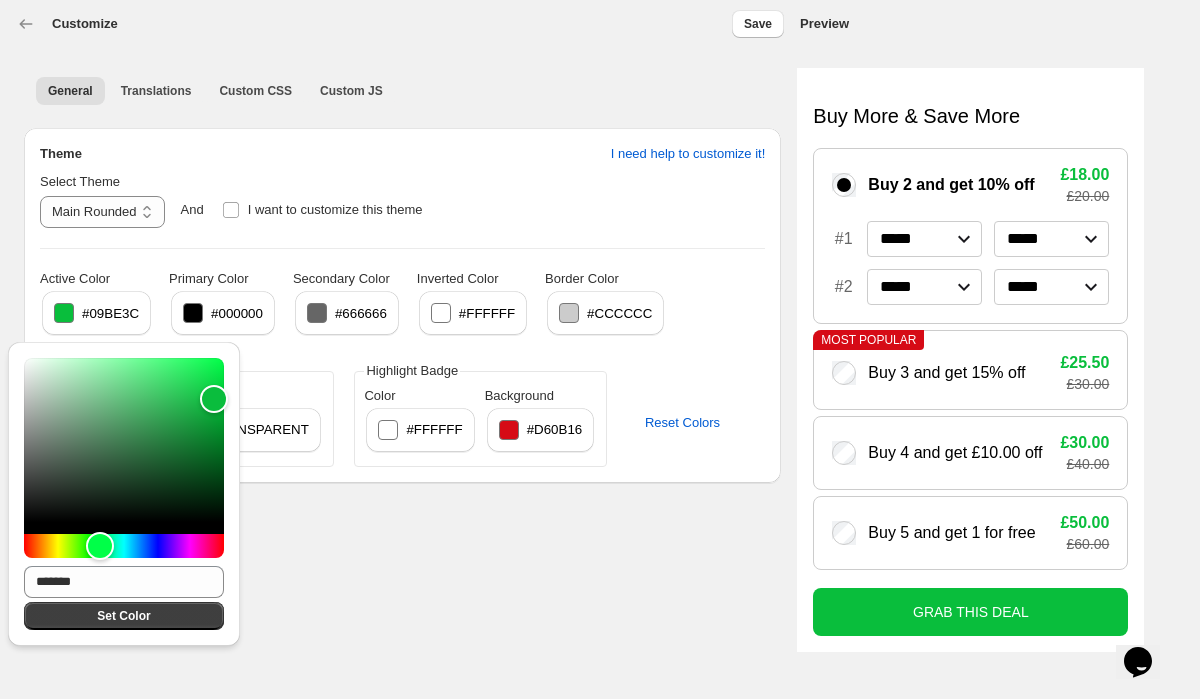 click at bounding box center (124, 446) 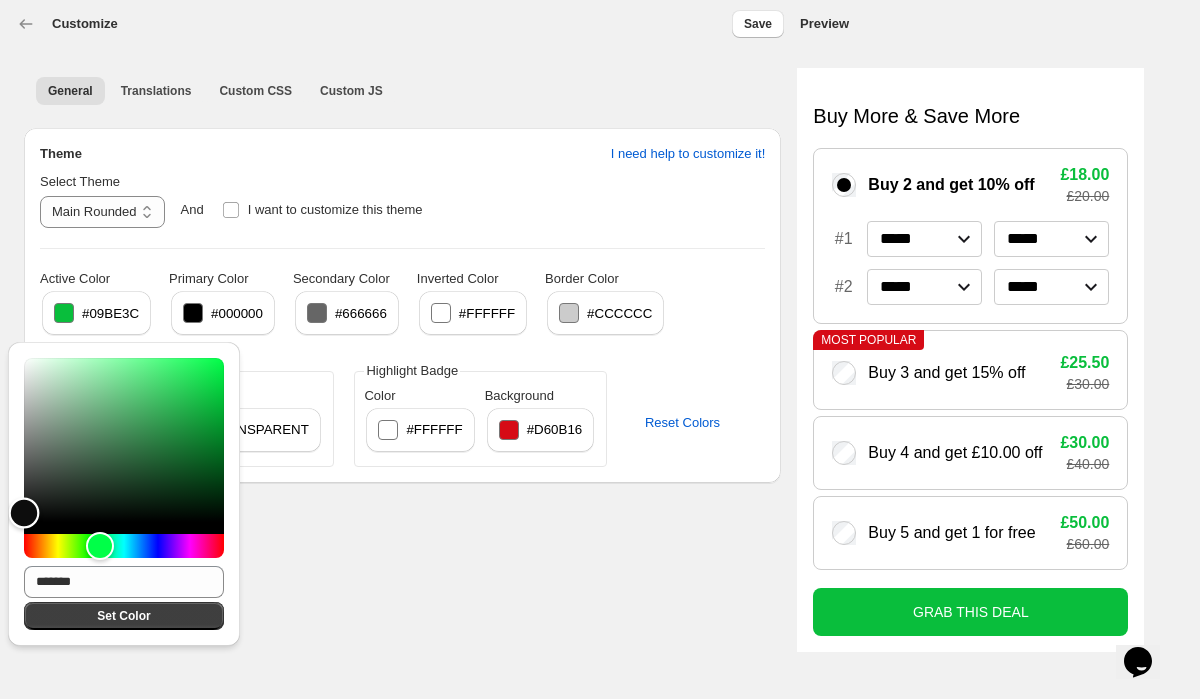 type on "*******" 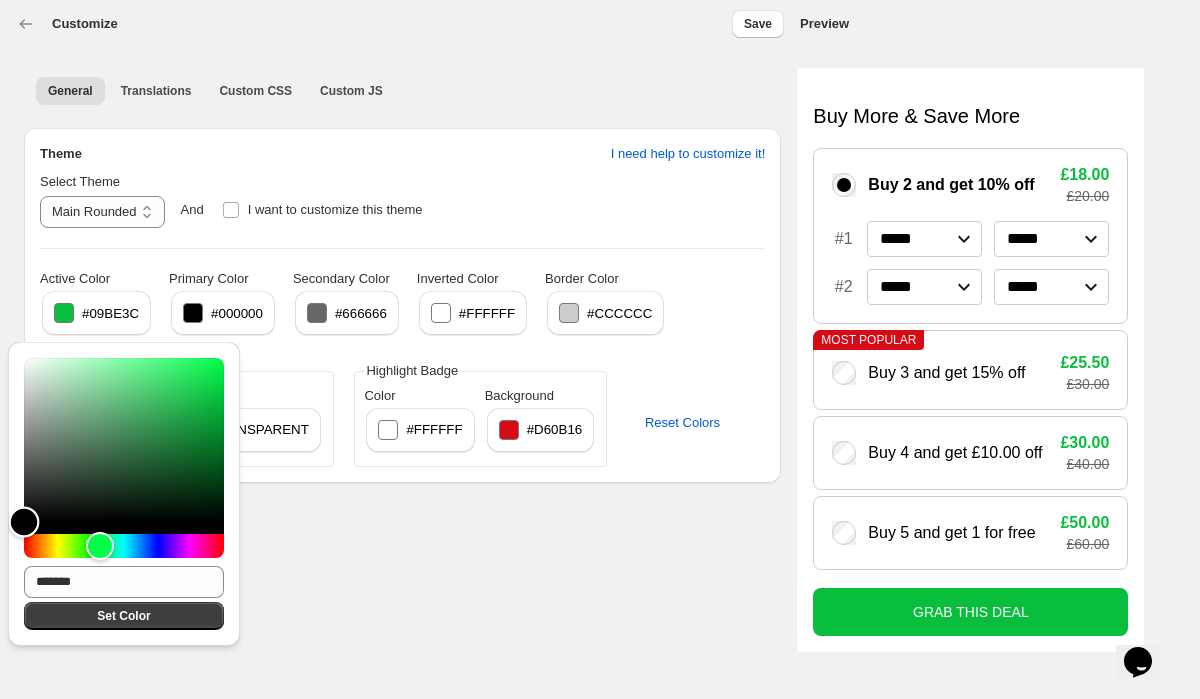 drag, startPoint x: 212, startPoint y: 399, endPoint x: 17, endPoint y: 549, distance: 246.0183 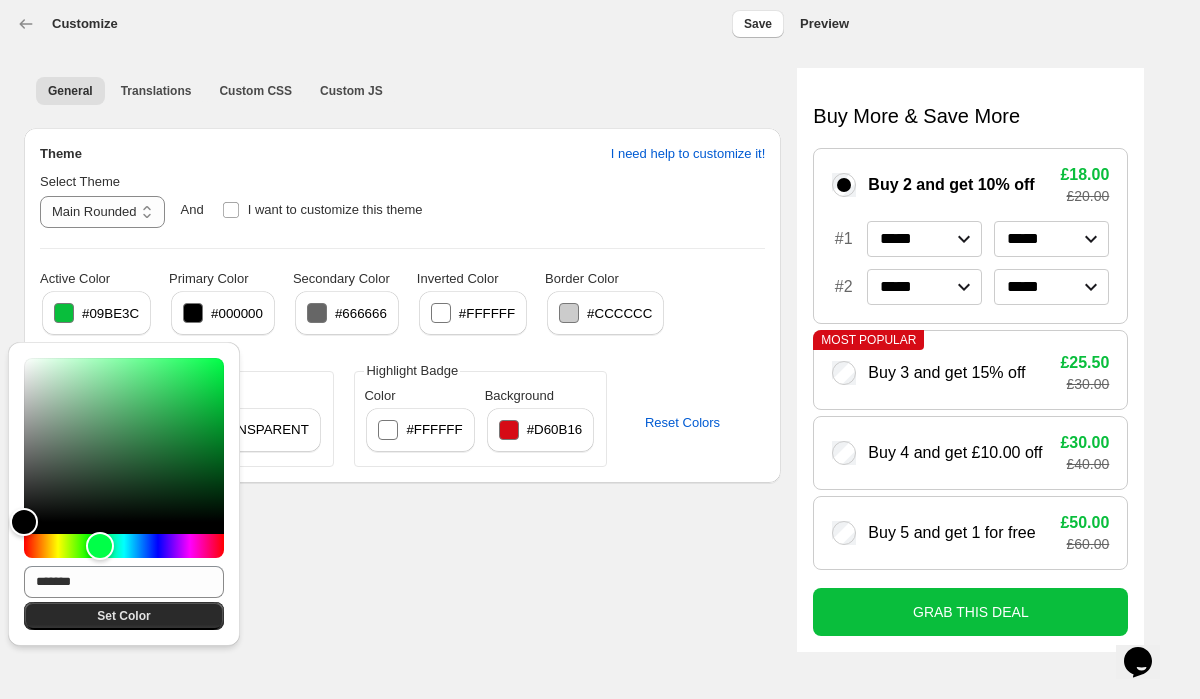 click on "Set Color" at bounding box center [123, 616] 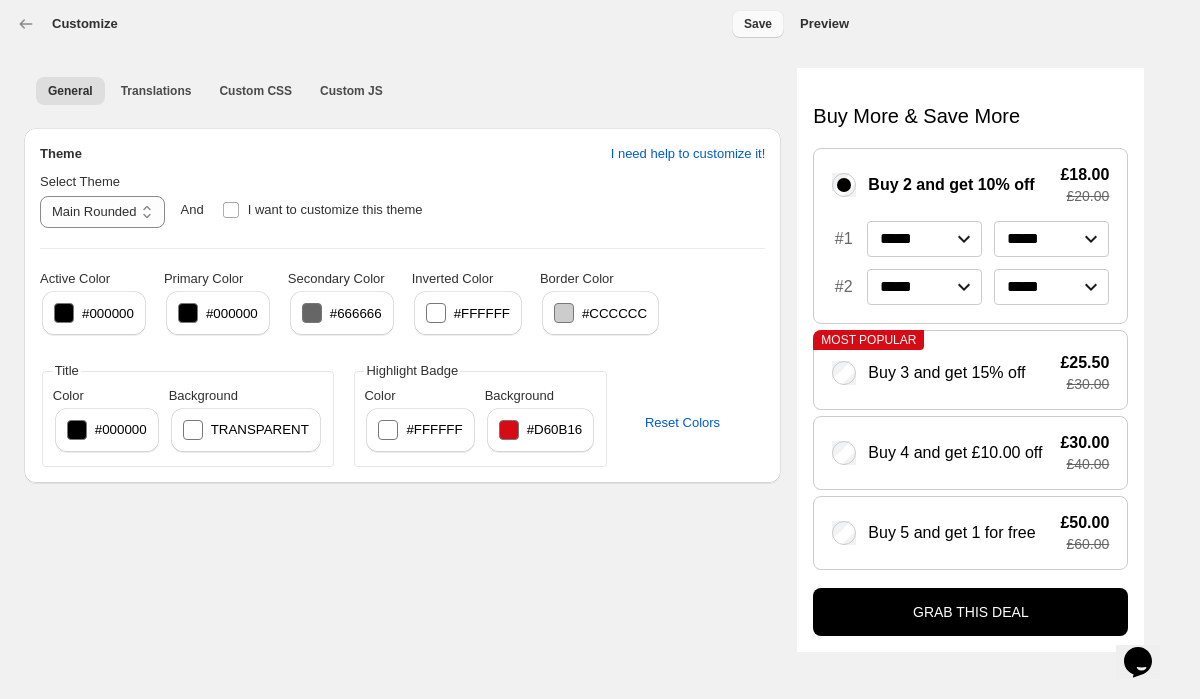 click on "Save" at bounding box center (758, 24) 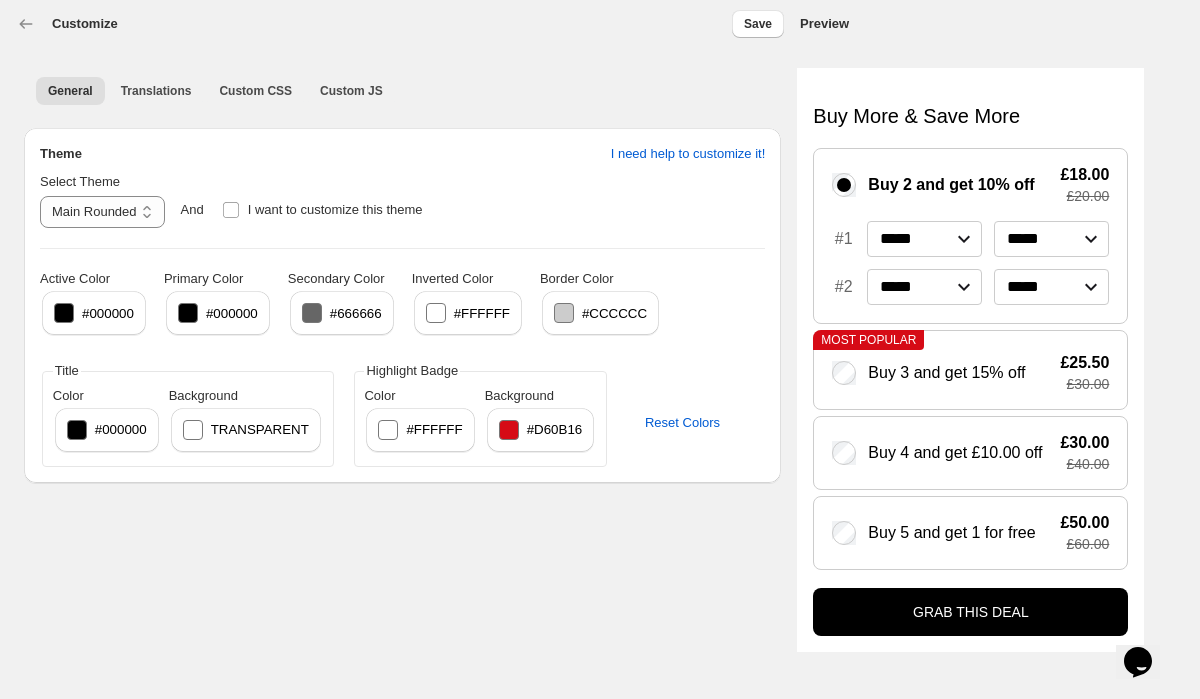 click at bounding box center (64, 313) 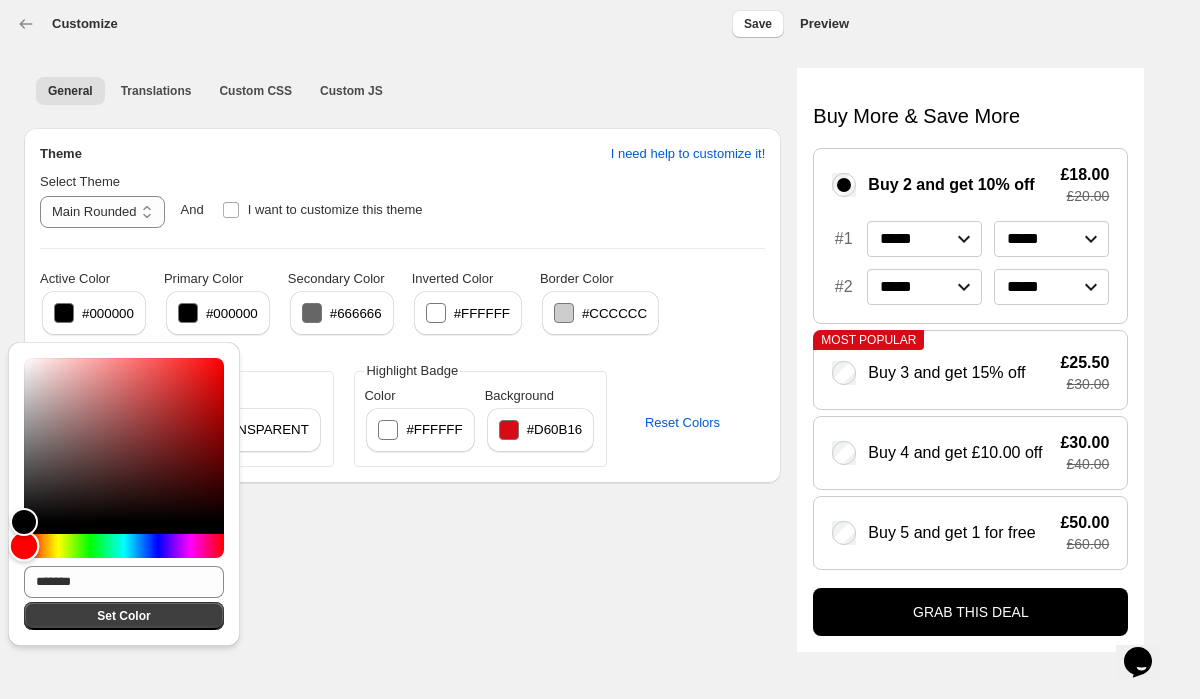 click at bounding box center [124, 546] 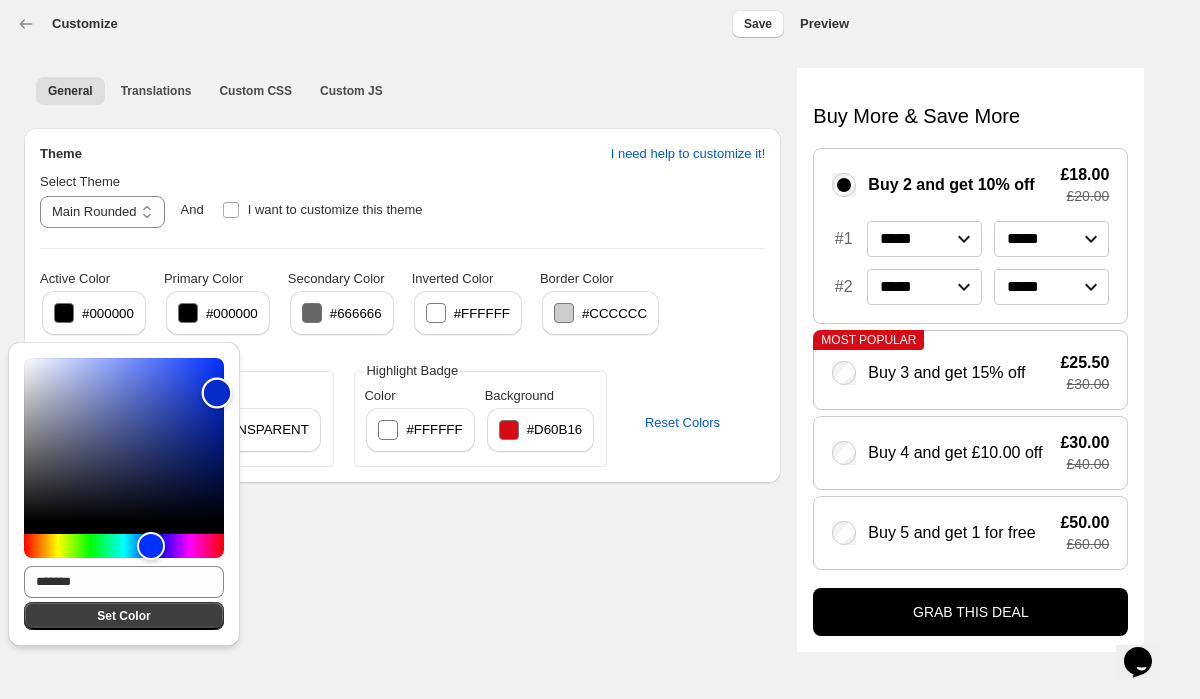 click at bounding box center [124, 440] 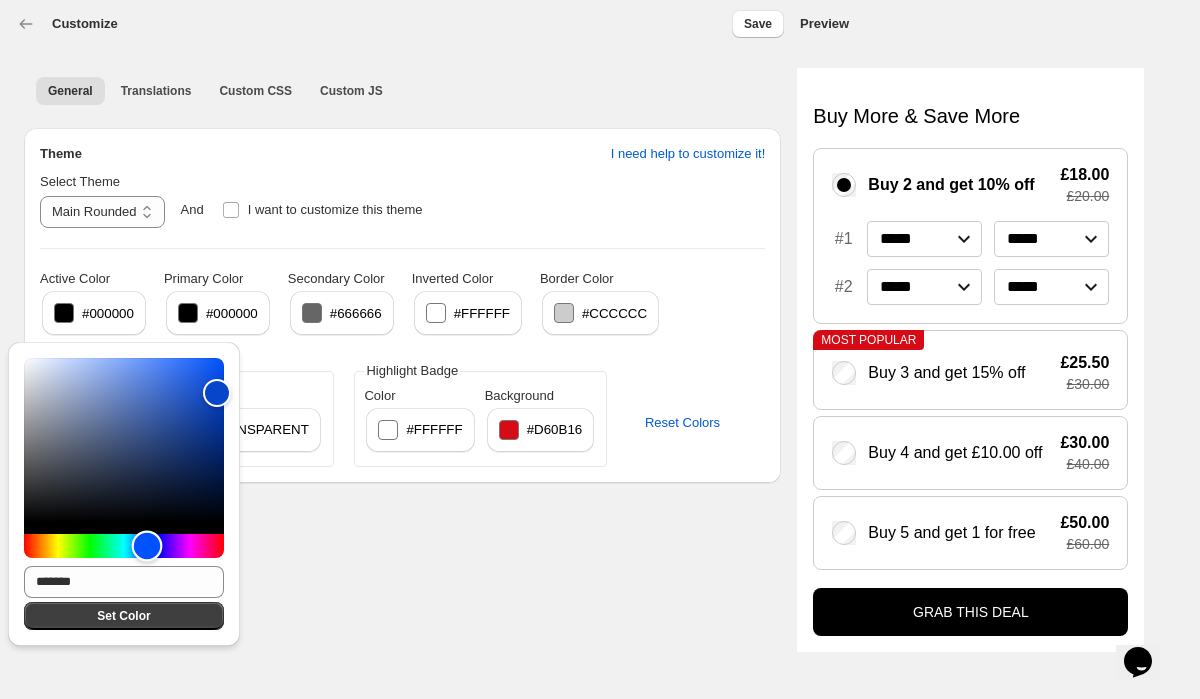 type on "*******" 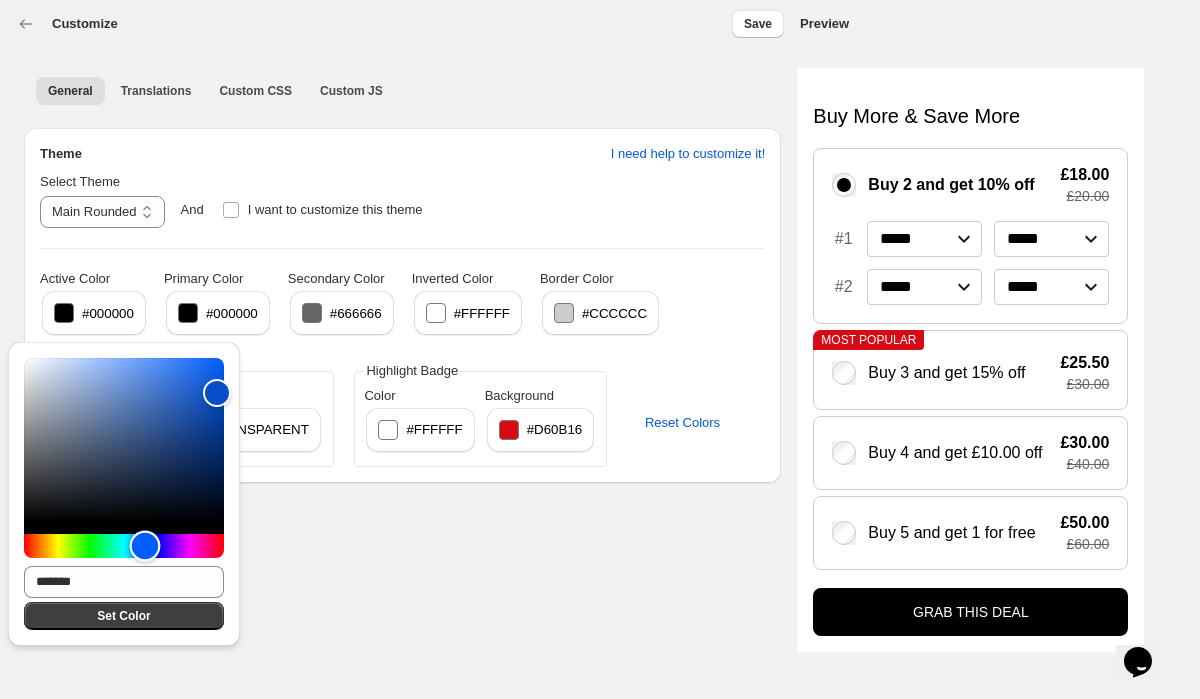 click at bounding box center (145, 546) 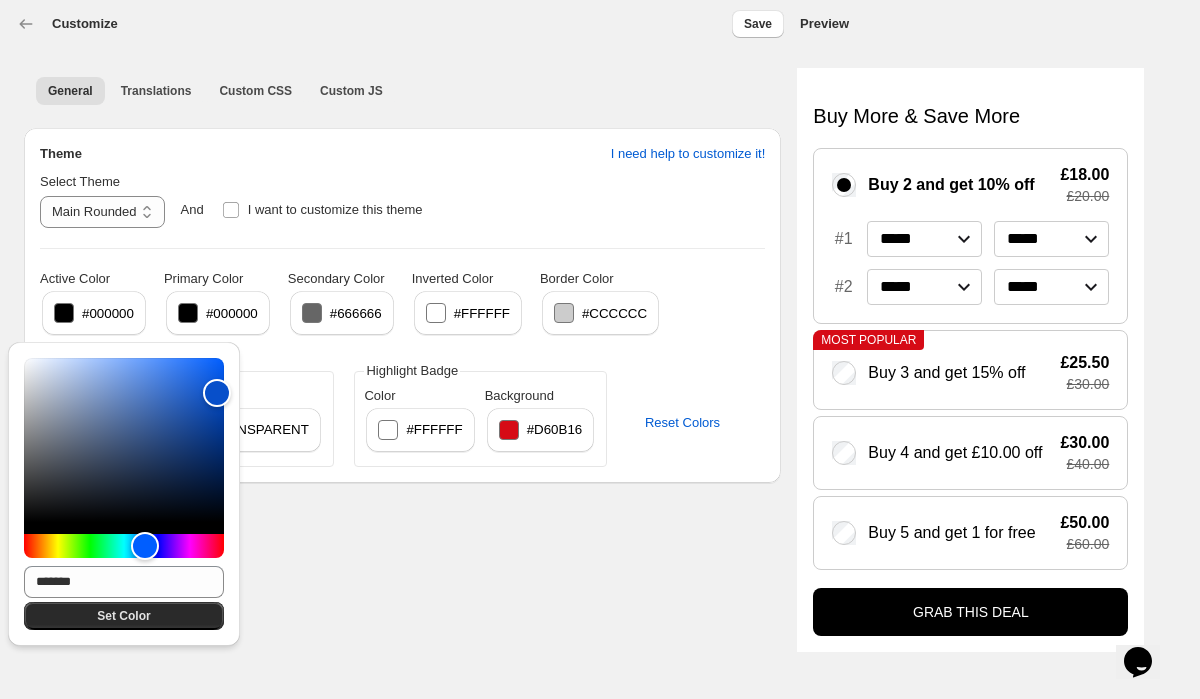 click on "Set Color" at bounding box center [123, 616] 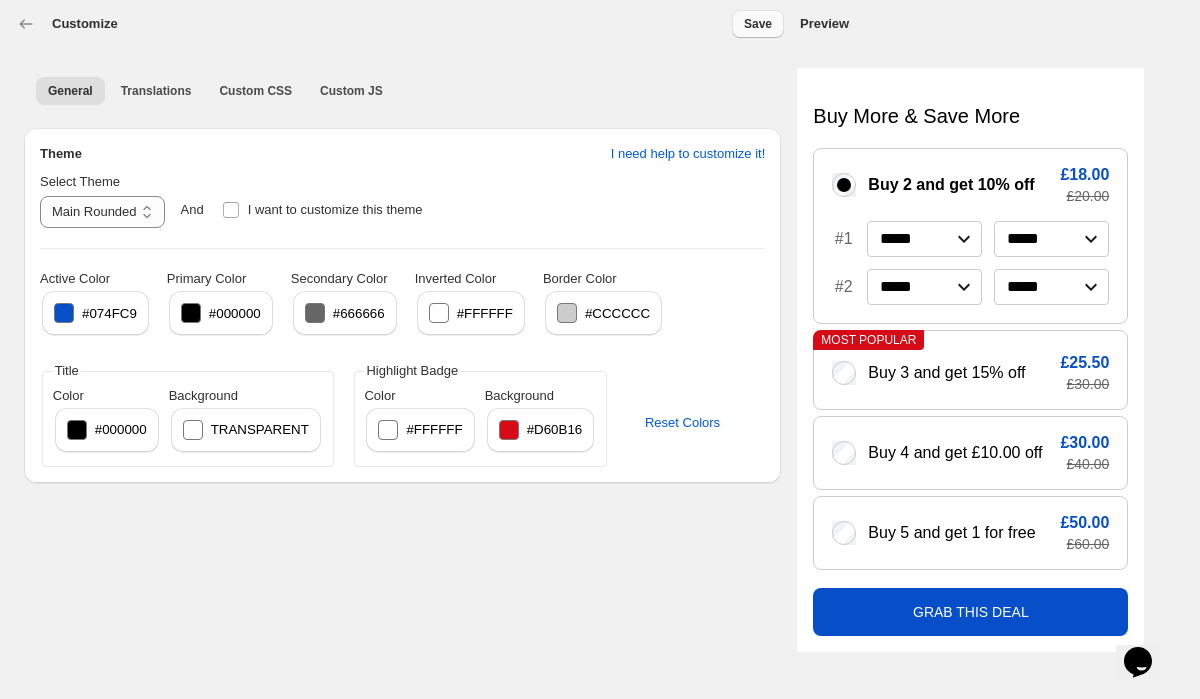 click on "Save" at bounding box center (758, 24) 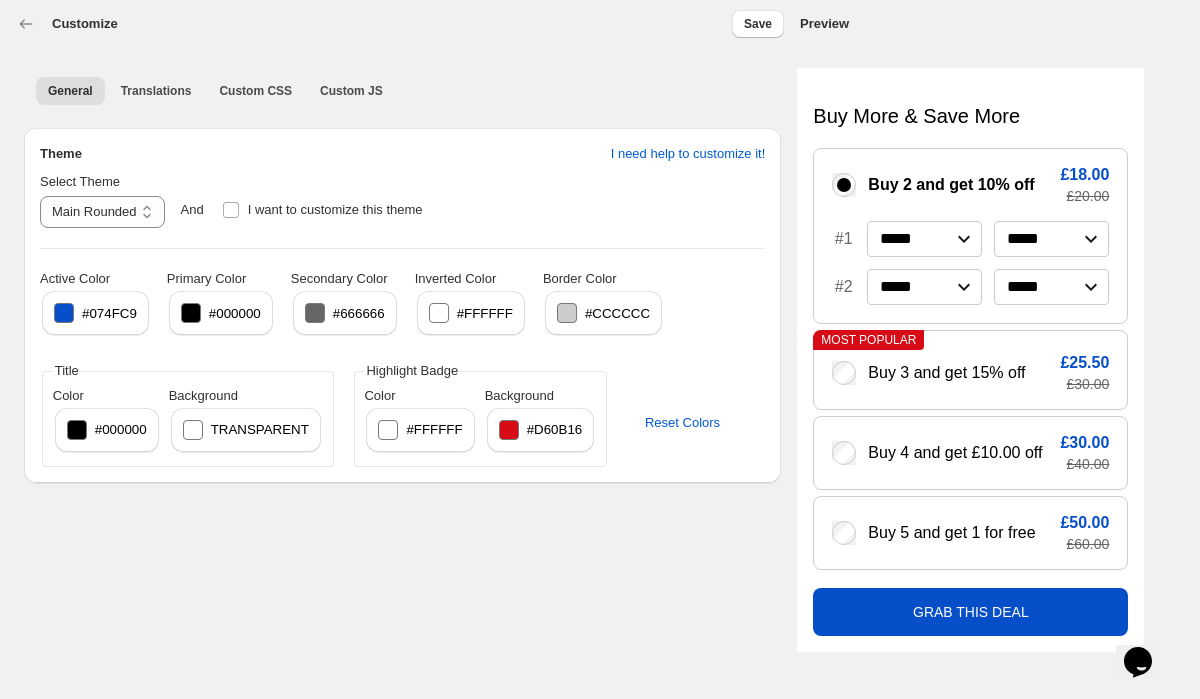 click at bounding box center (64, 313) 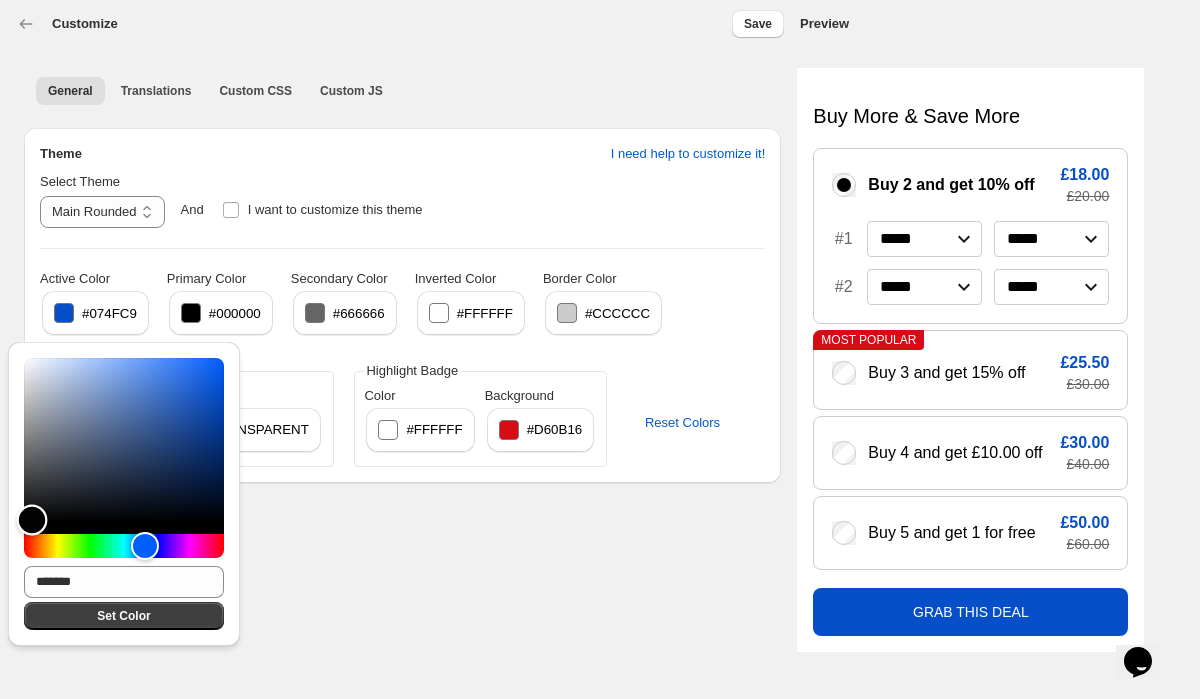 type on "*******" 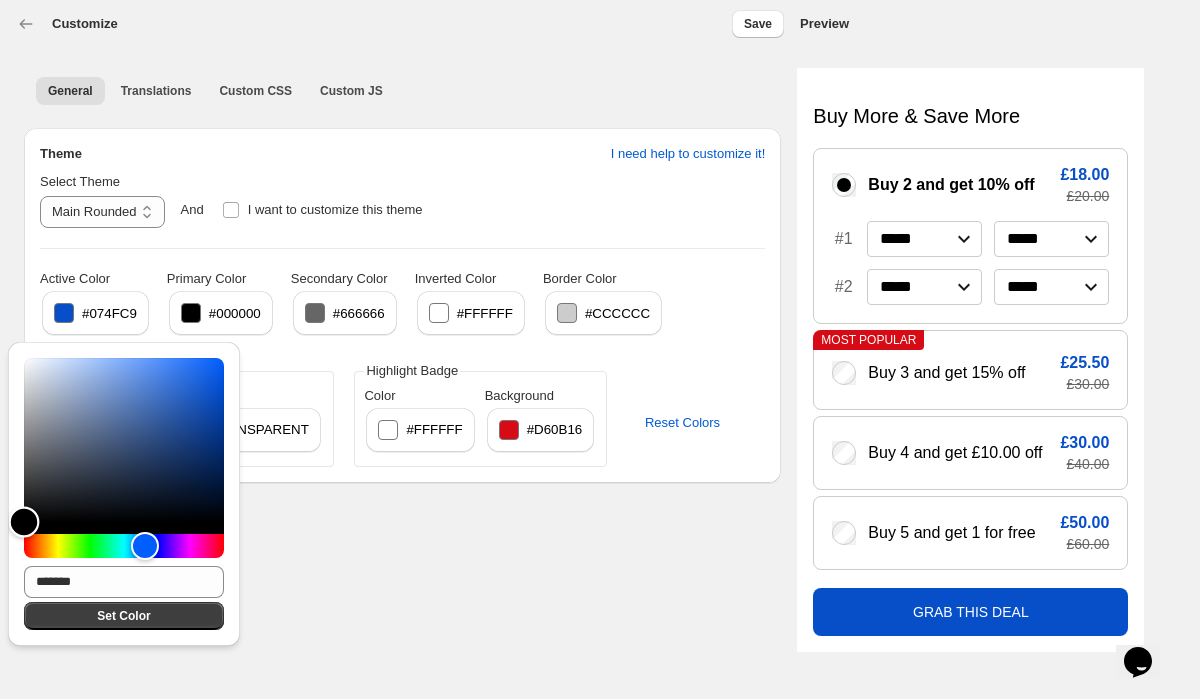 drag, startPoint x: 32, startPoint y: 520, endPoint x: 4, endPoint y: 575, distance: 61.7171 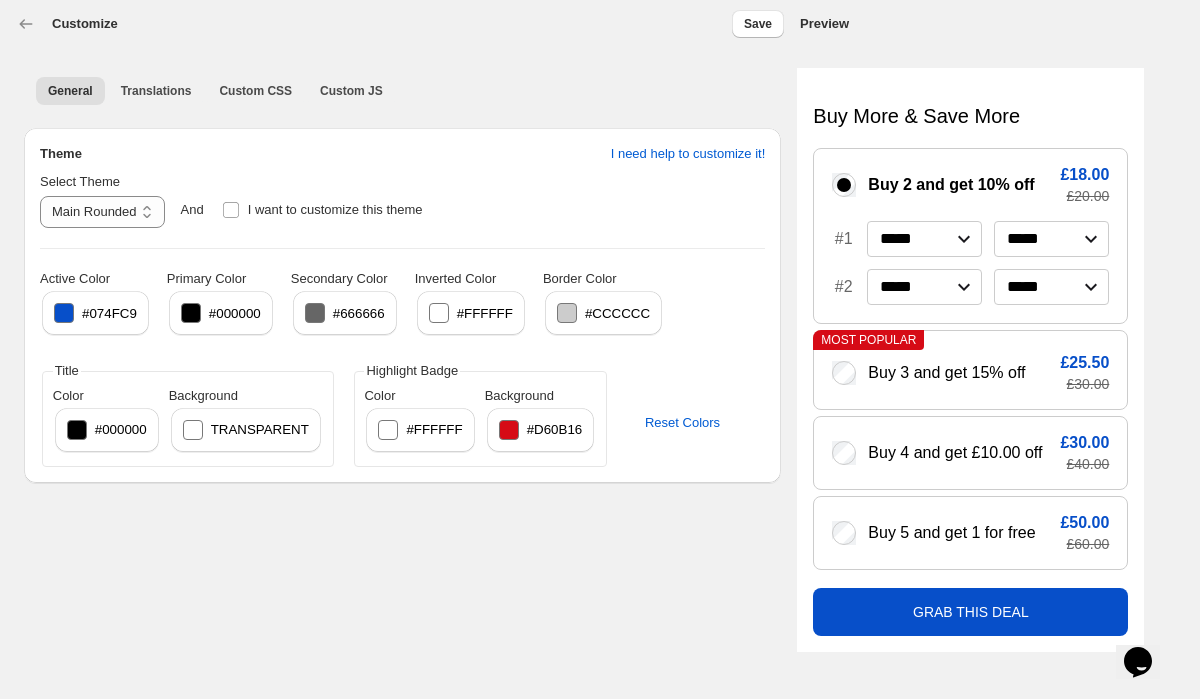 click at bounding box center (64, 313) 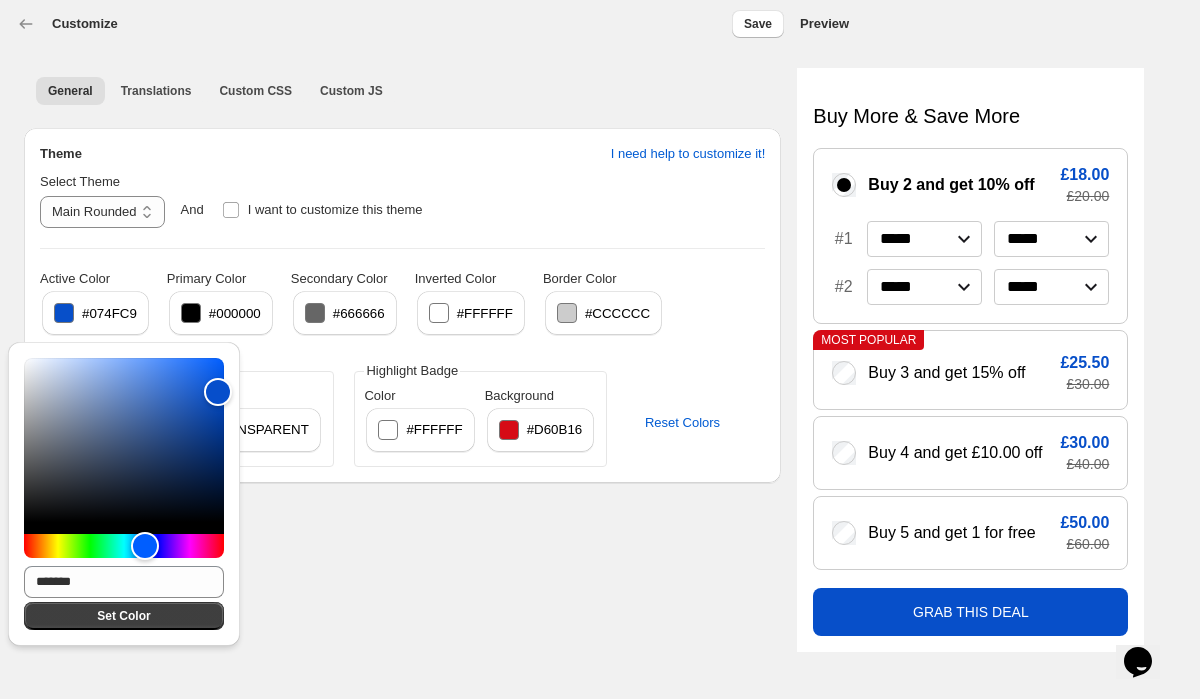 drag, startPoint x: 29, startPoint y: 522, endPoint x: 9, endPoint y: 563, distance: 45.617977 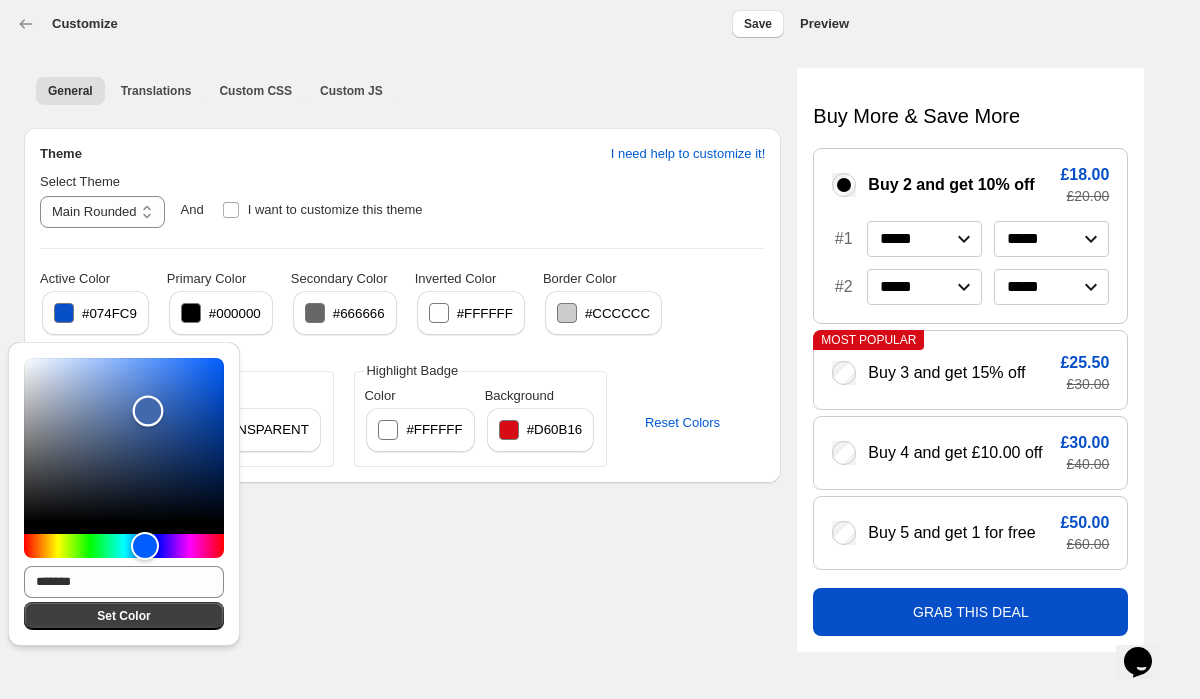 type on "*******" 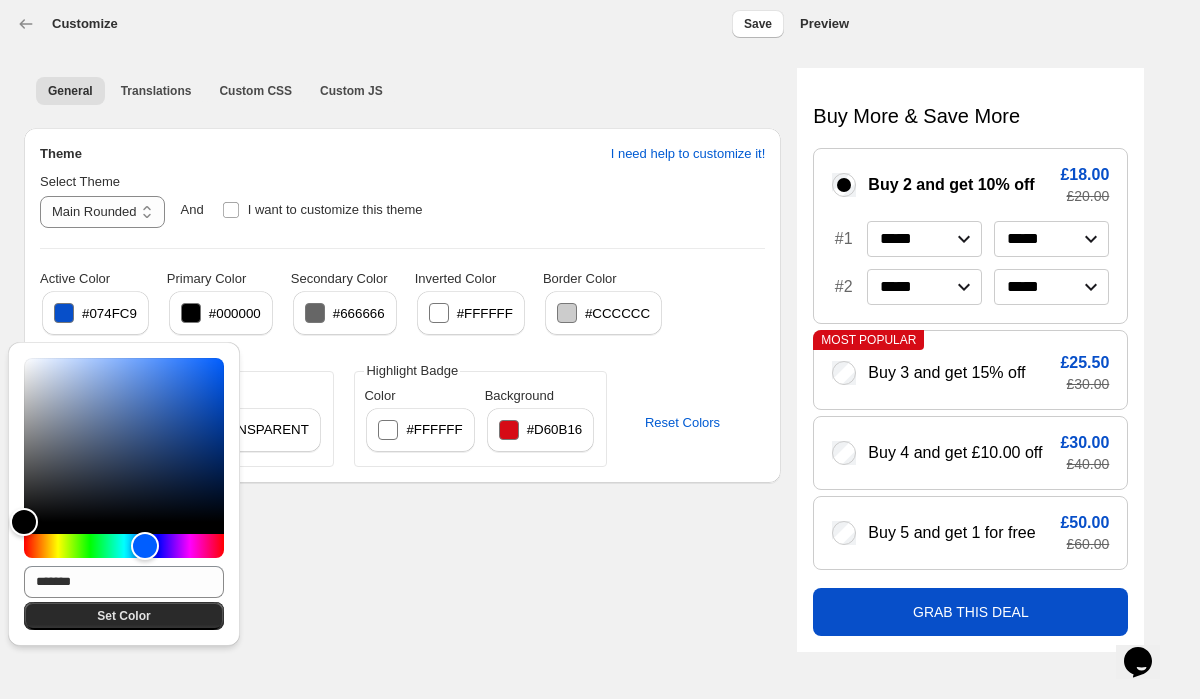 click on "Set Color" at bounding box center [124, 616] 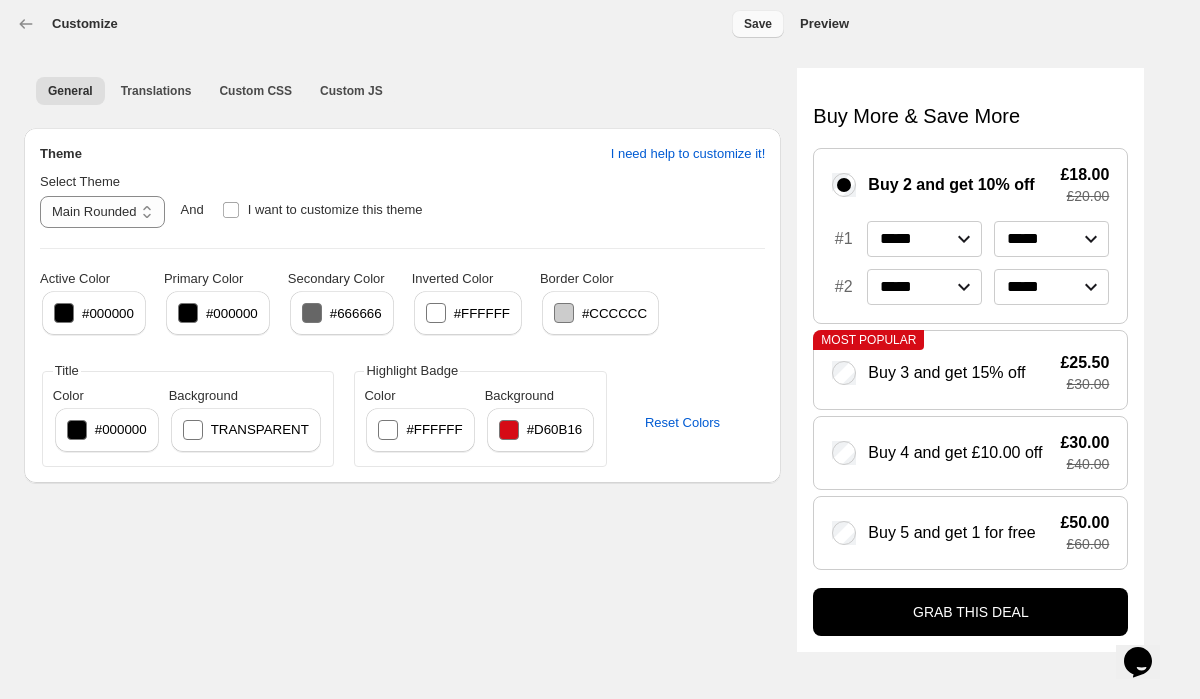 click on "Save" at bounding box center (758, 24) 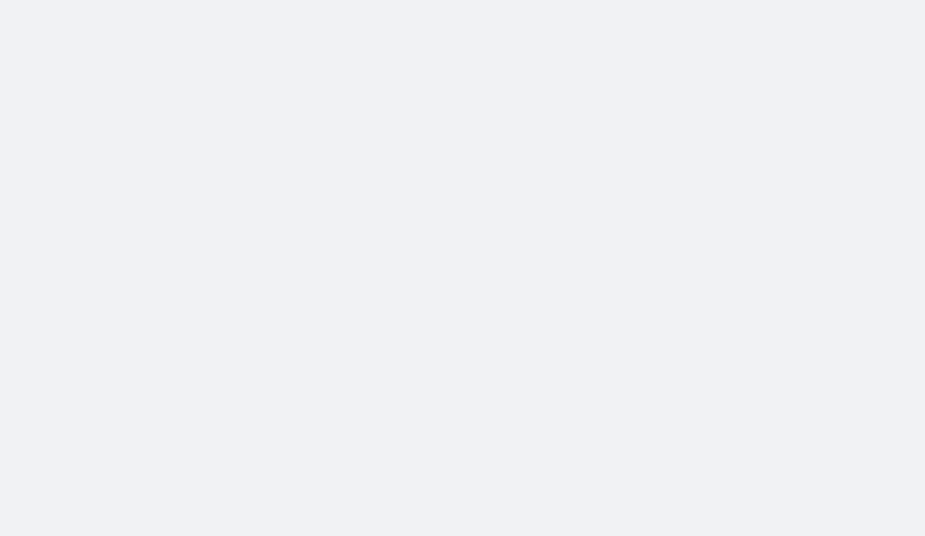 scroll, scrollTop: 0, scrollLeft: 0, axis: both 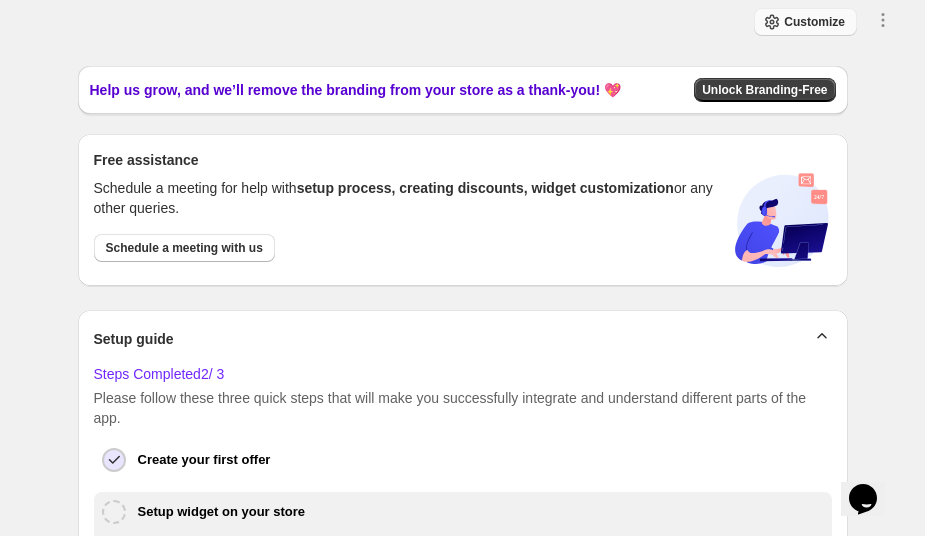 click on "Customize" at bounding box center (814, 22) 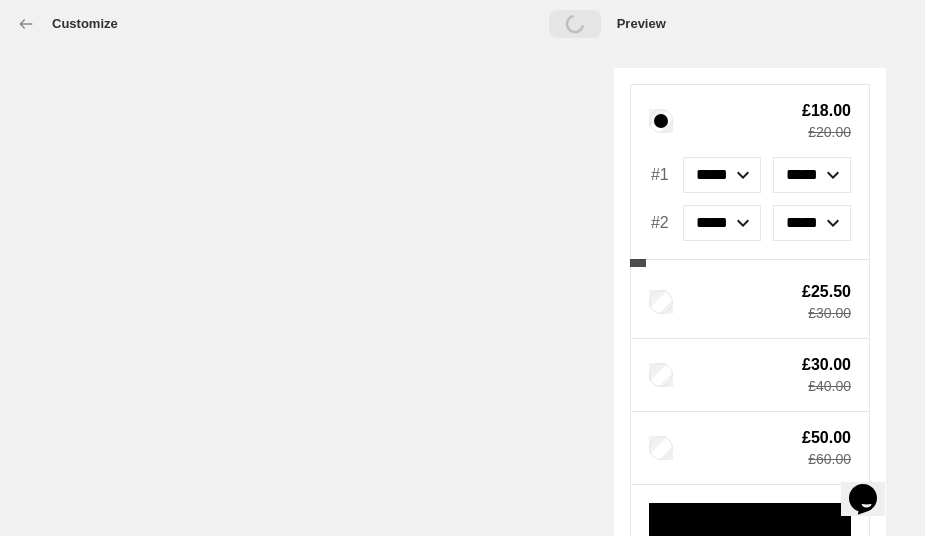 select on "**********" 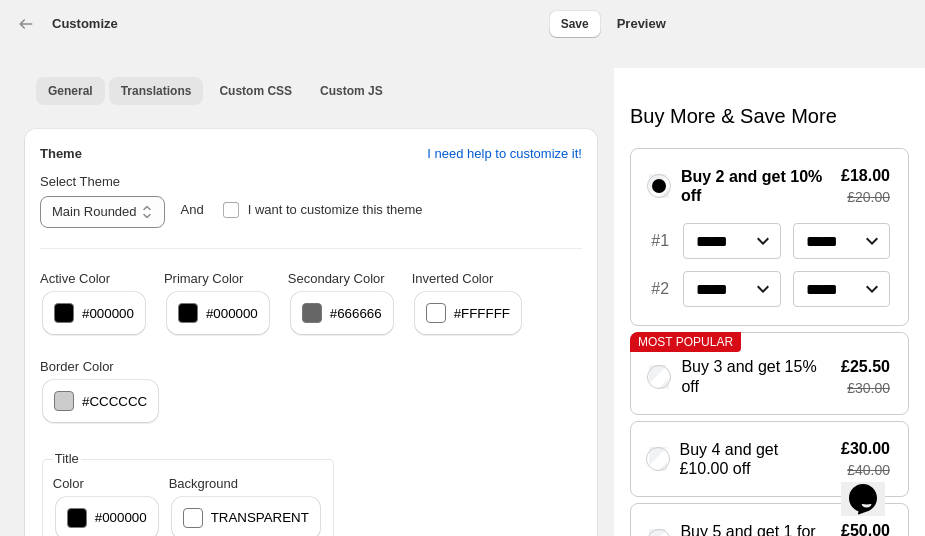 click on "Translations" at bounding box center (156, 91) 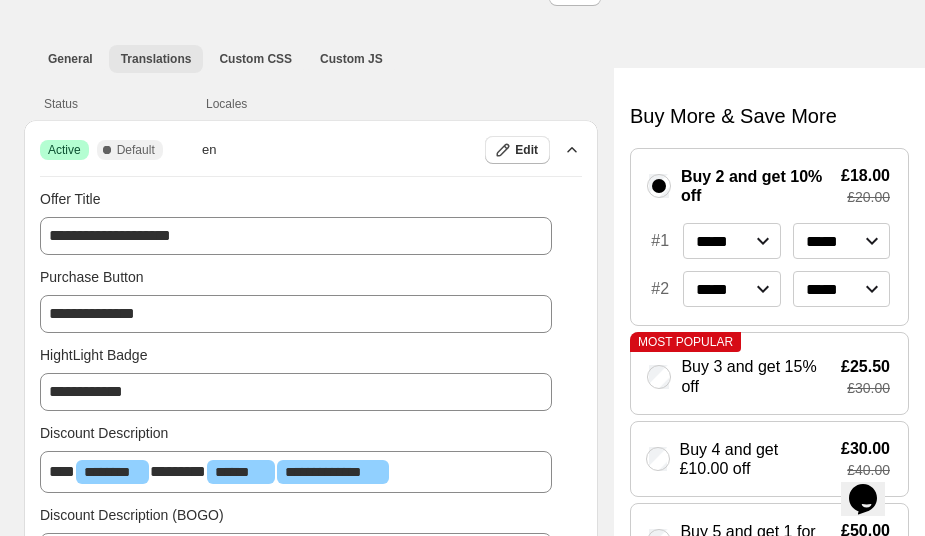 scroll, scrollTop: 54, scrollLeft: 0, axis: vertical 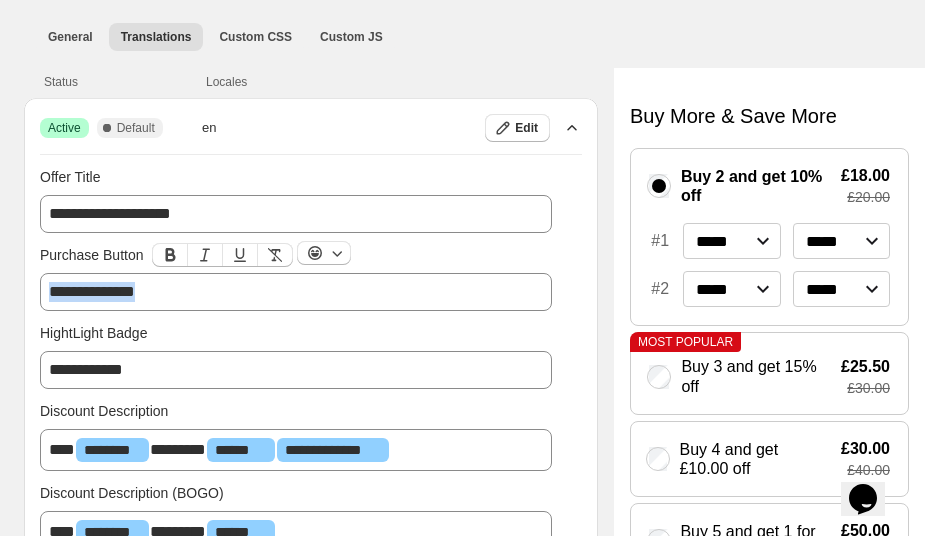 drag, startPoint x: 187, startPoint y: 292, endPoint x: 38, endPoint y: 292, distance: 149 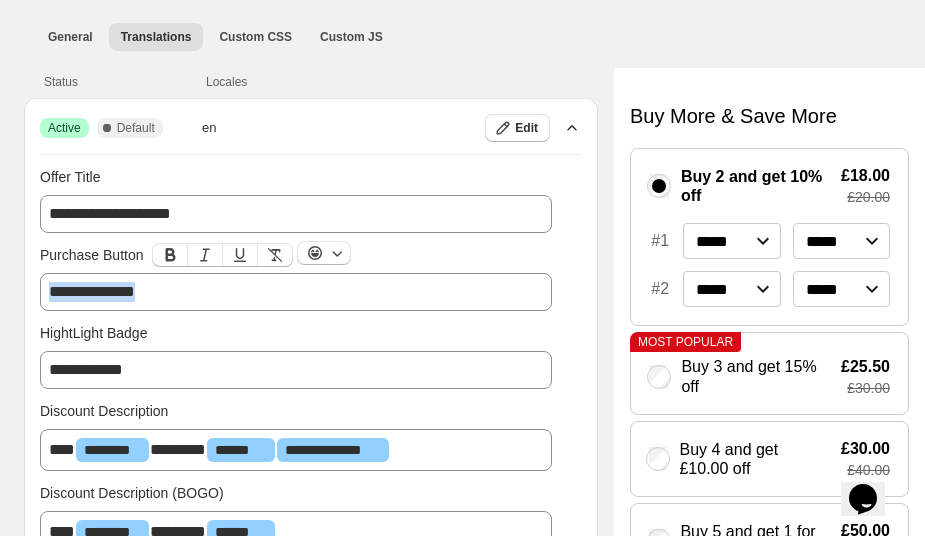 click on "**********" at bounding box center (311, 333) 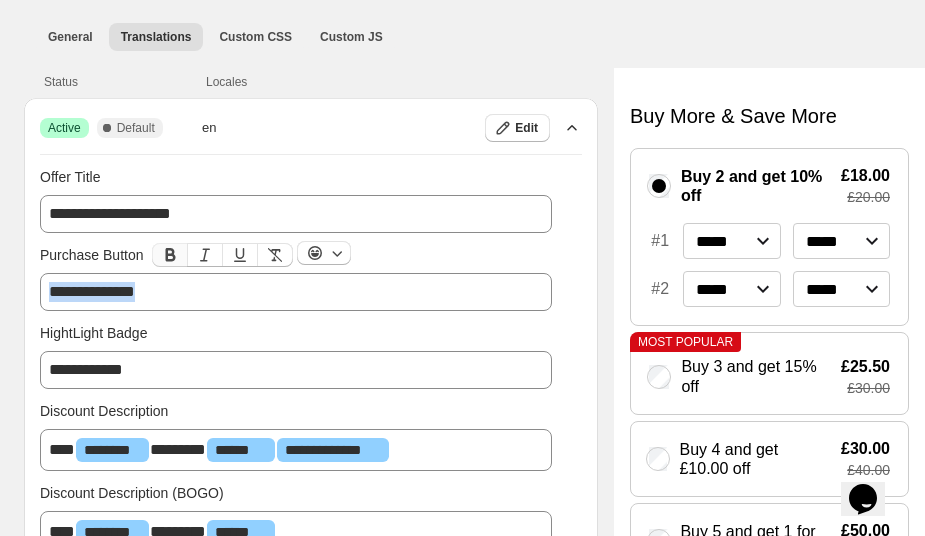 click 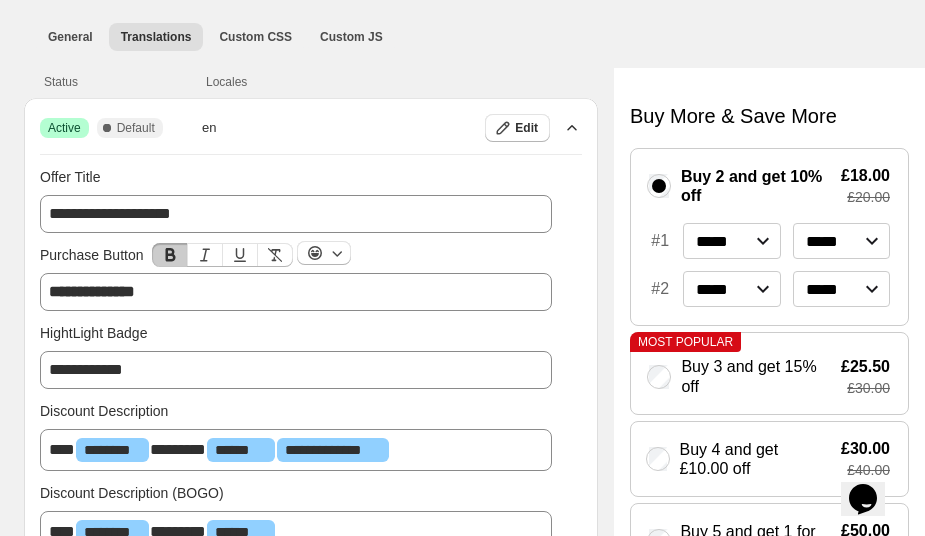 scroll, scrollTop: 90, scrollLeft: 0, axis: vertical 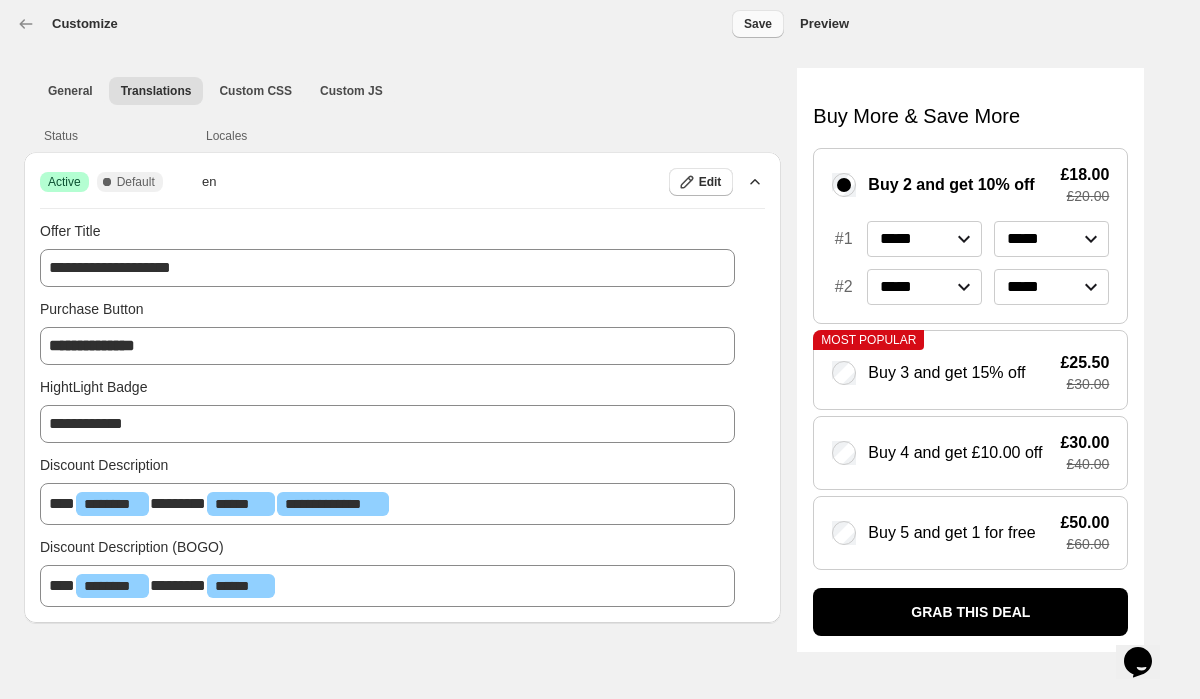 click on "Save" at bounding box center (758, 24) 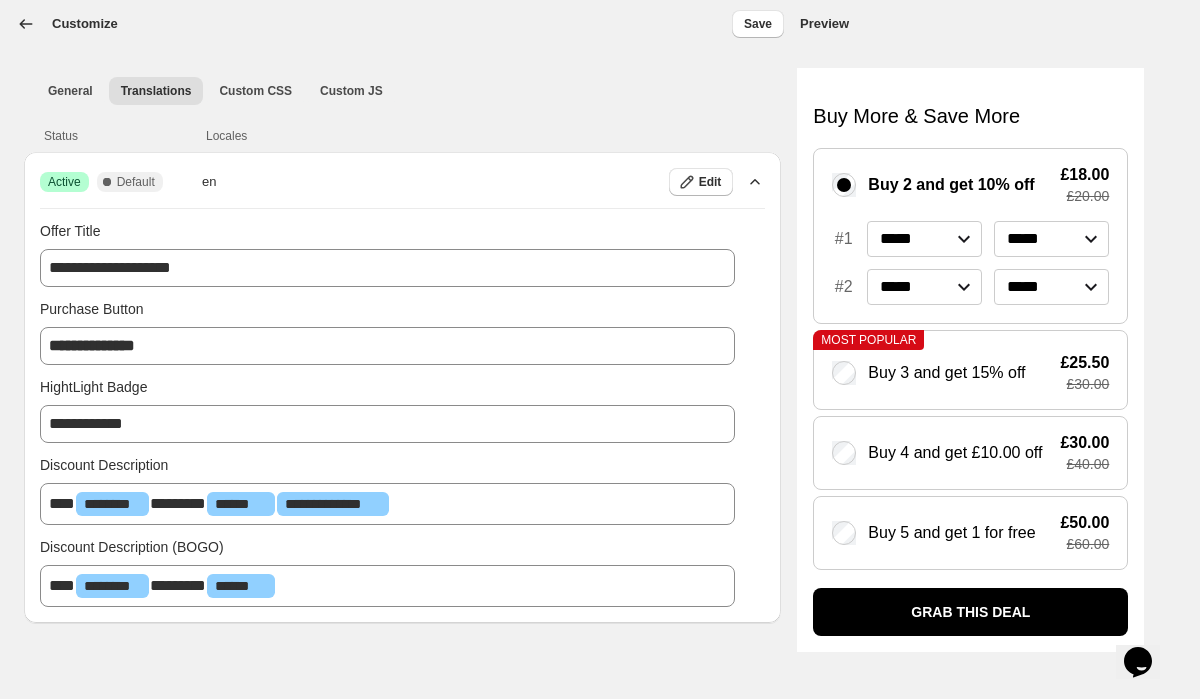 click 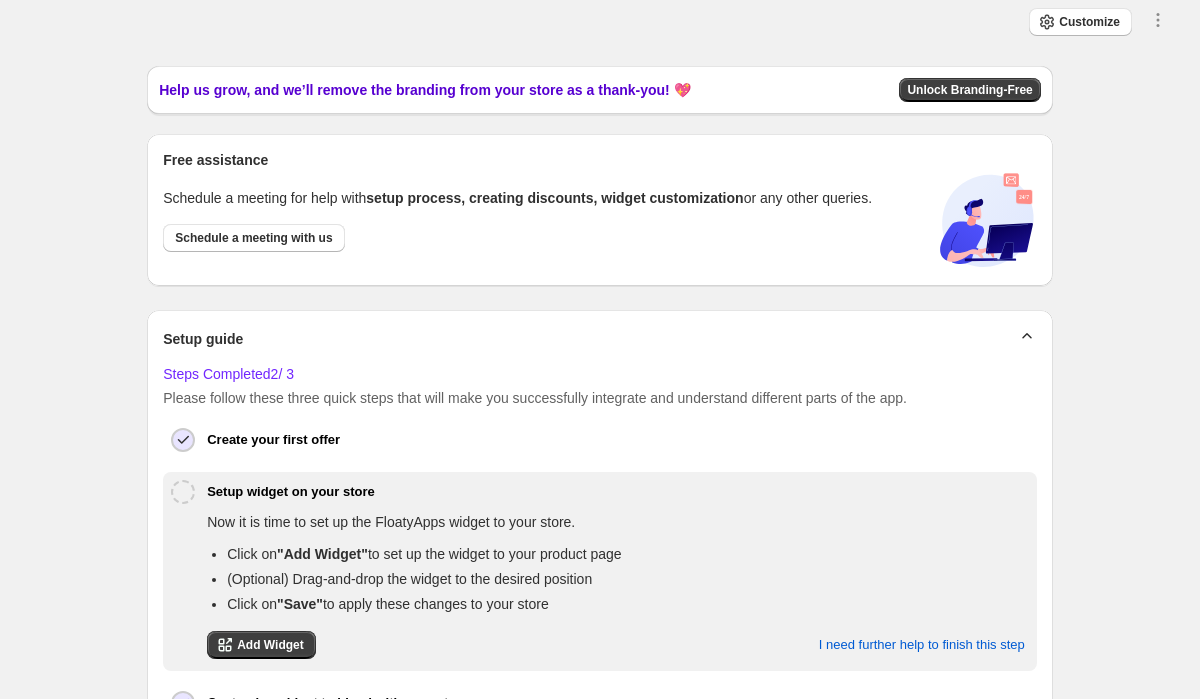 scroll, scrollTop: 0, scrollLeft: 0, axis: both 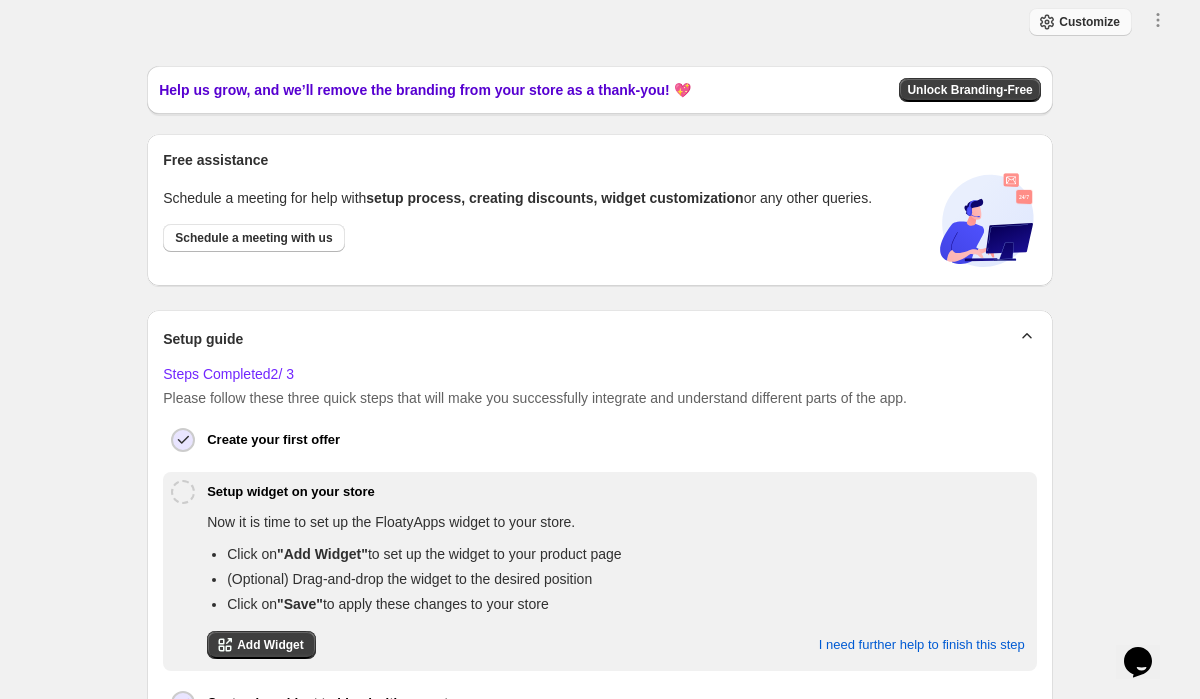 click on "Customize" at bounding box center [1089, 22] 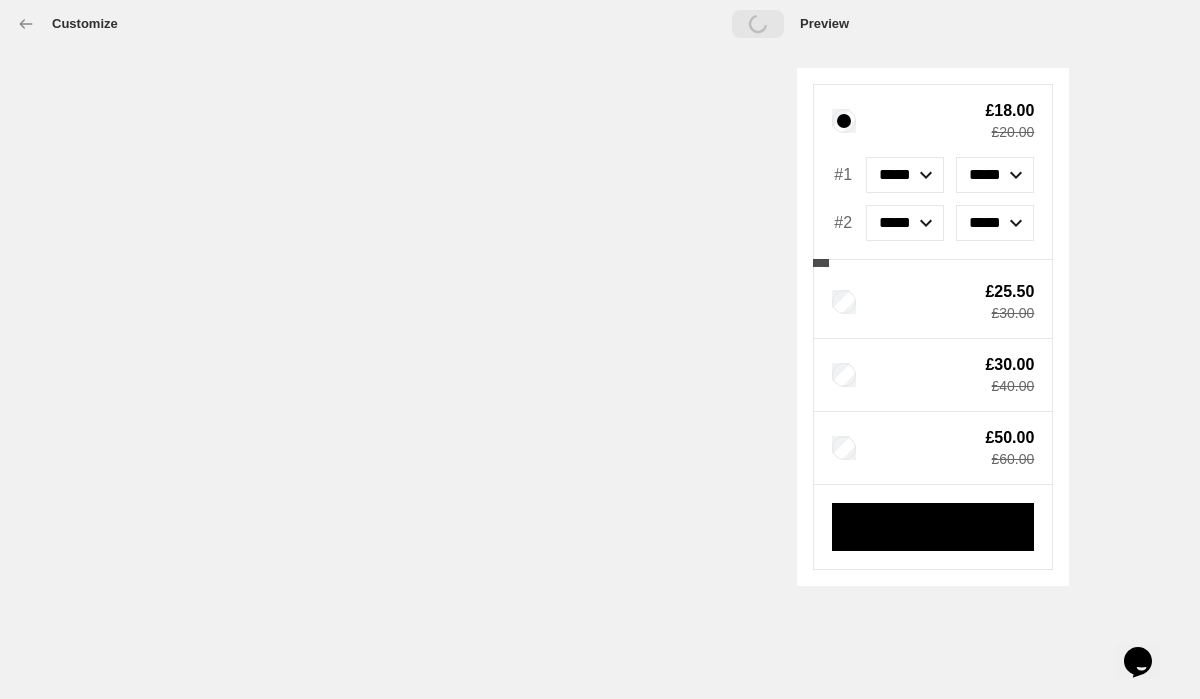 select on "**********" 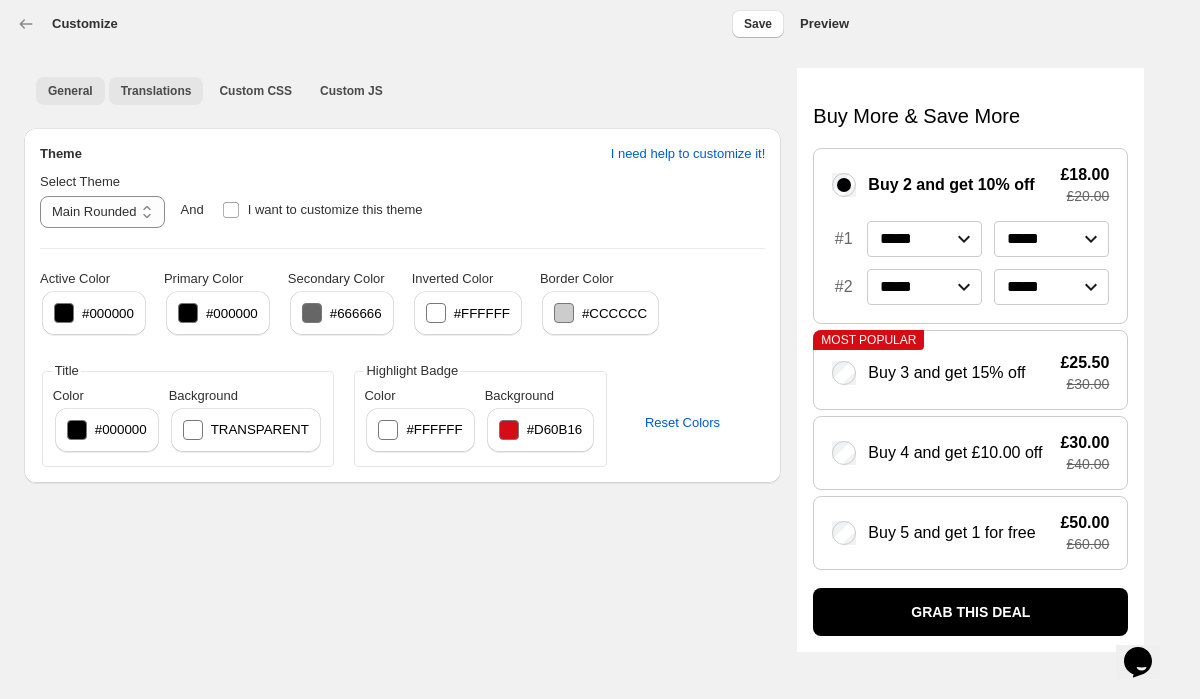 click on "Translations" at bounding box center (156, 91) 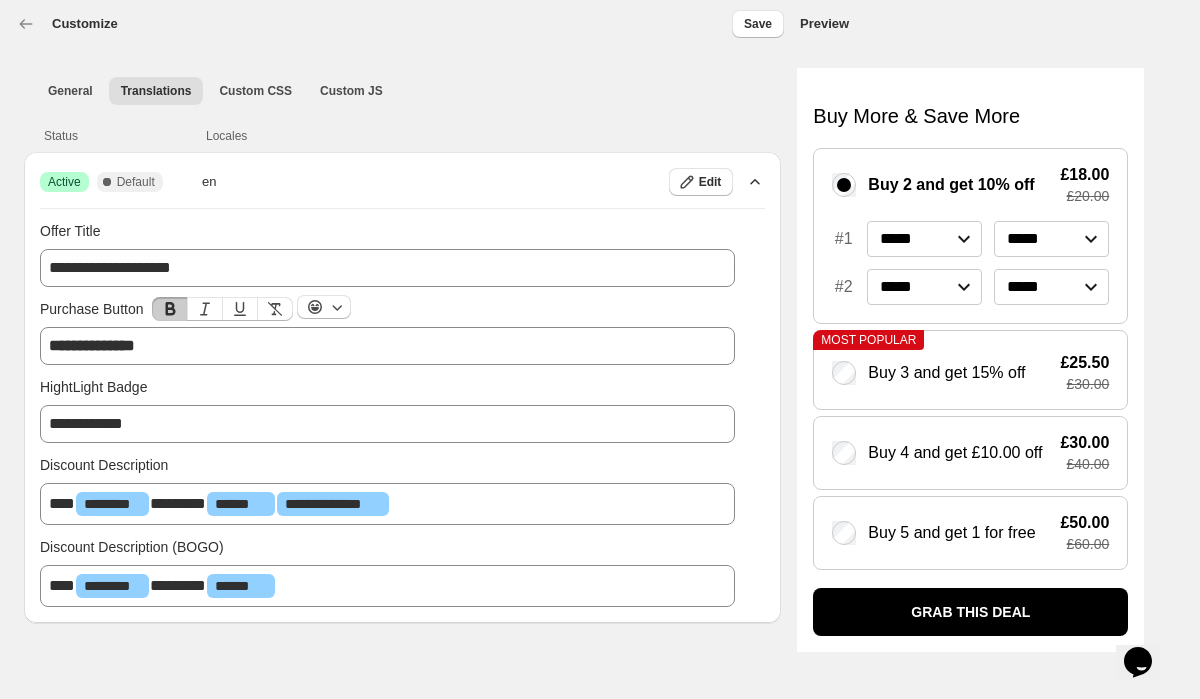 click on "**********" at bounding box center (387, 346) 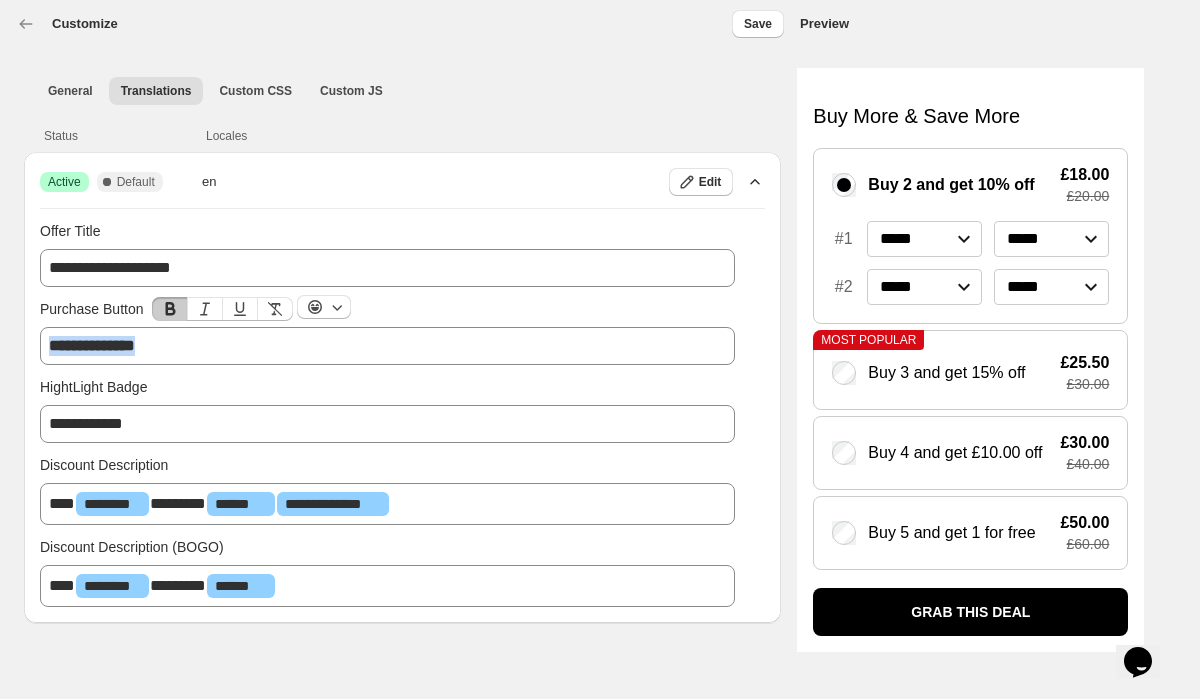 click on "**********" at bounding box center (387, 346) 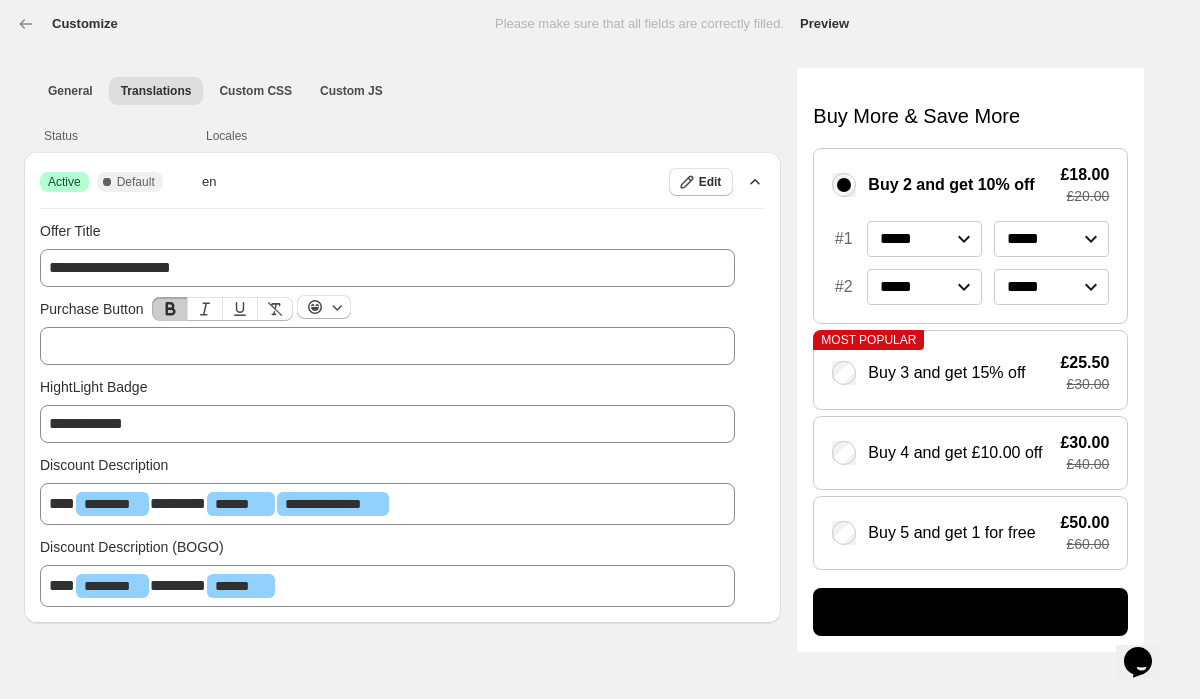 click on "﻿" at bounding box center (387, 346) 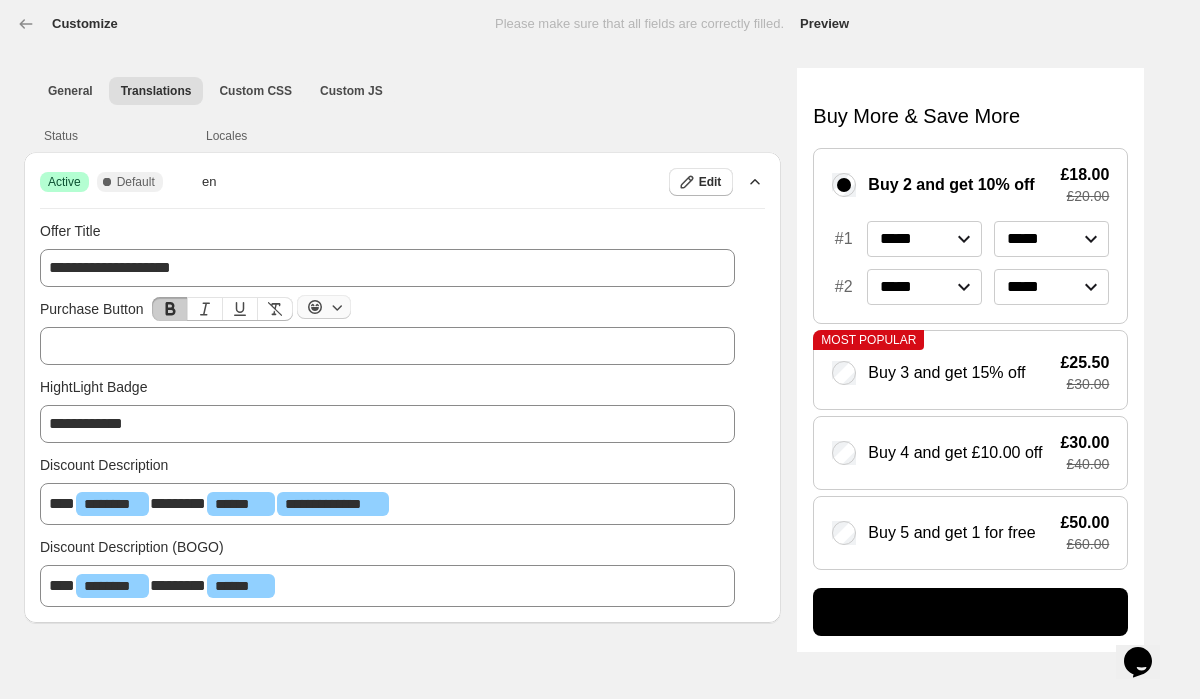 click 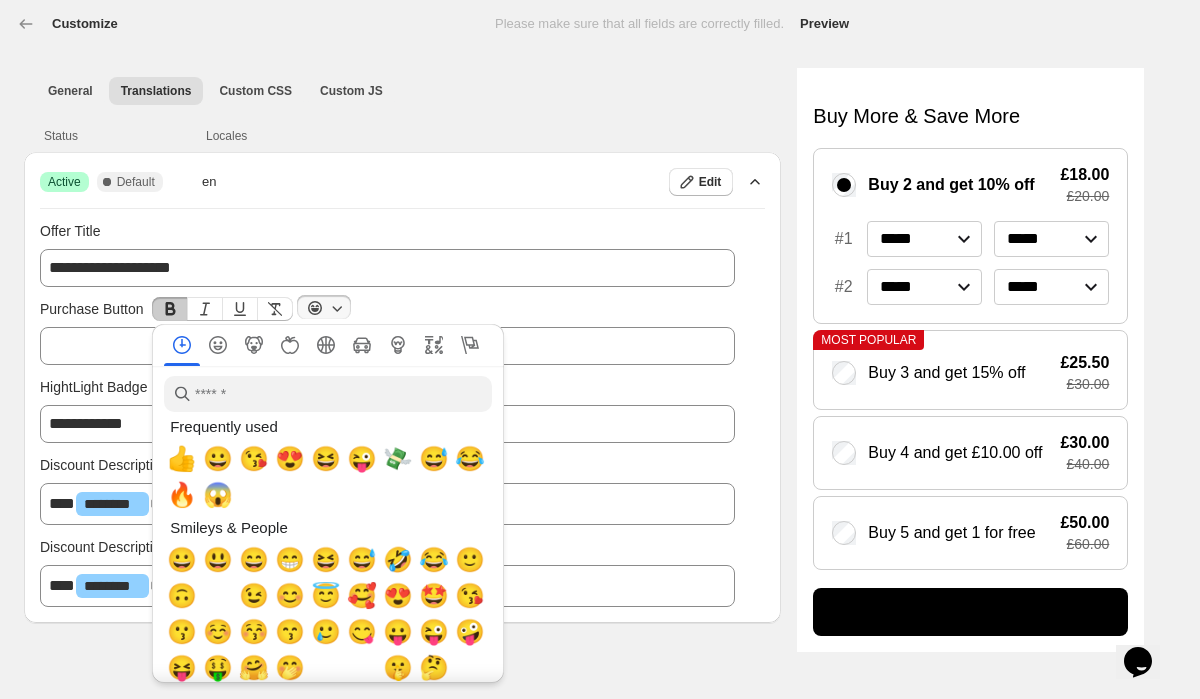 click on "Purchase Button" at bounding box center (387, 309) 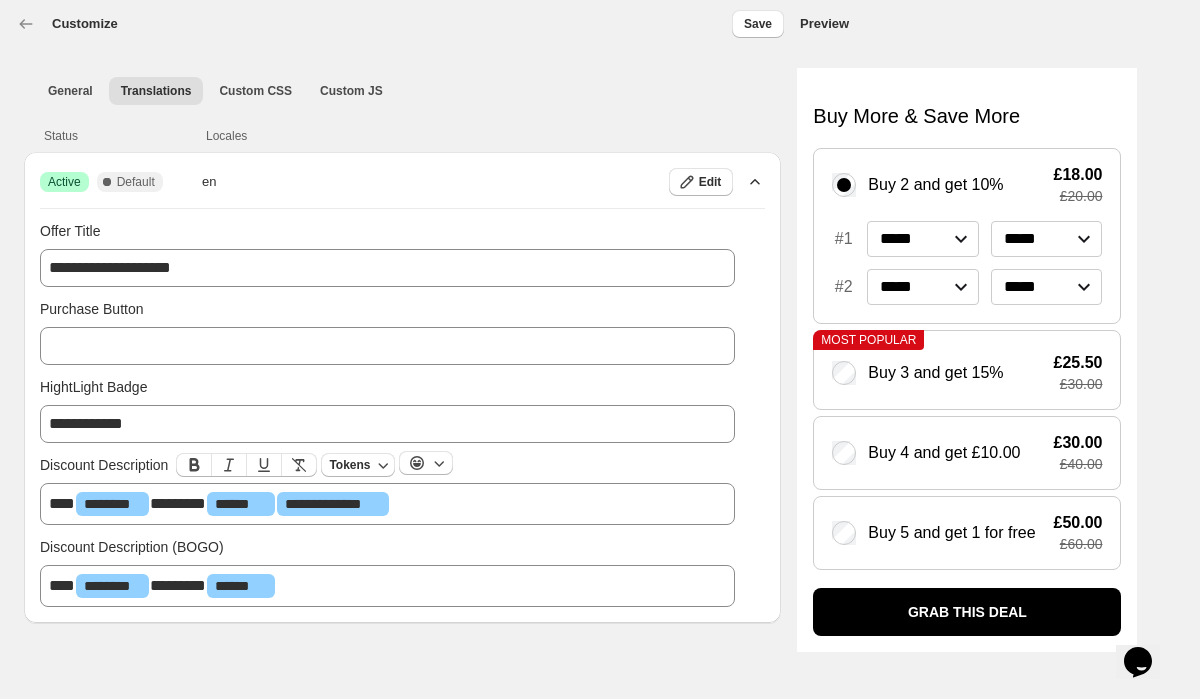 click on "**********" at bounding box center [387, 504] 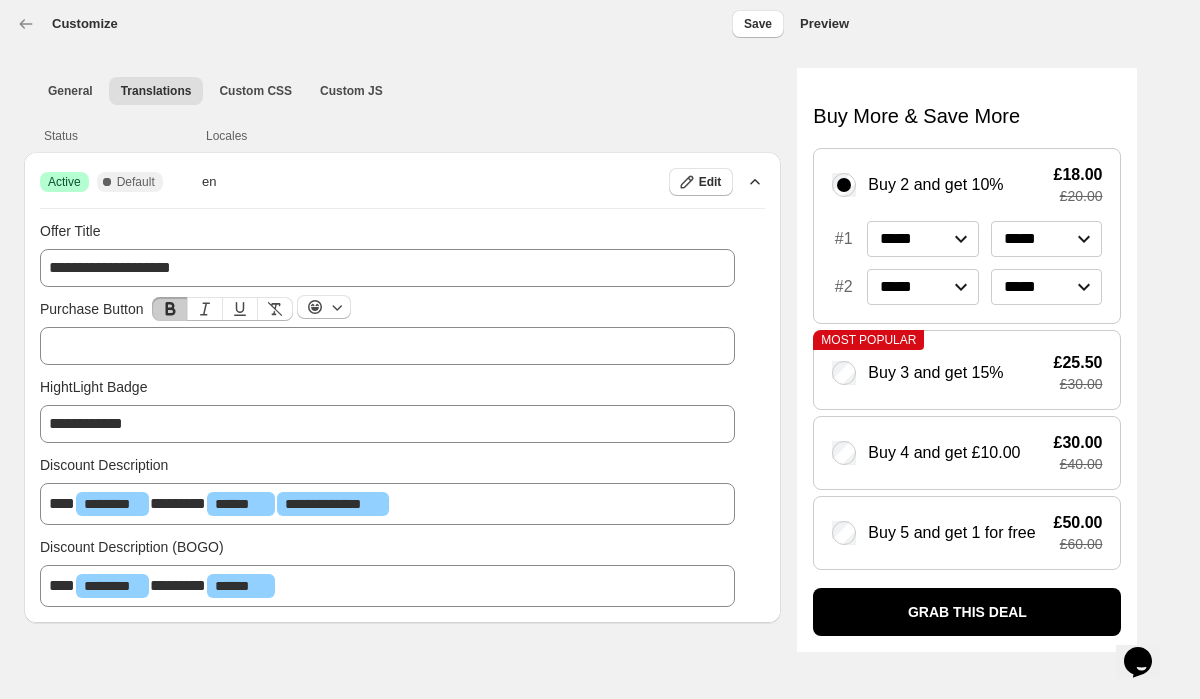 click on "﻿" at bounding box center [387, 346] 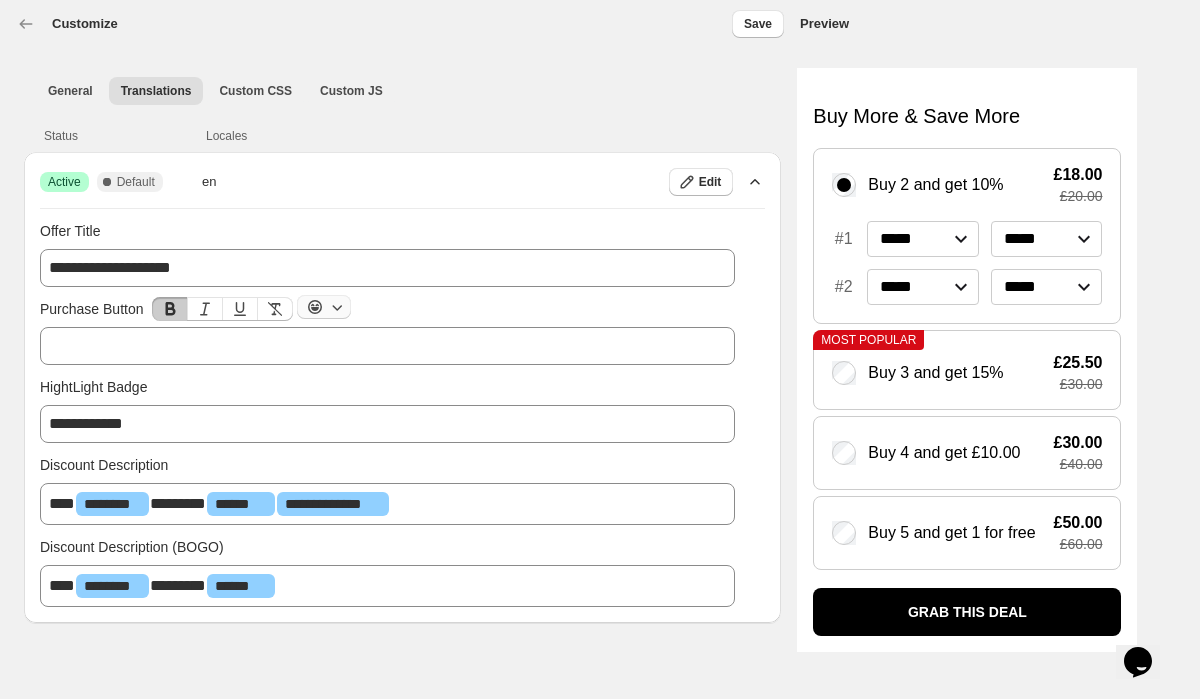 click 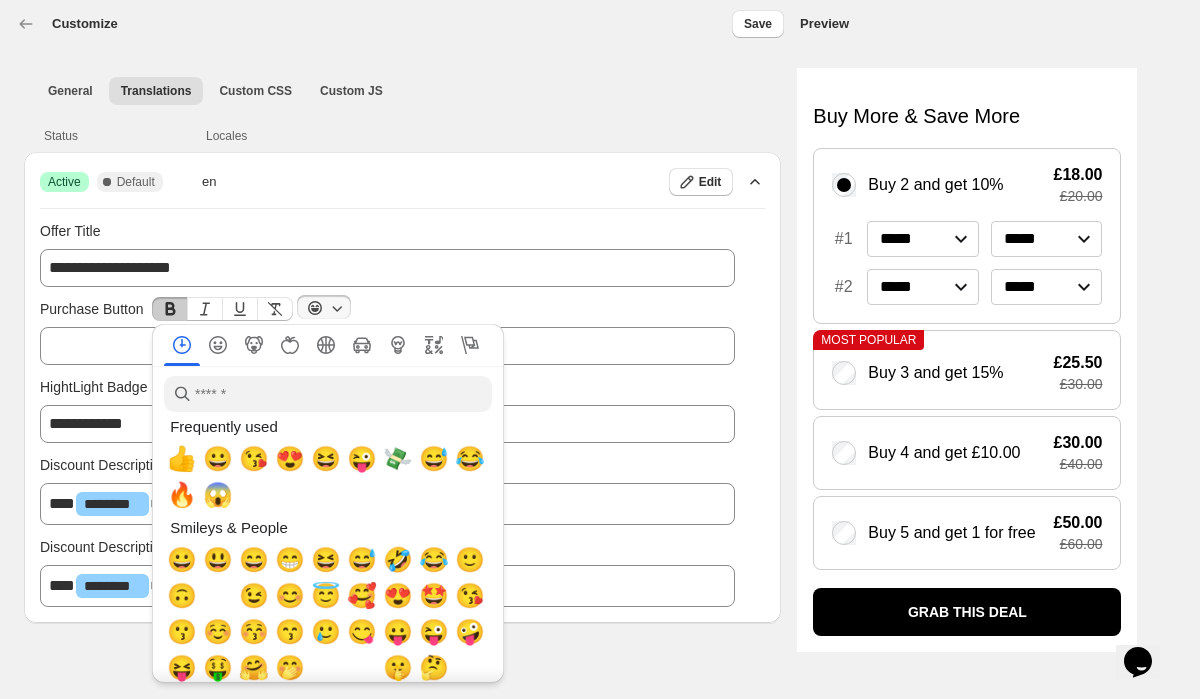click on "Purchase Button" at bounding box center [387, 309] 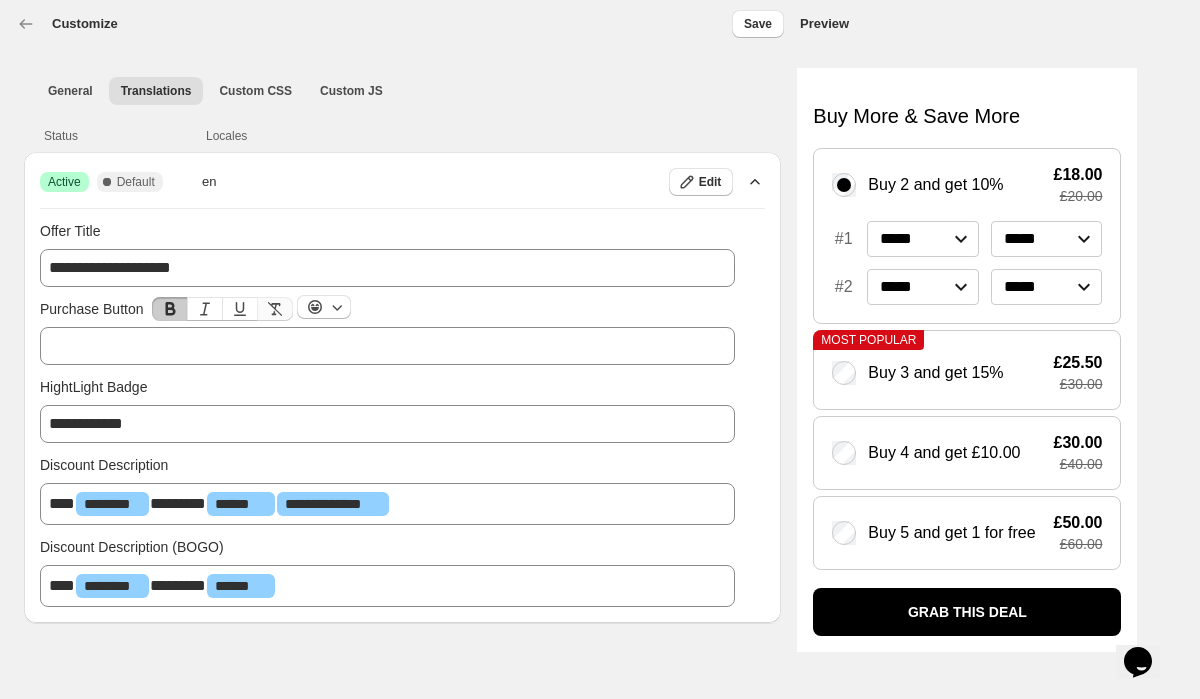 click 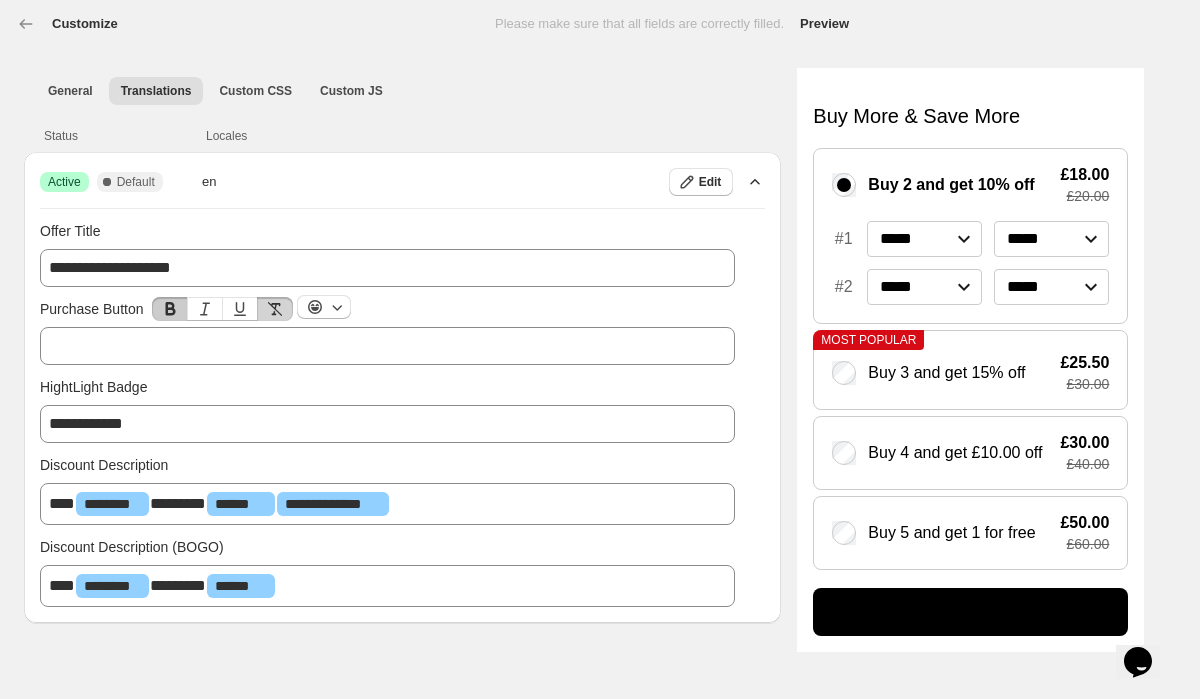 click 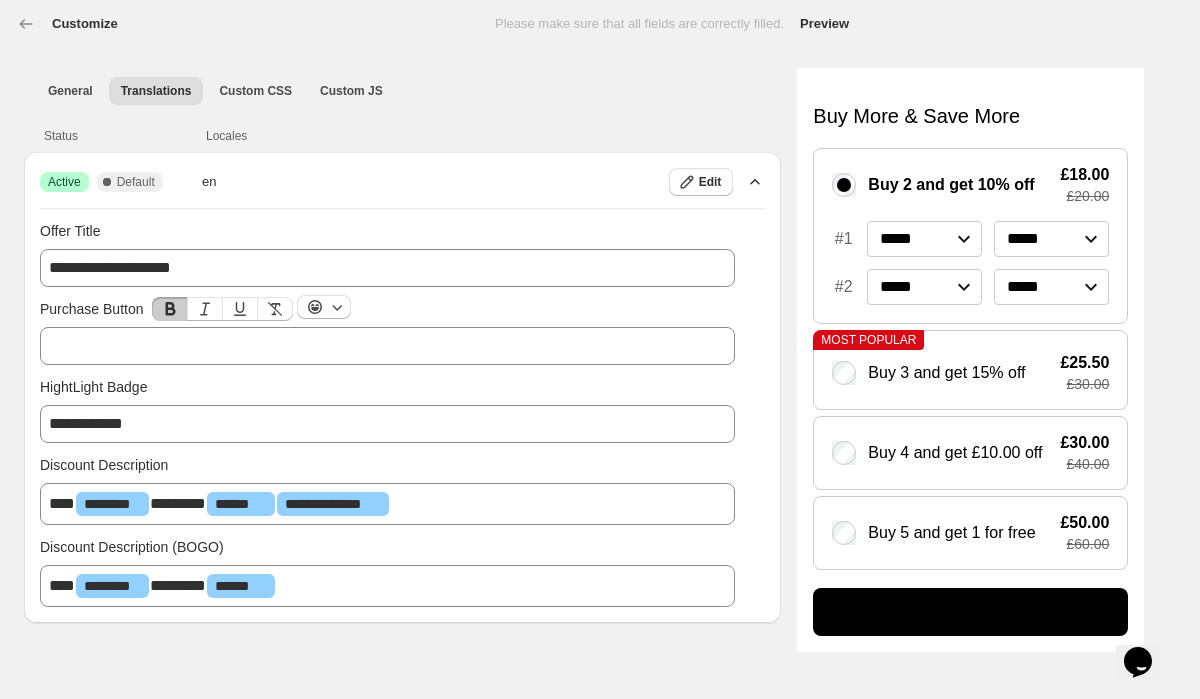 click on "﻿" at bounding box center [387, 346] 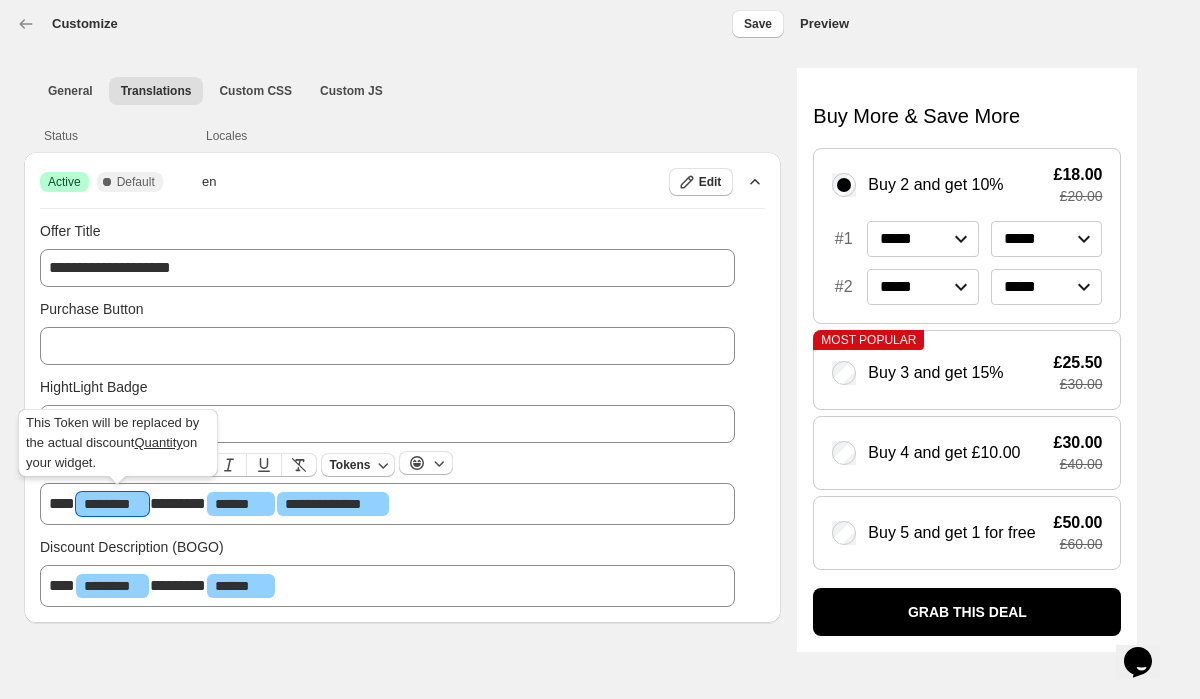 click on "******** ﻿" at bounding box center (112, 504) 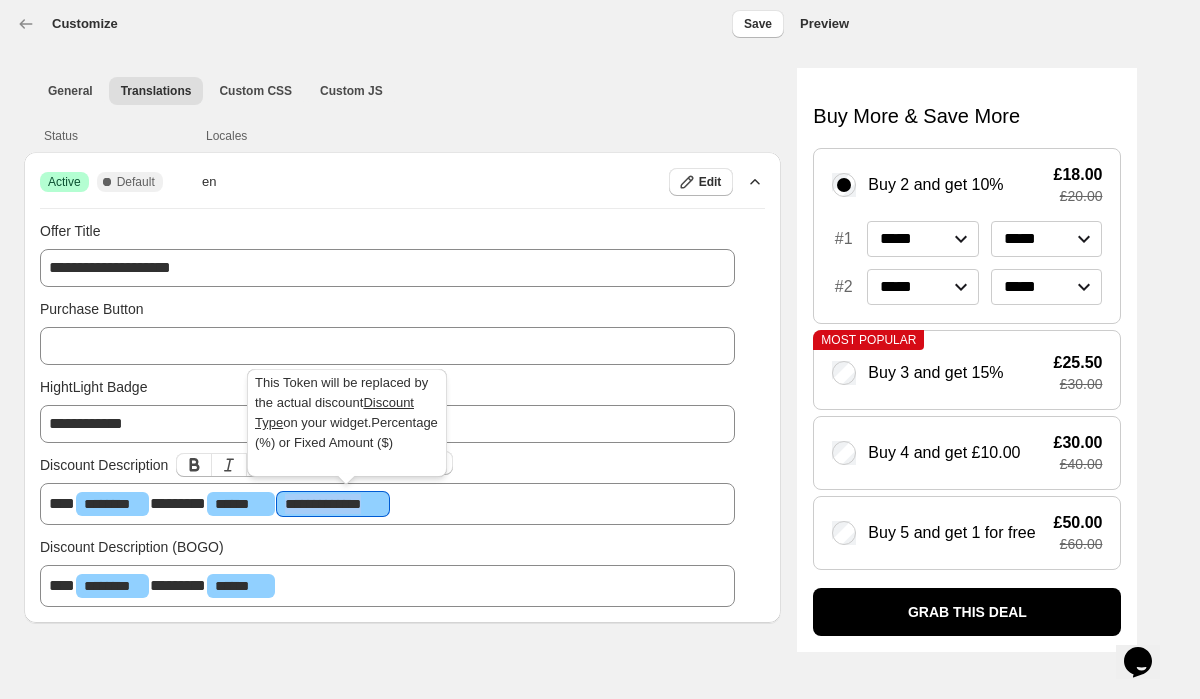 drag, startPoint x: 412, startPoint y: 501, endPoint x: 296, endPoint y: 494, distance: 116.21101 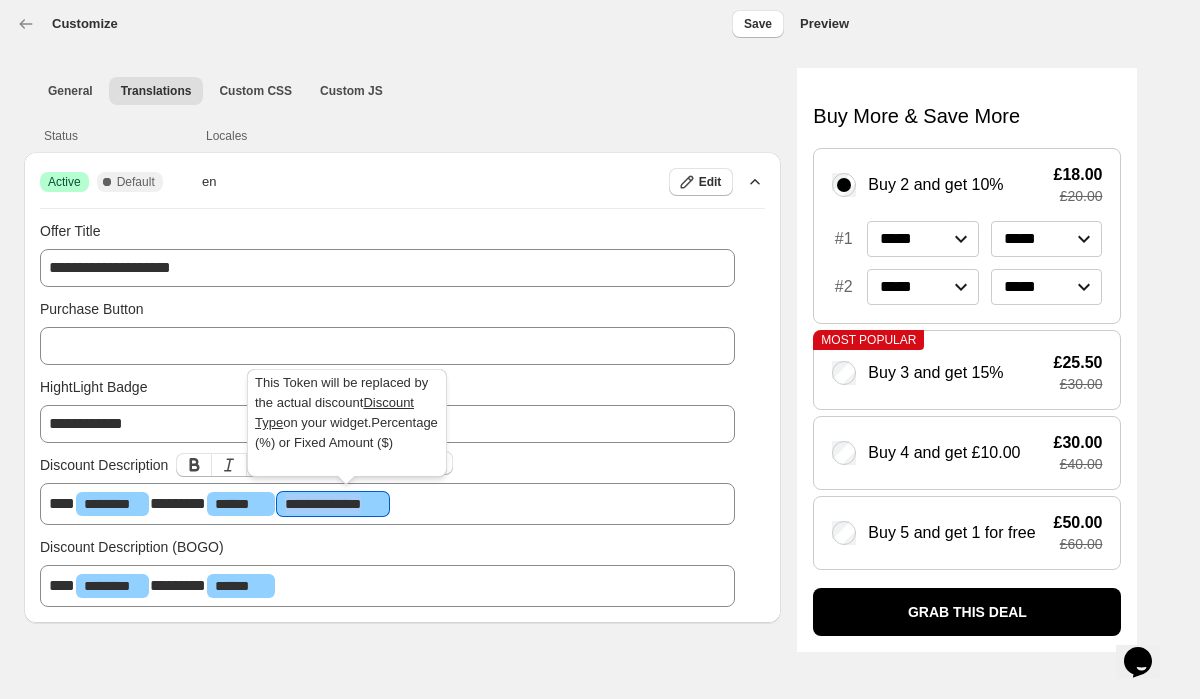 click on "**********" at bounding box center (387, 504) 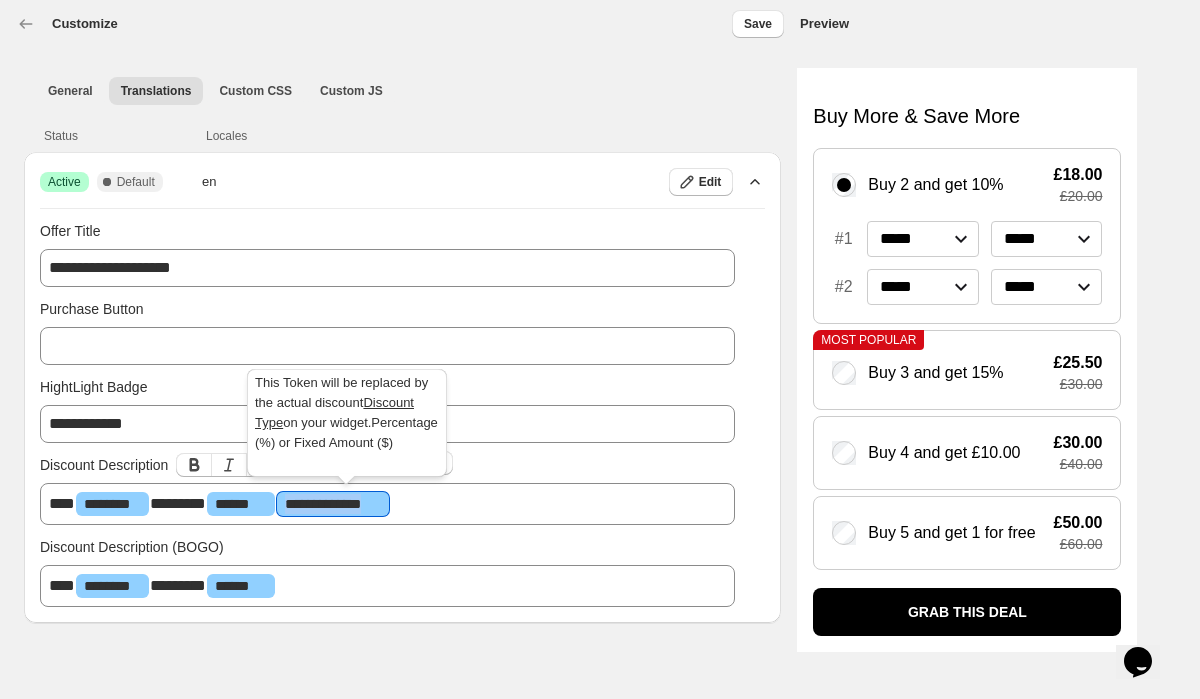 copy on "**********" 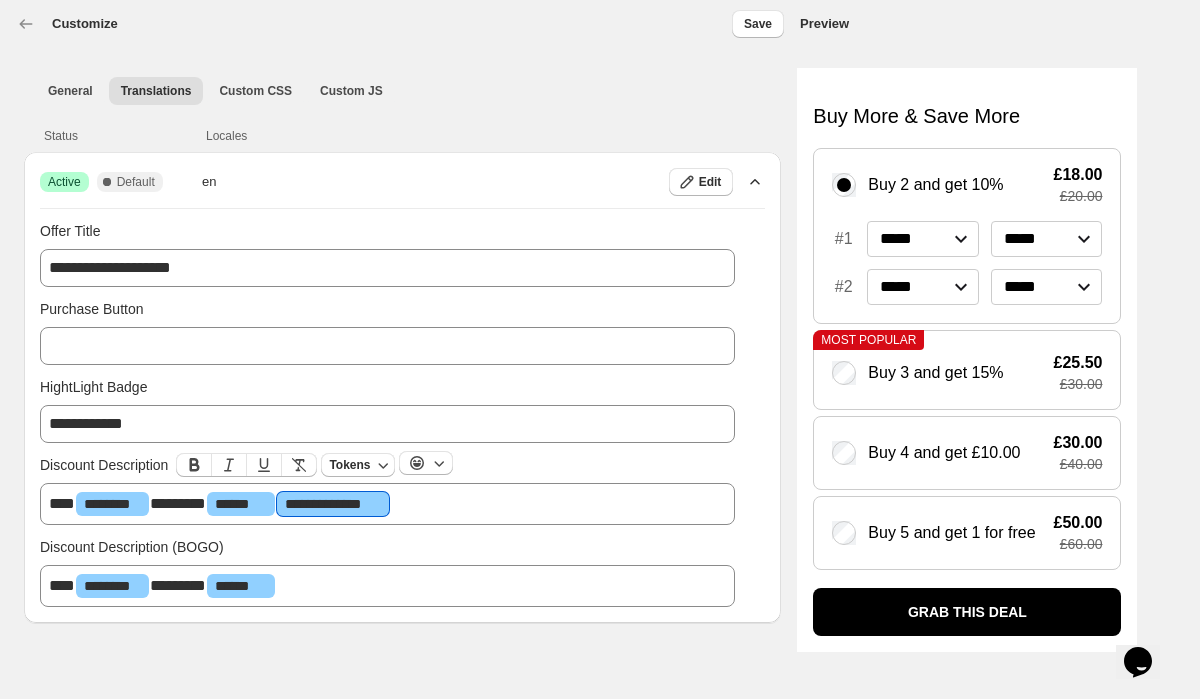 click on "﻿" at bounding box center (387, 346) 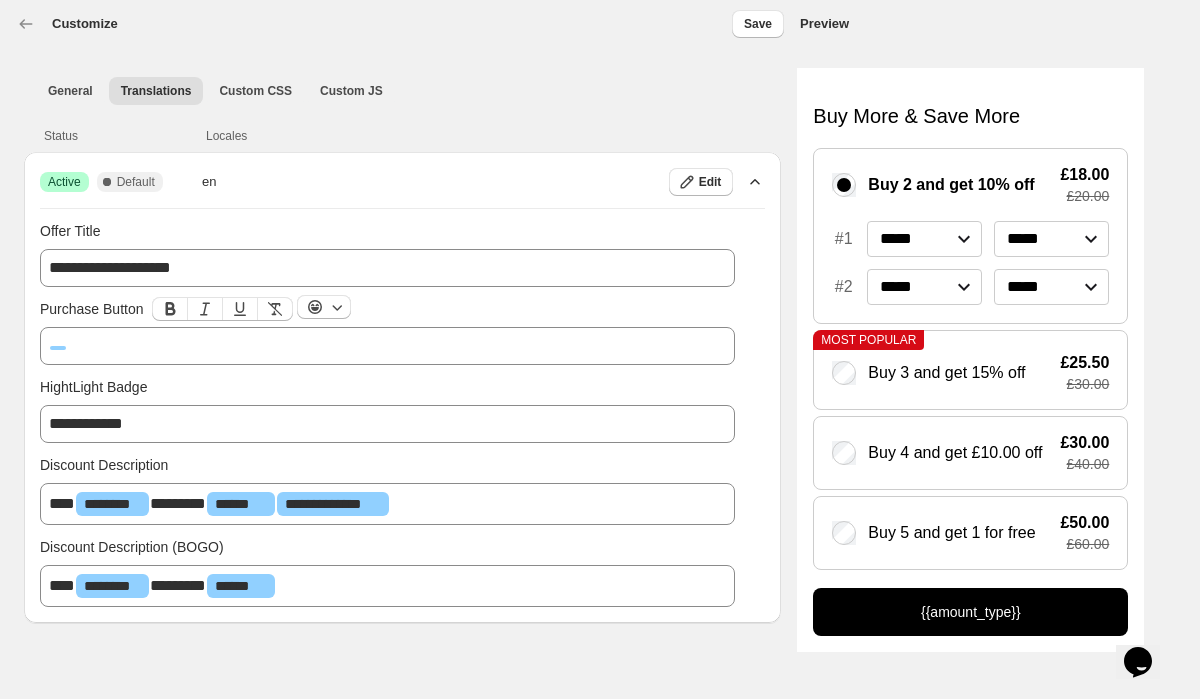 click on "﻿" at bounding box center [58, 348] 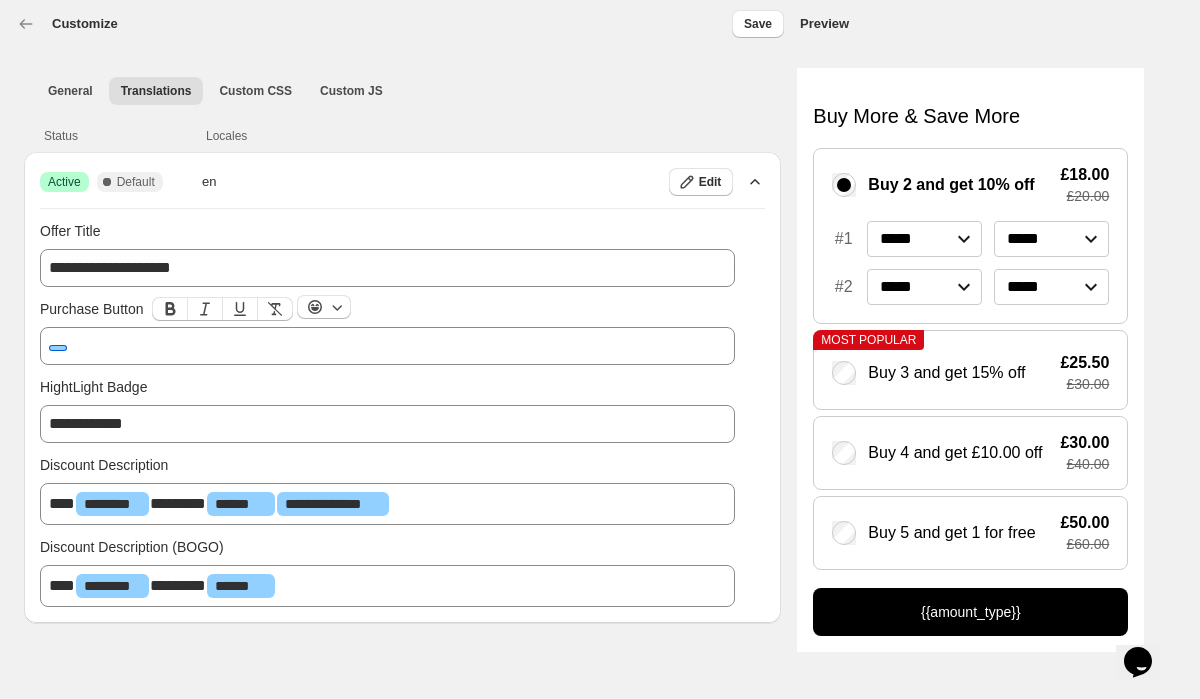 click on "﻿" at bounding box center [58, 348] 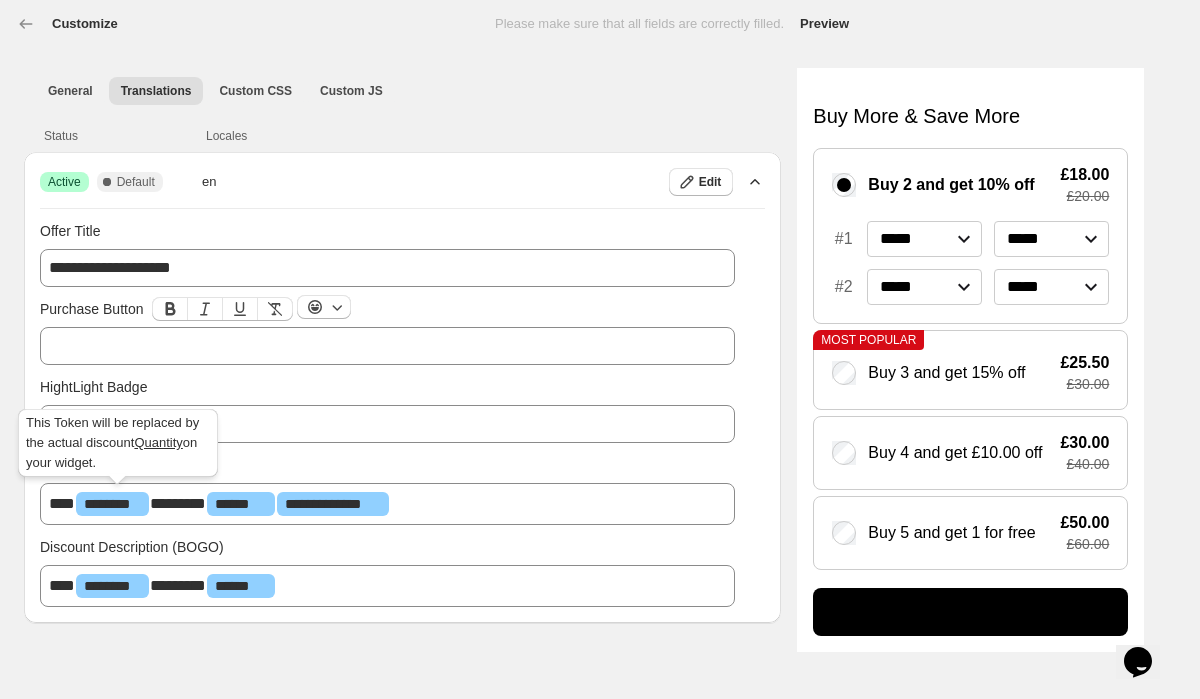 click on "******** ﻿" at bounding box center (112, 504) 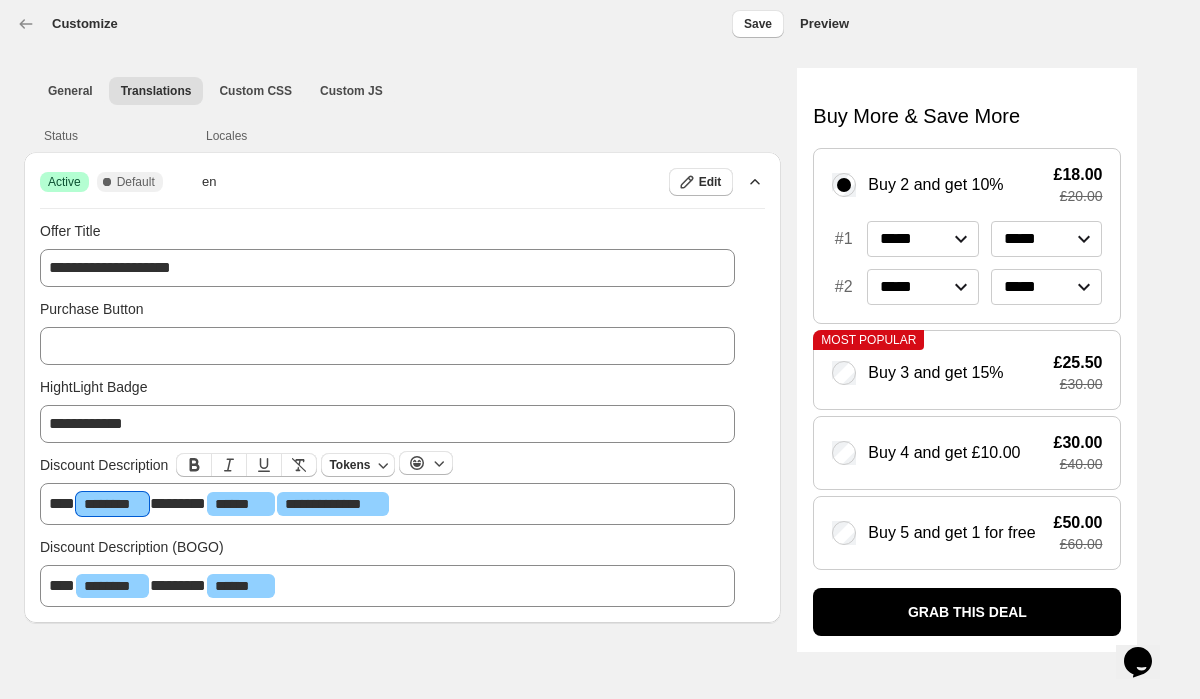 click on "﻿" at bounding box center [387, 346] 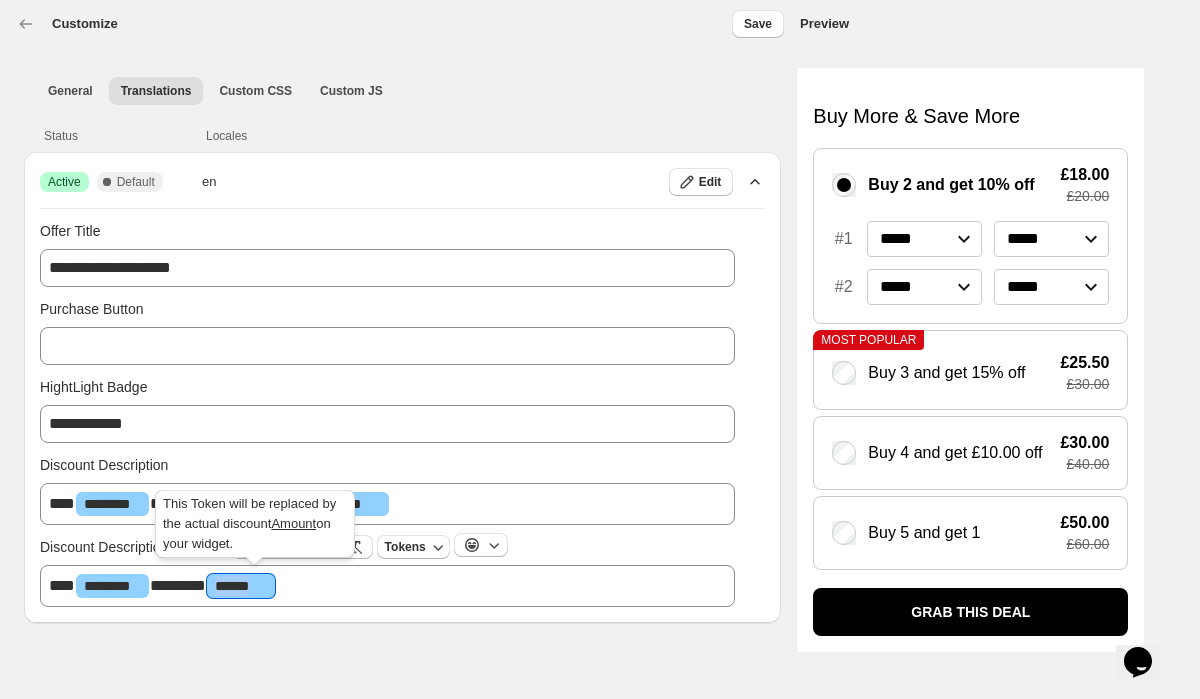 drag, startPoint x: 299, startPoint y: 581, endPoint x: 219, endPoint y: 580, distance: 80.00625 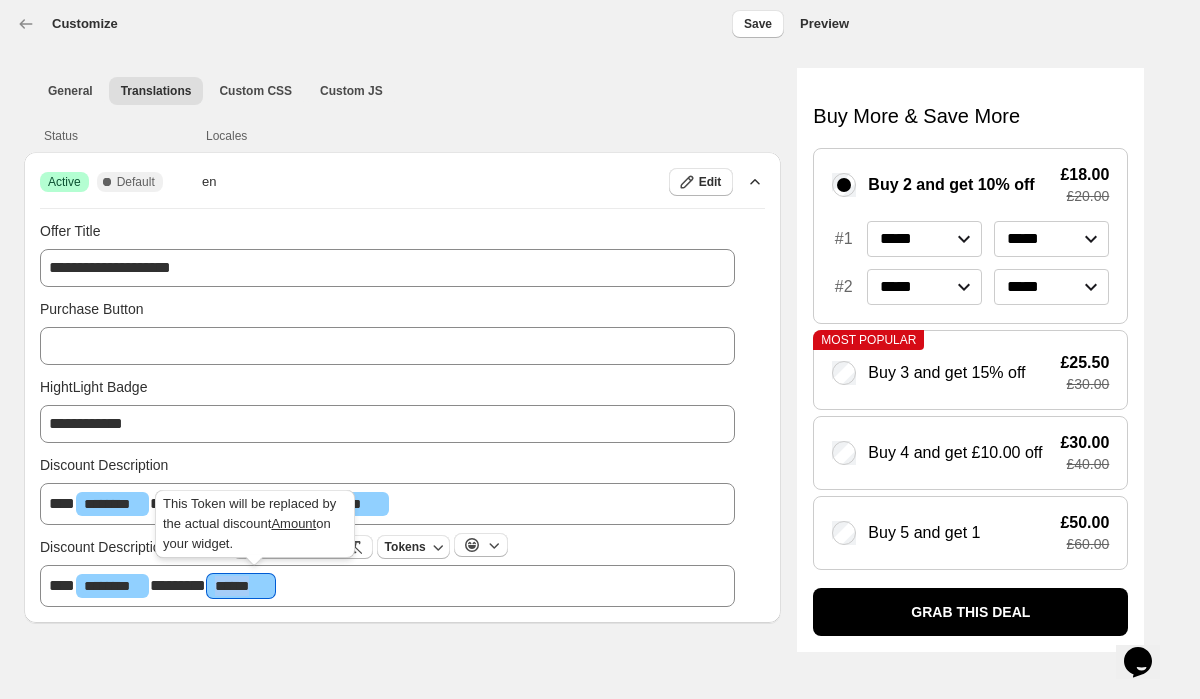 click on "*** ******** ﻿ ******* ****** ﻿ ﻿" at bounding box center (387, 586) 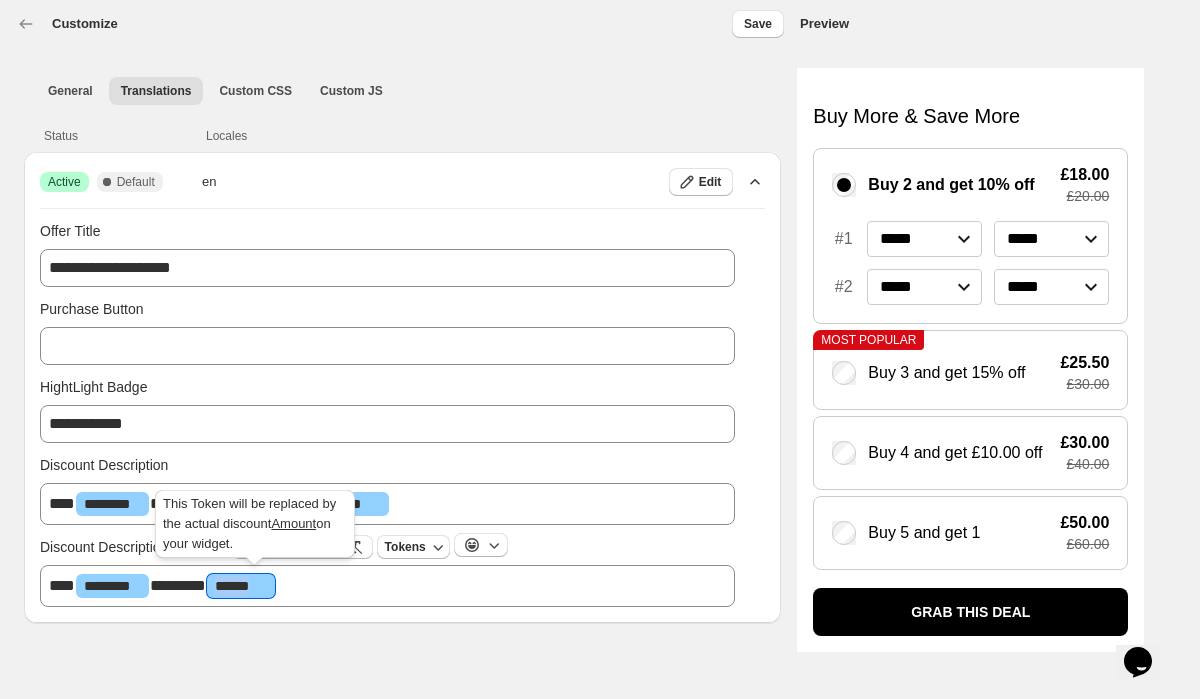 copy on "****** ﻿ ﻿" 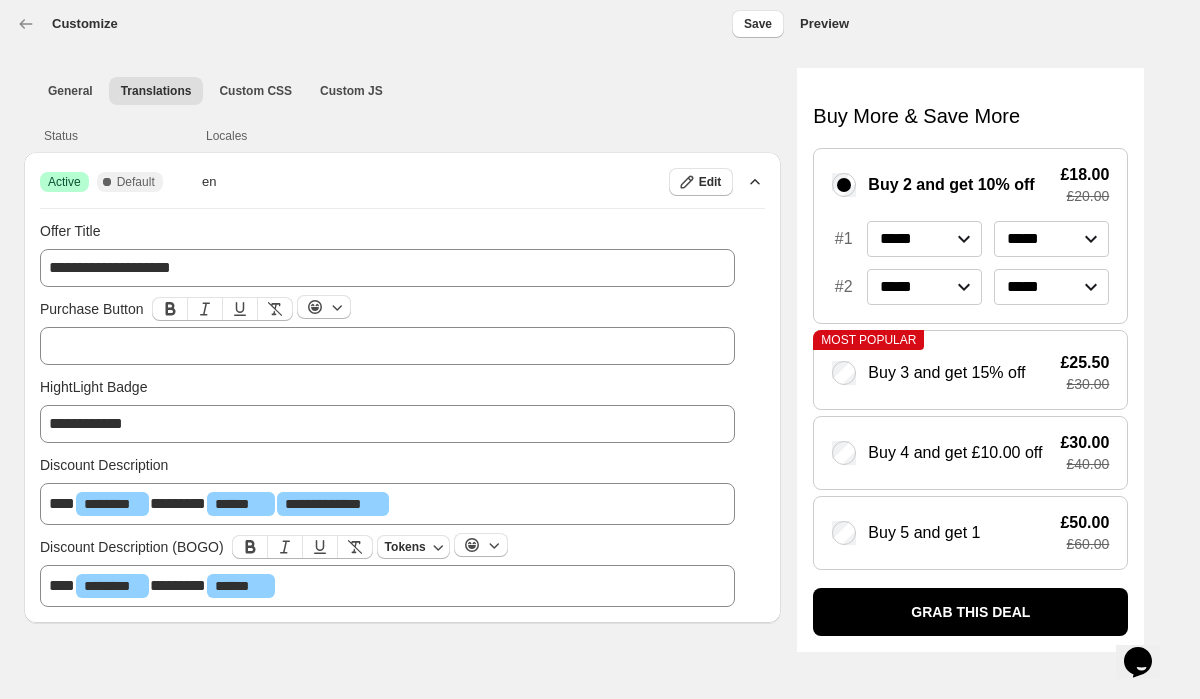 click on "﻿" at bounding box center (387, 346) 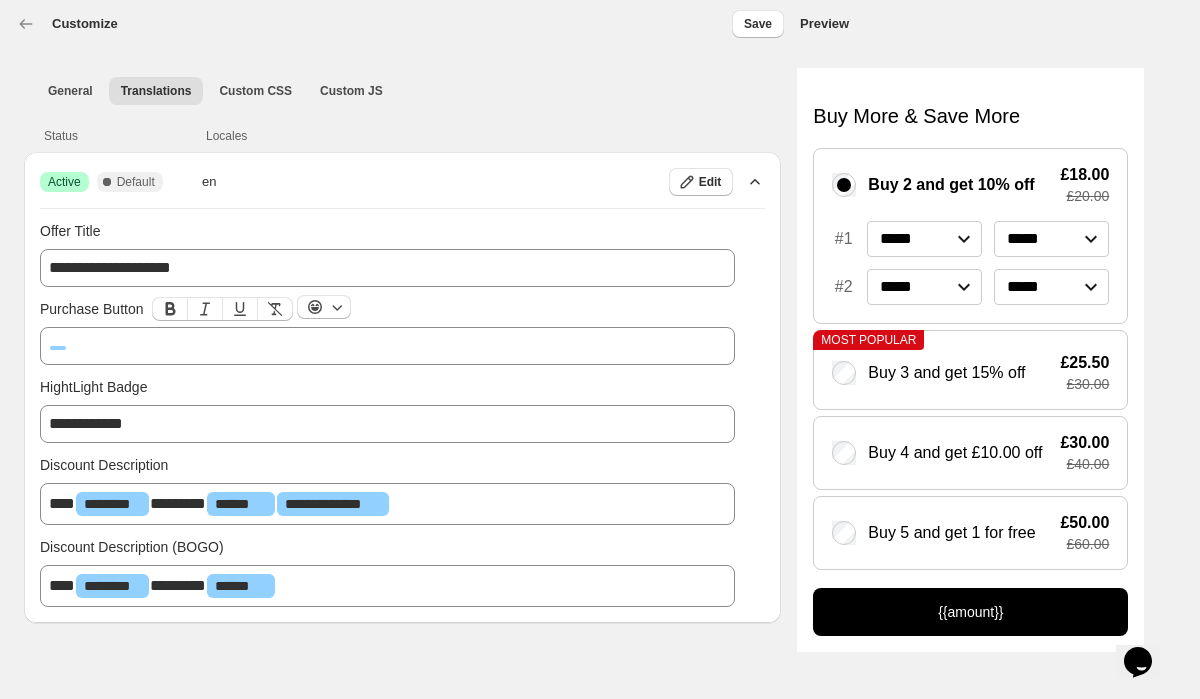click on "﻿" at bounding box center [58, 345] 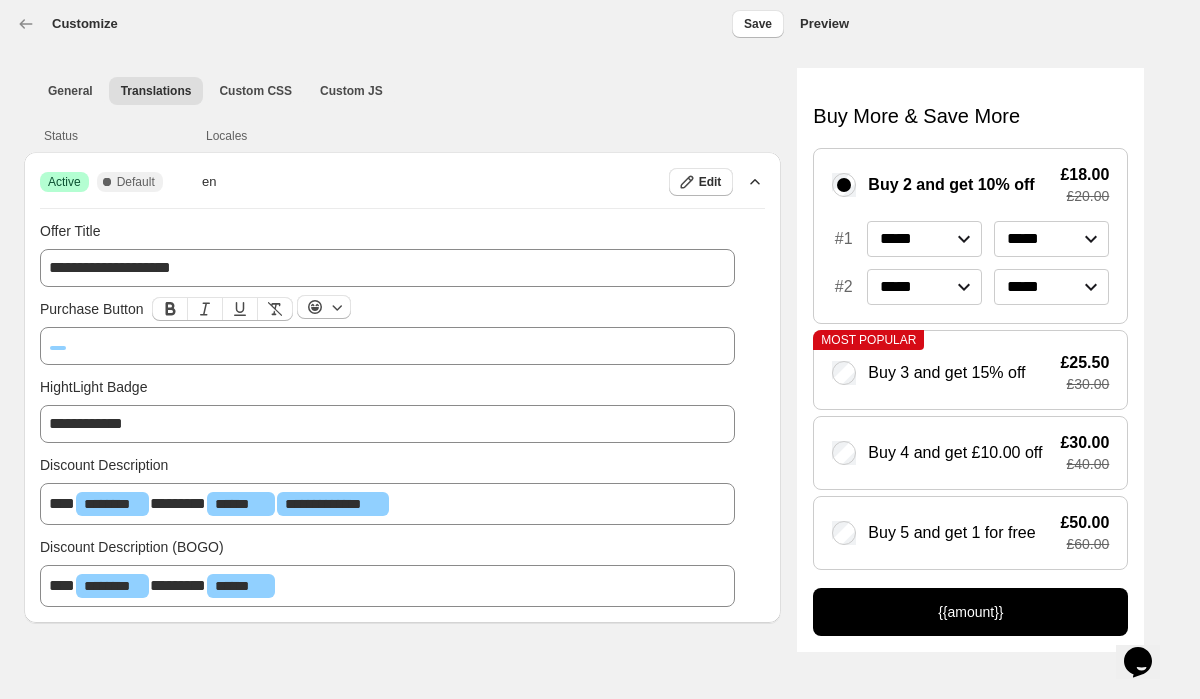 click on "﻿ ﻿ ﻿" at bounding box center [387, 346] 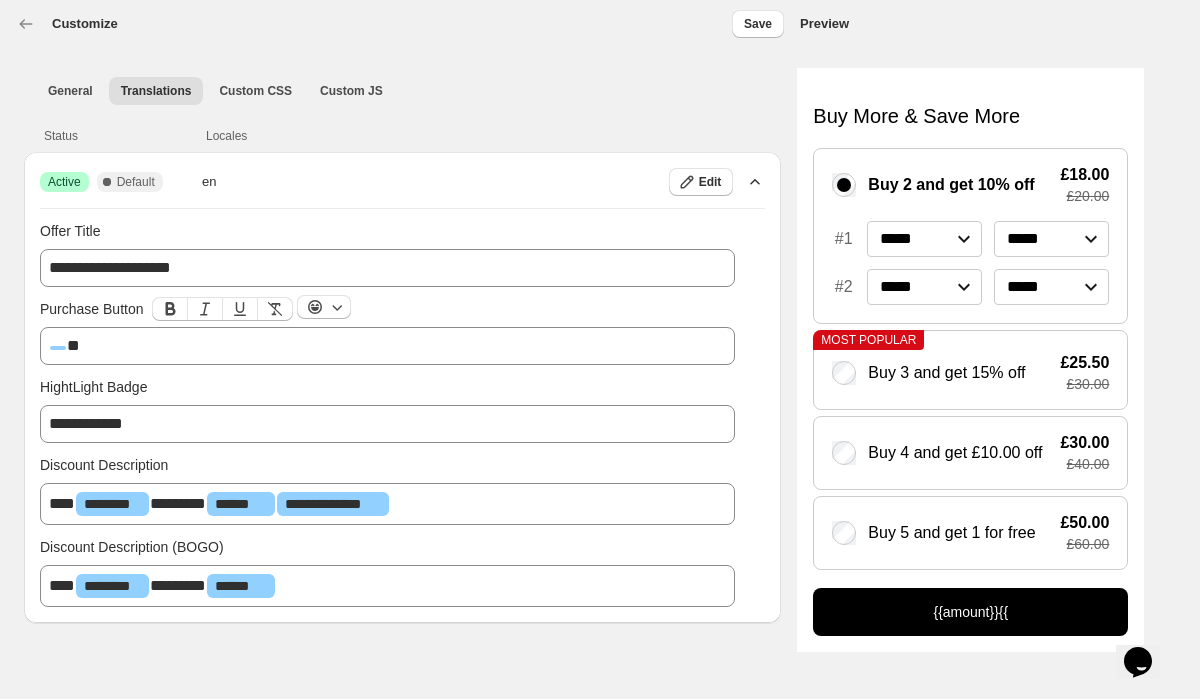 click on "﻿ ﻿ **" at bounding box center [387, 346] 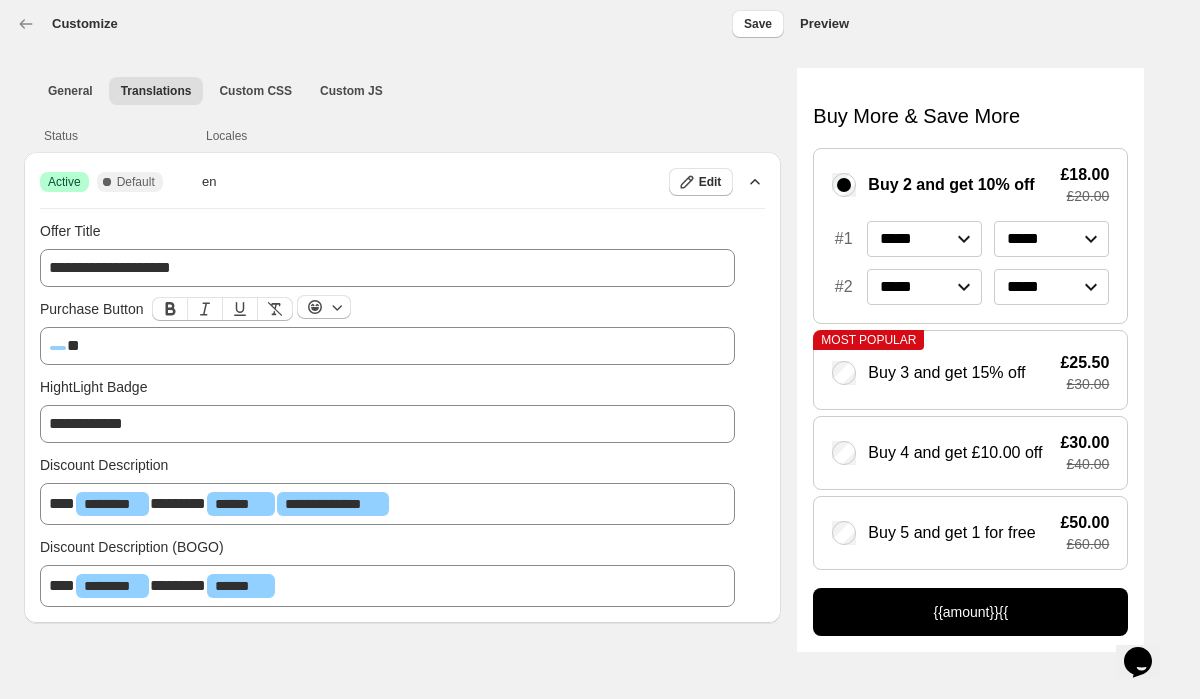 type 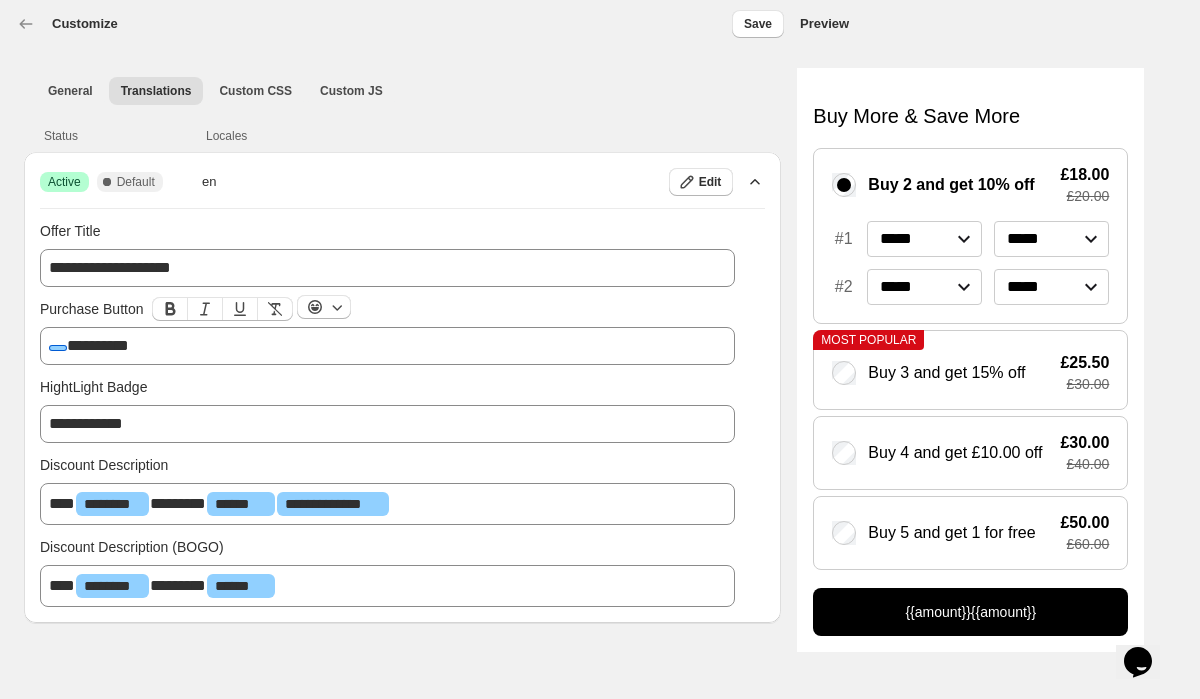 drag, startPoint x: 67, startPoint y: 351, endPoint x: 45, endPoint y: 351, distance: 22 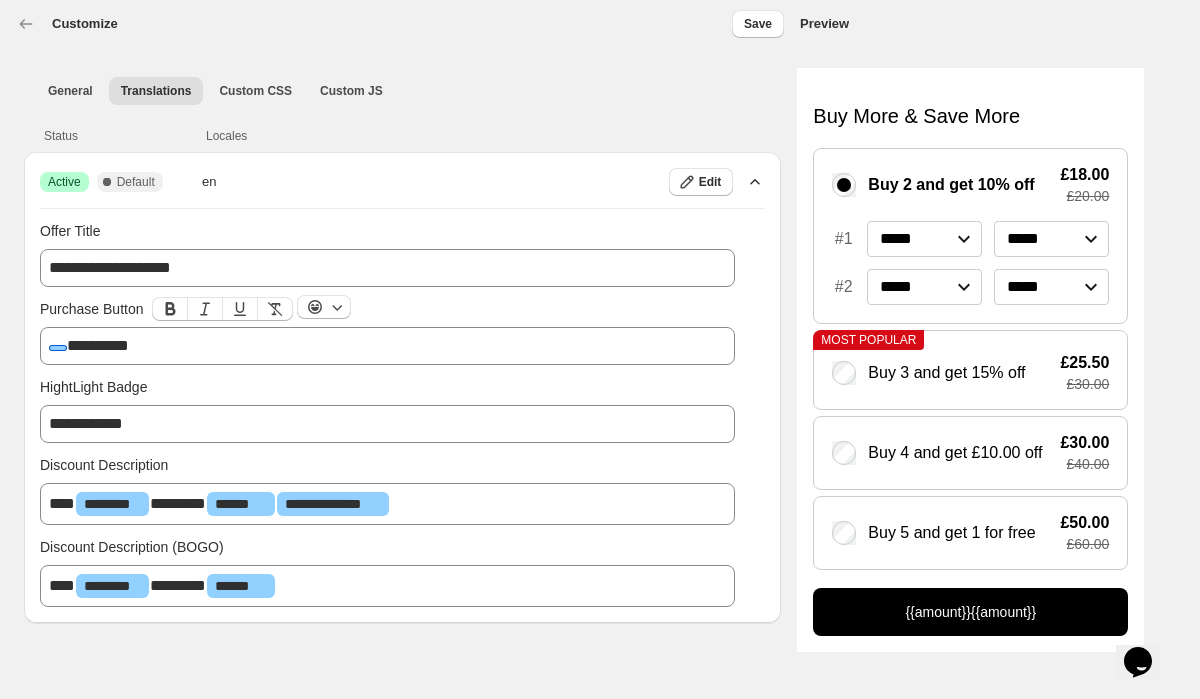 click on "**********" at bounding box center [387, 346] 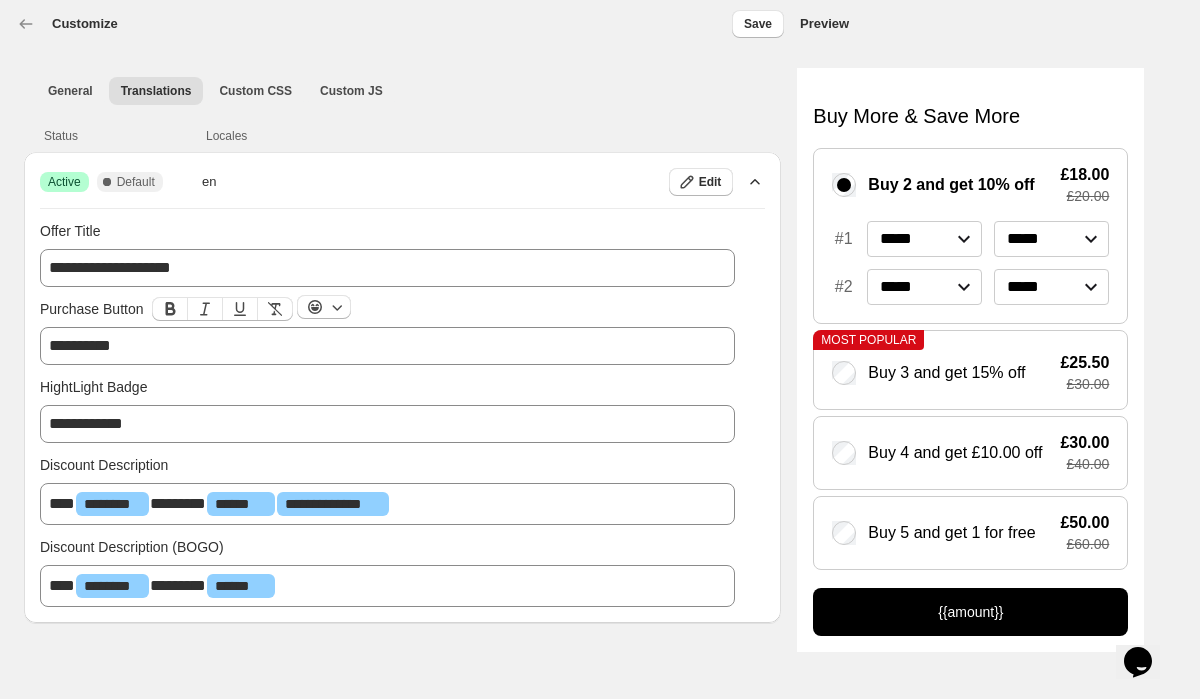 click on "**********" at bounding box center [387, 346] 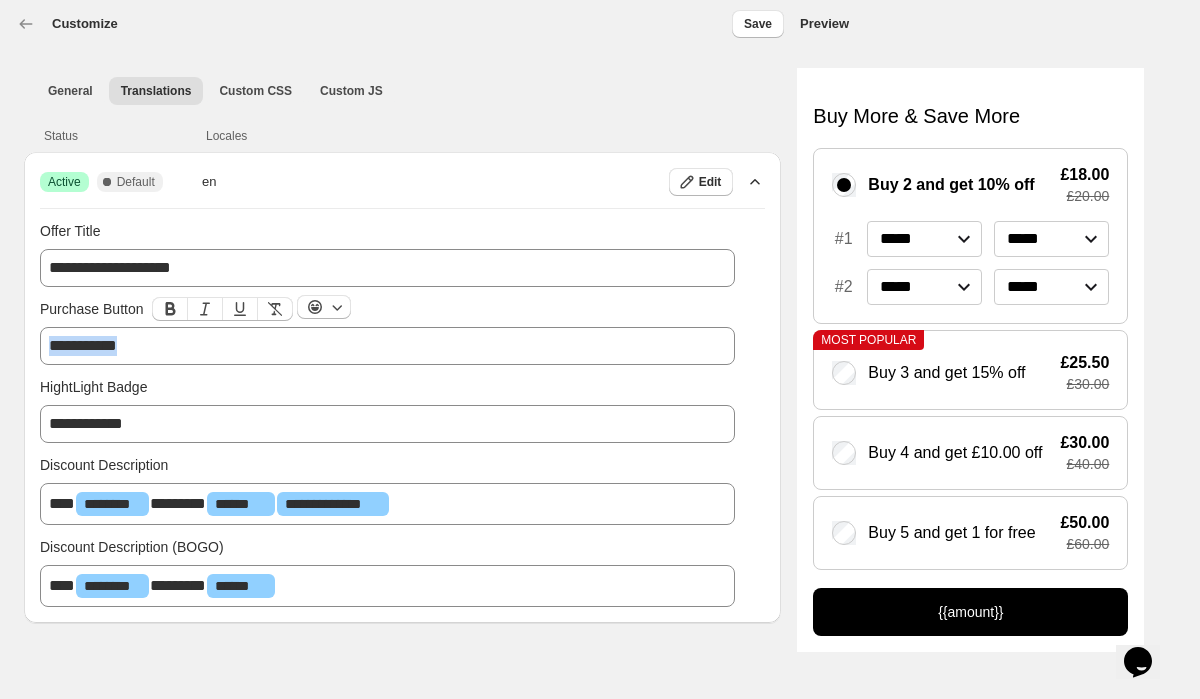 drag, startPoint x: 198, startPoint y: 353, endPoint x: 34, endPoint y: 339, distance: 164.59648 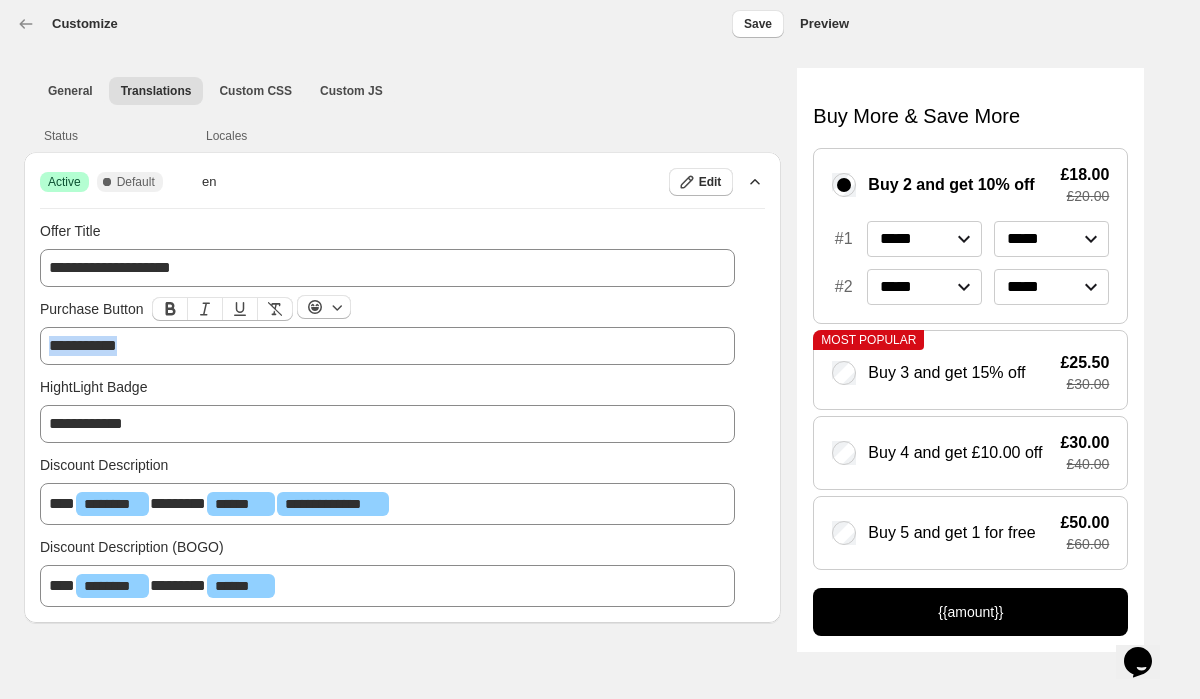 click on "**********" at bounding box center [402, 387] 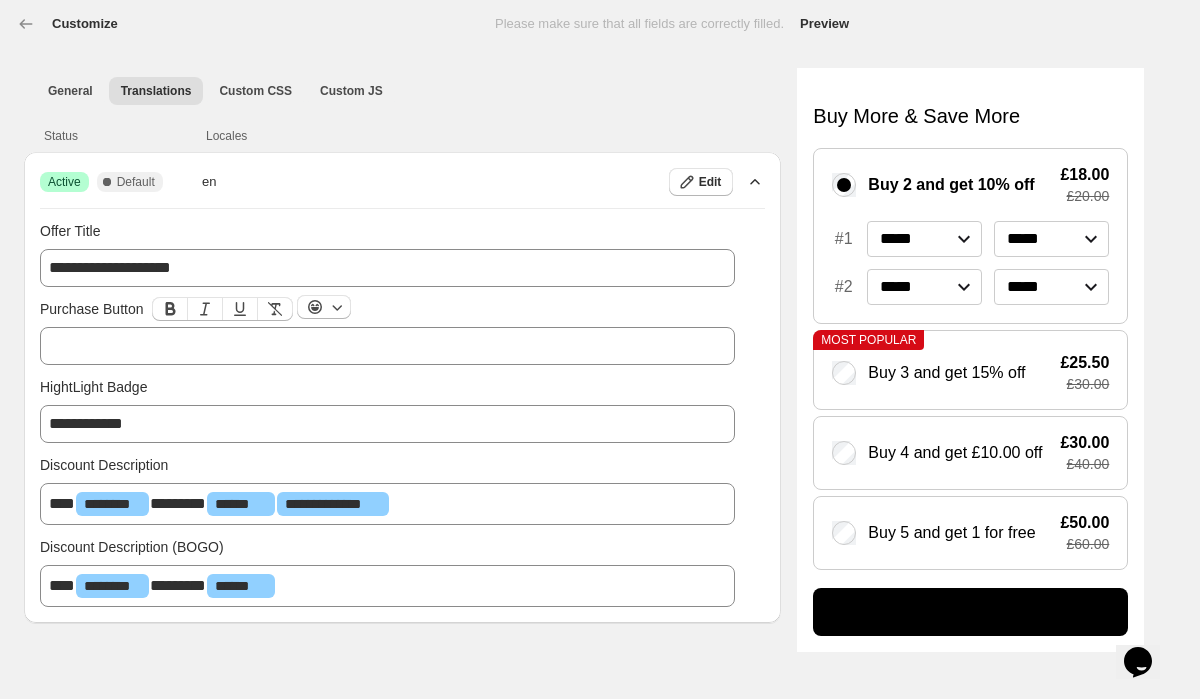 click on "Customize Please make sure that all fields are correctly filled." at bounding box center [400, 24] 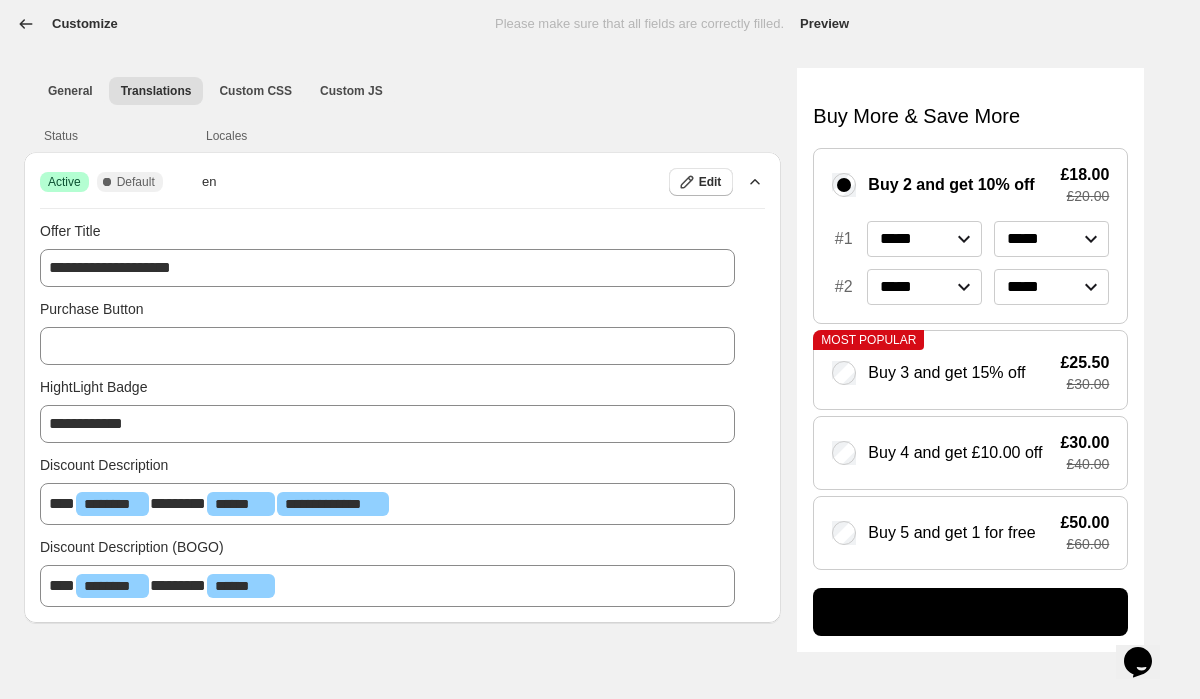 click 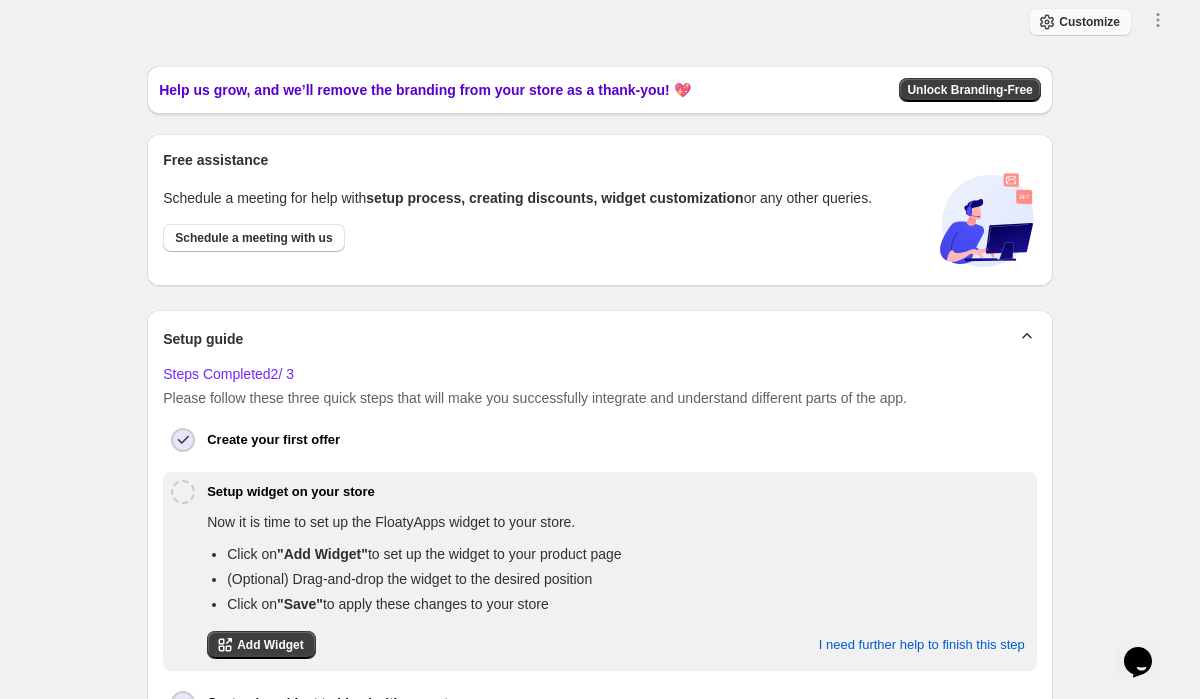 click on "Customize" at bounding box center [1089, 22] 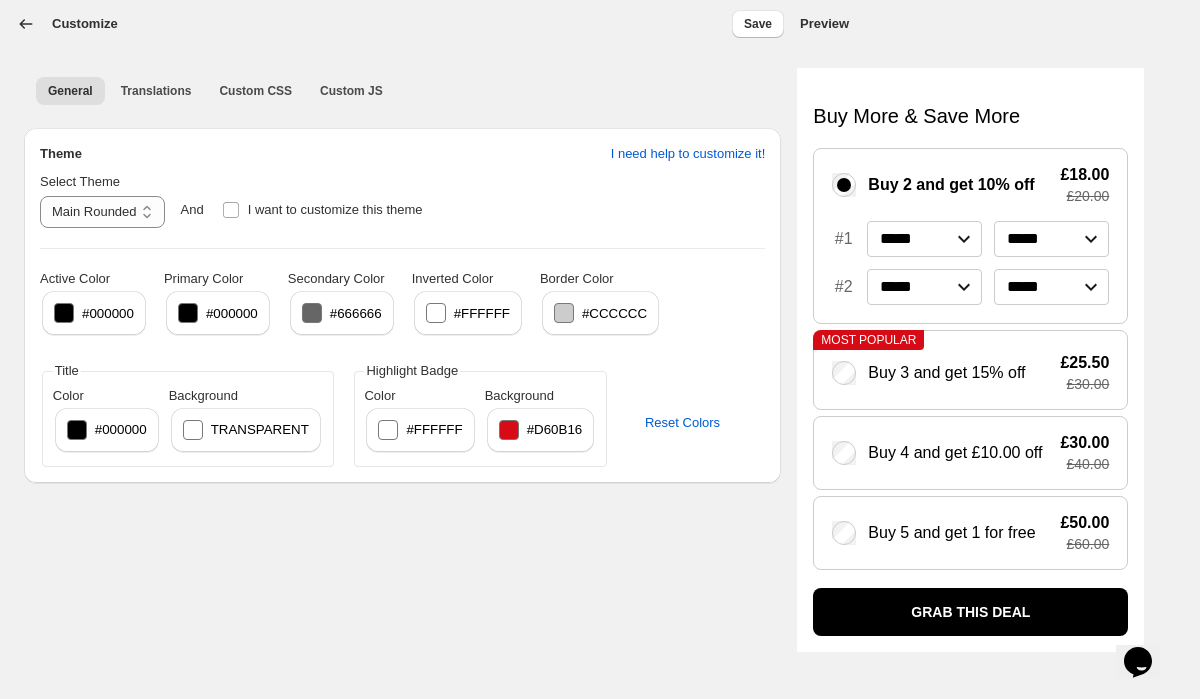 click 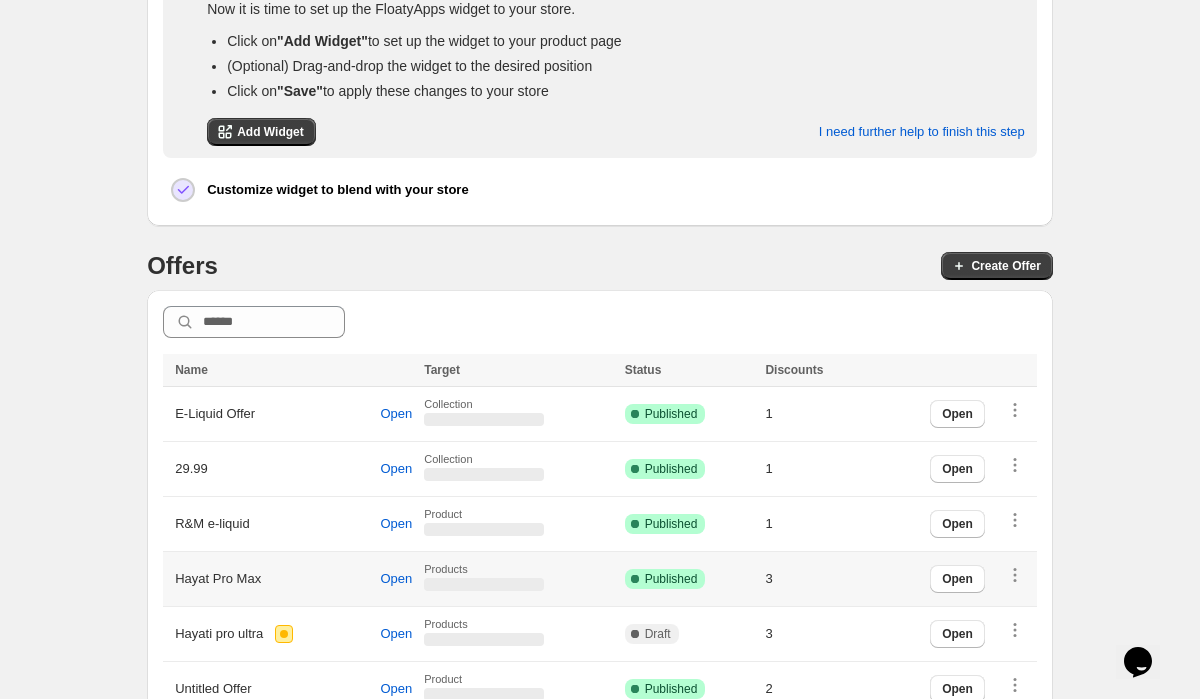 scroll, scrollTop: 604, scrollLeft: 0, axis: vertical 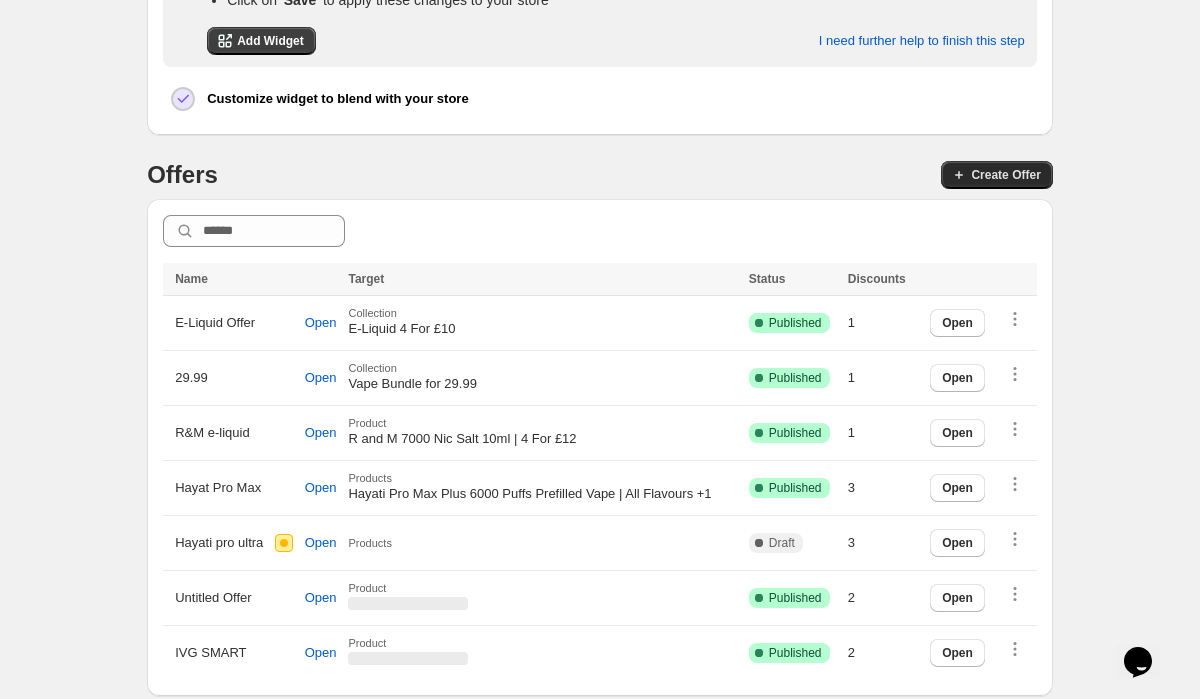 click on "Create Offer" at bounding box center (996, 175) 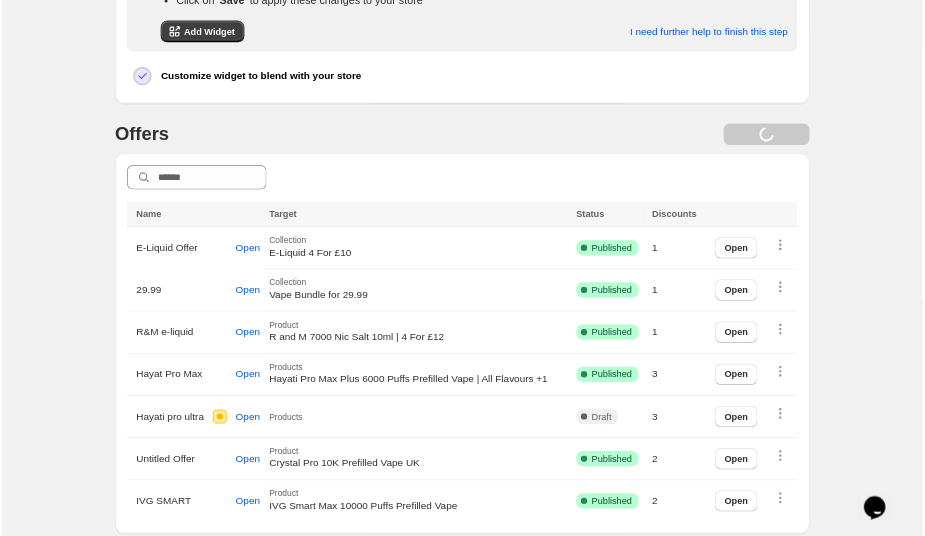 scroll, scrollTop: 0, scrollLeft: 0, axis: both 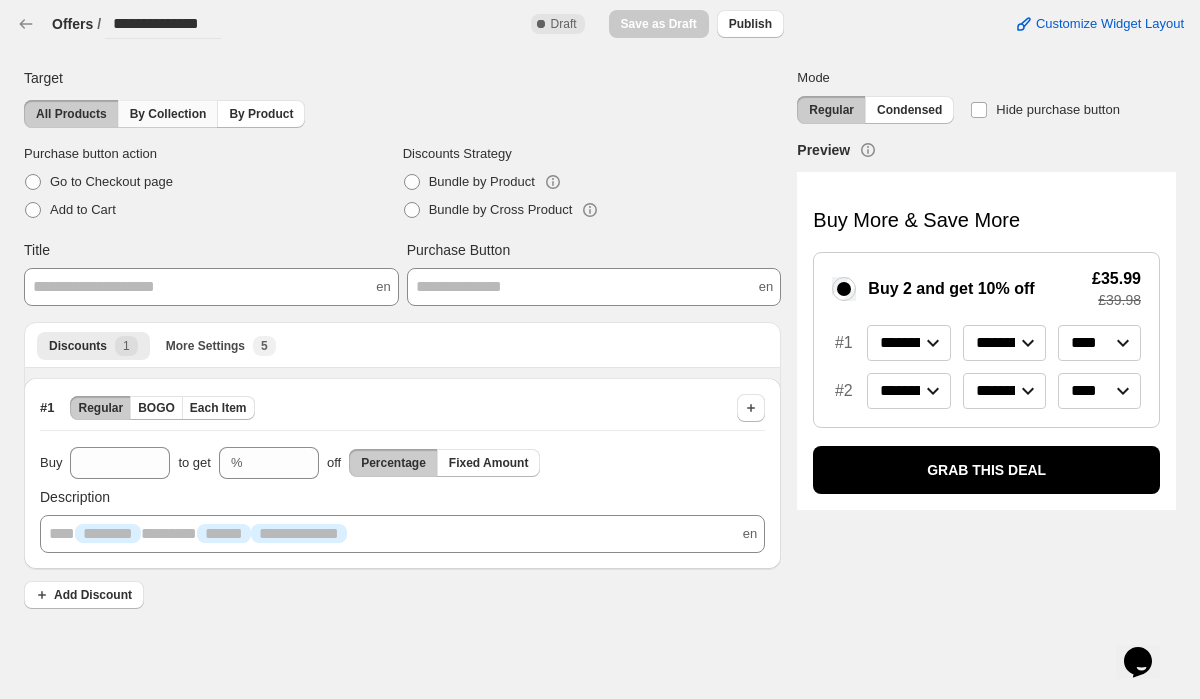 click on "By Collection" at bounding box center [168, 114] 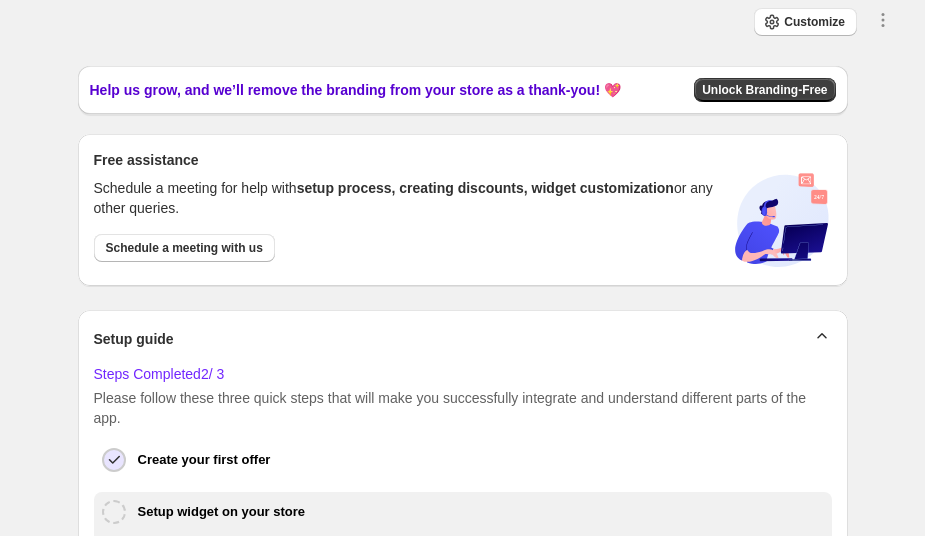 scroll, scrollTop: 0, scrollLeft: 0, axis: both 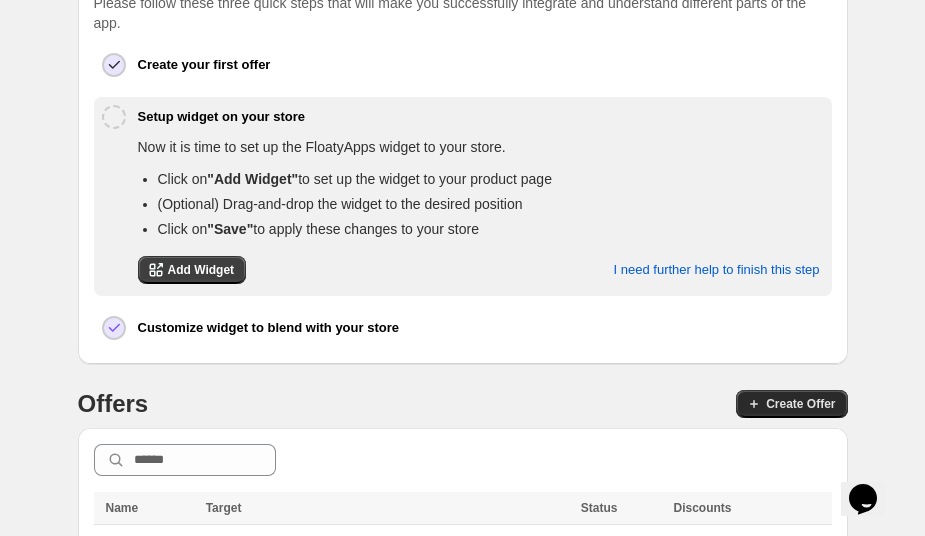 click 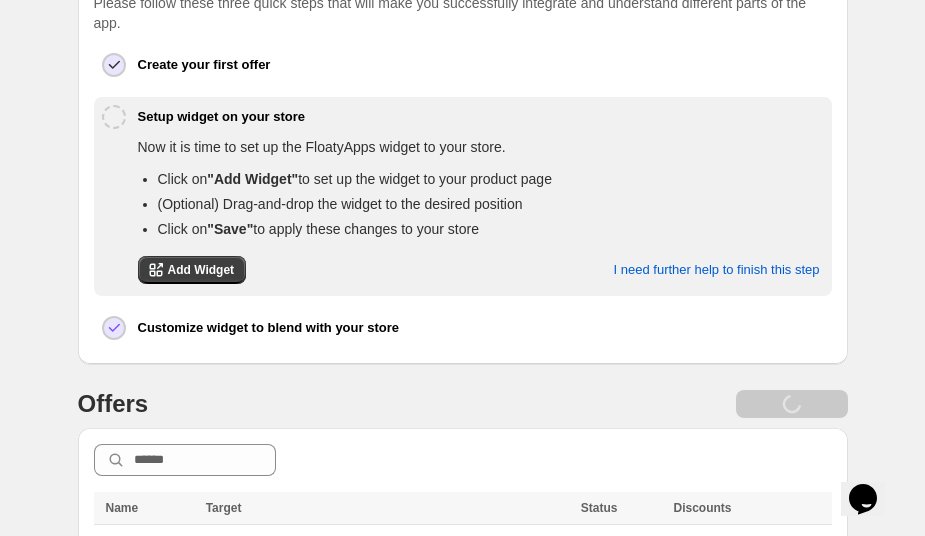 scroll, scrollTop: 0, scrollLeft: 0, axis: both 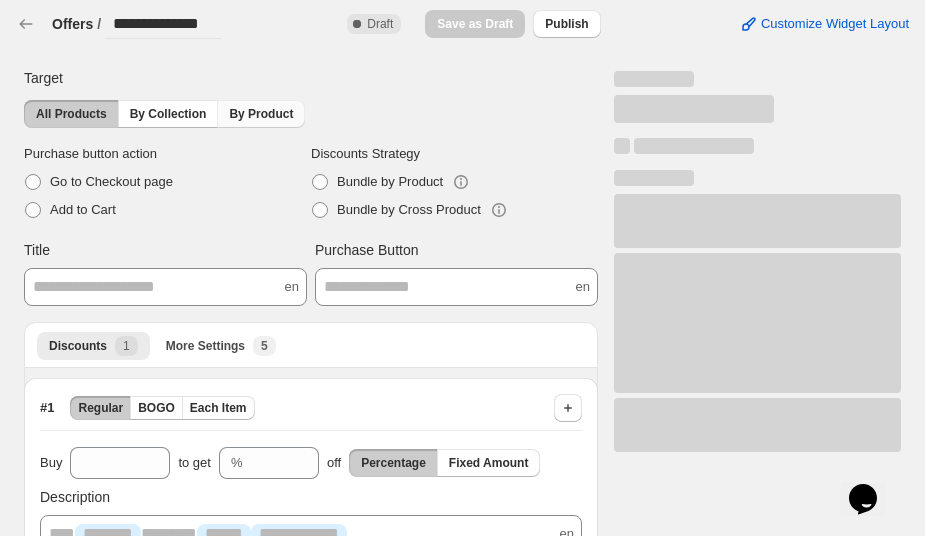 click on "By Product" at bounding box center (261, 114) 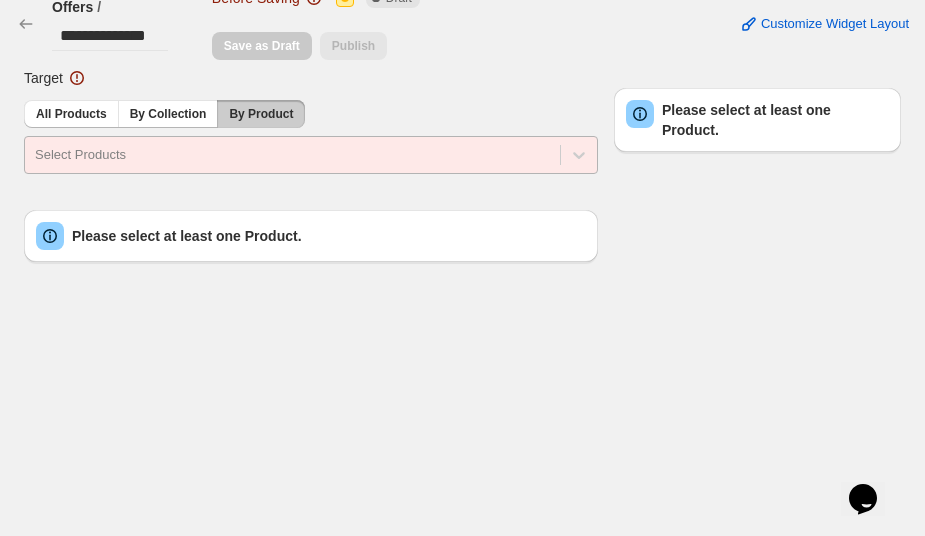 click at bounding box center (292, 155) 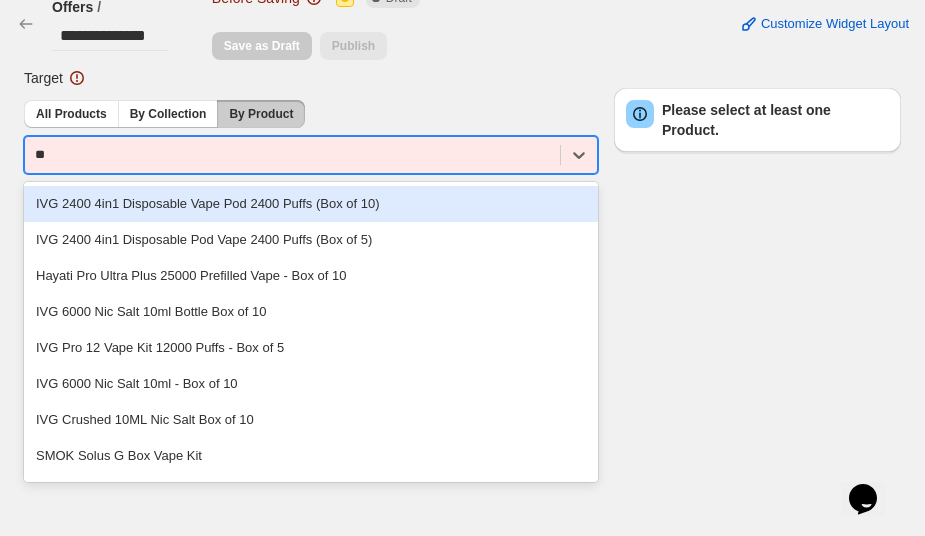 type on "*" 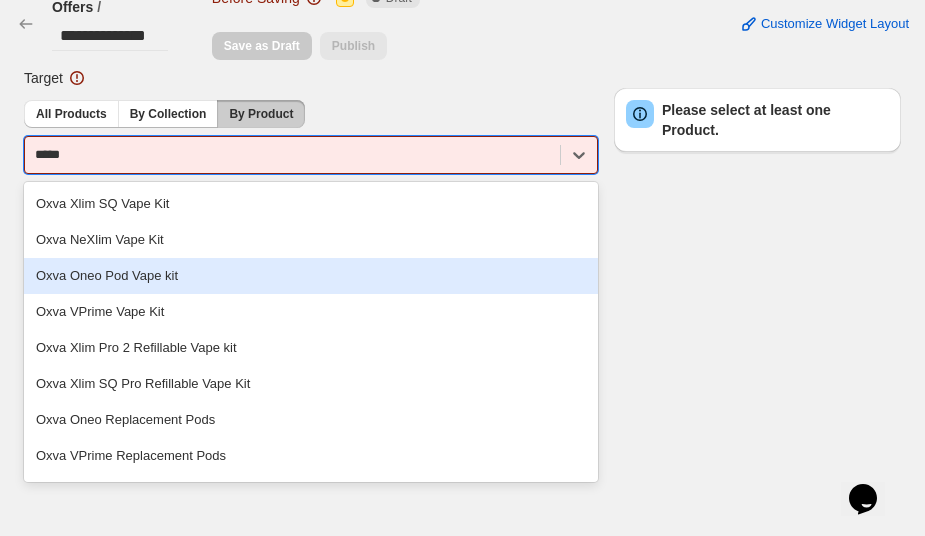 scroll, scrollTop: 68, scrollLeft: 0, axis: vertical 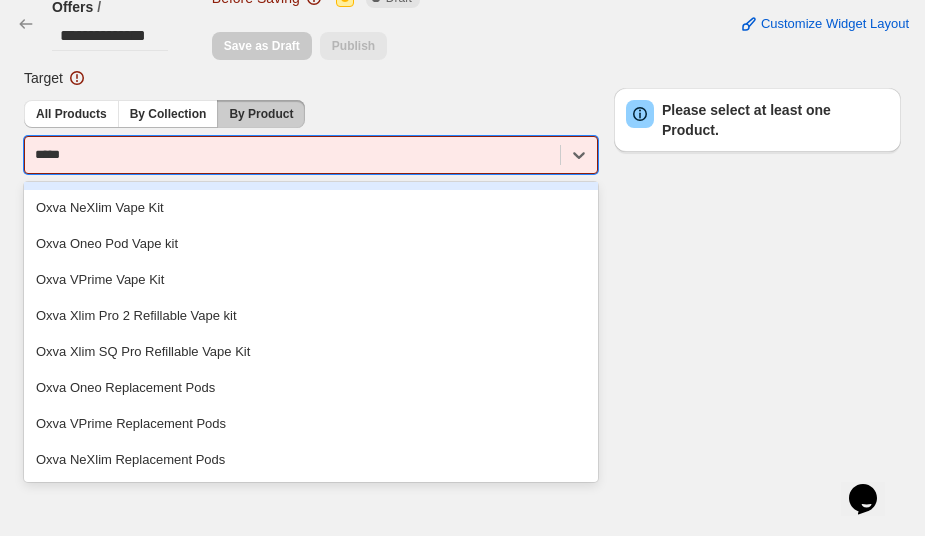 type on "****" 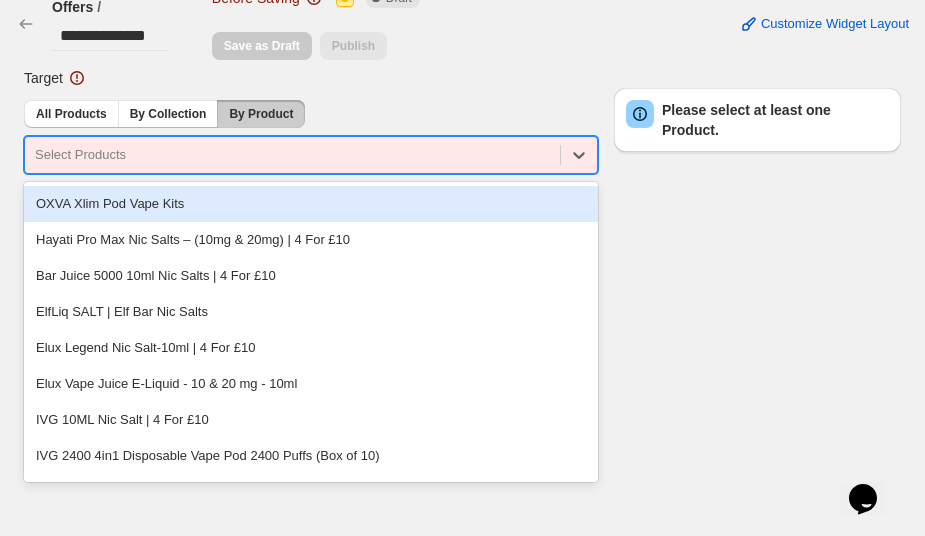 click at bounding box center [292, 155] 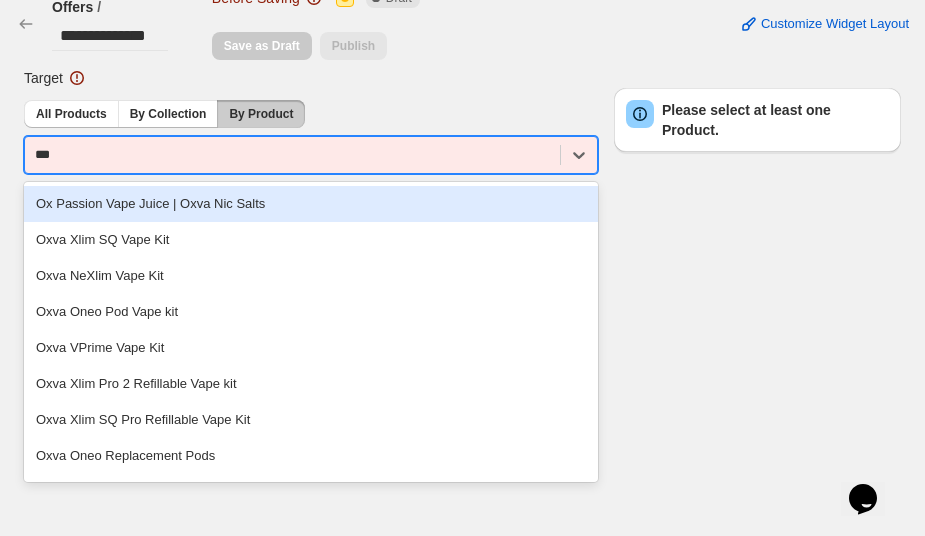 type on "****" 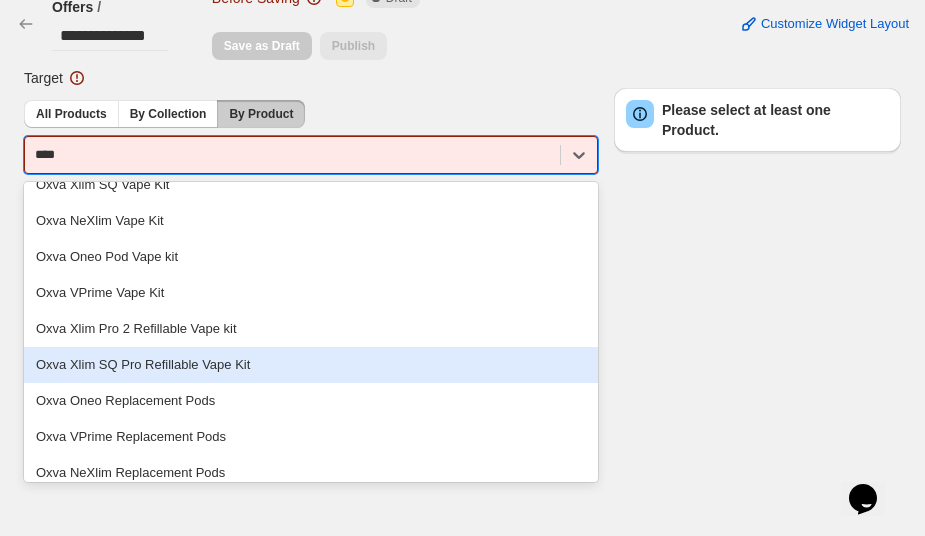 scroll, scrollTop: 59, scrollLeft: 0, axis: vertical 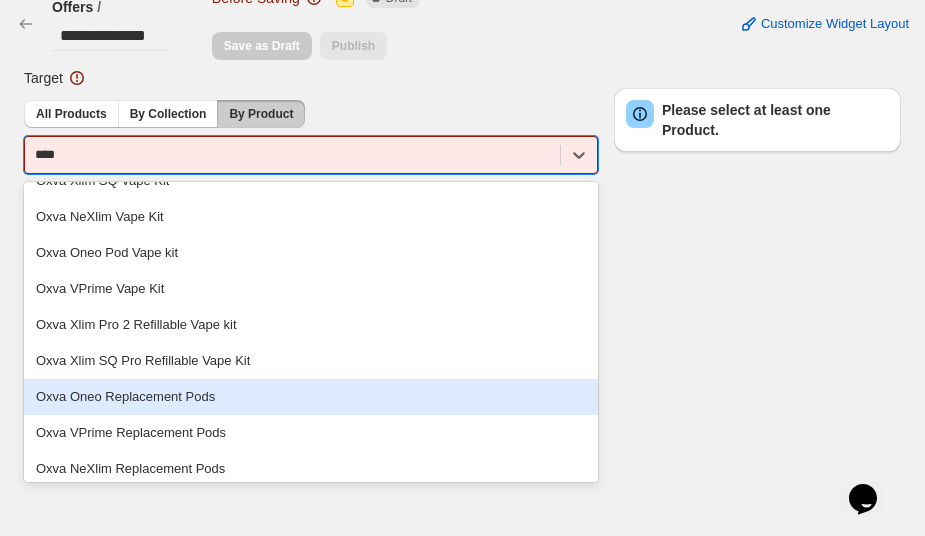 click on "Oxva Oneo Replacement Pods" at bounding box center (311, 397) 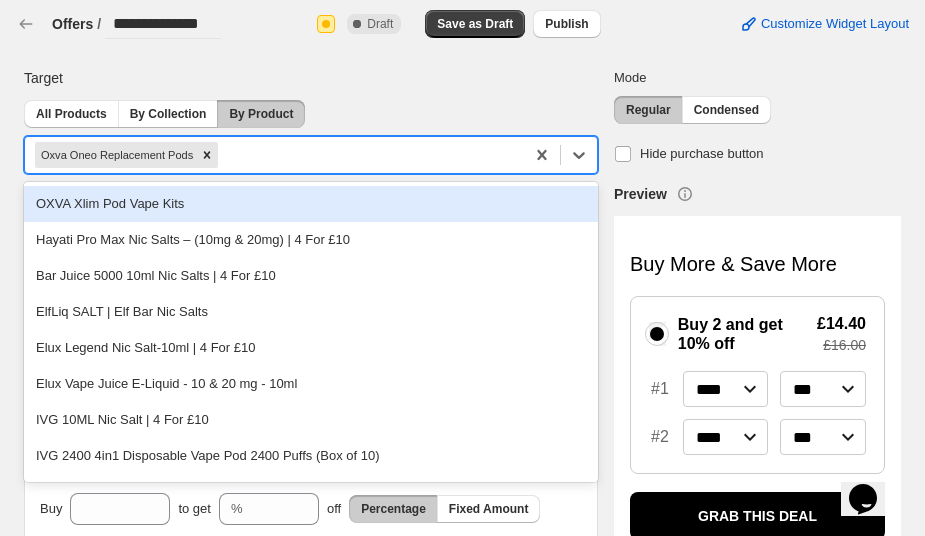 click at bounding box center (368, 155) 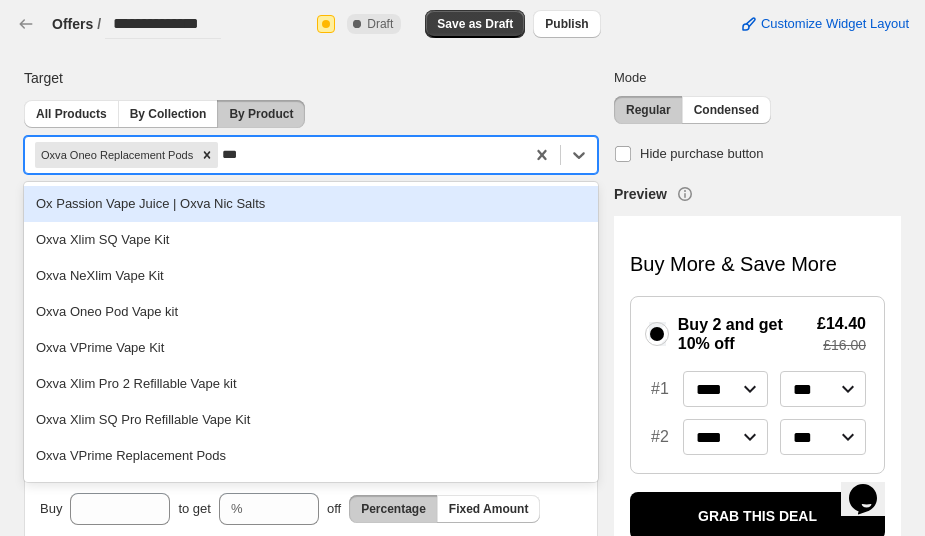 type on "****" 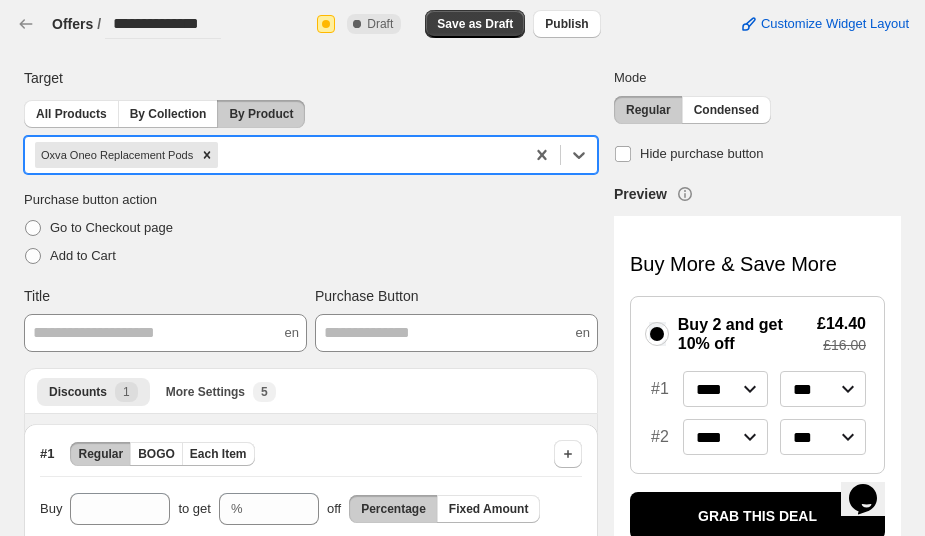 drag, startPoint x: 278, startPoint y: 150, endPoint x: 256, endPoint y: 150, distance: 22 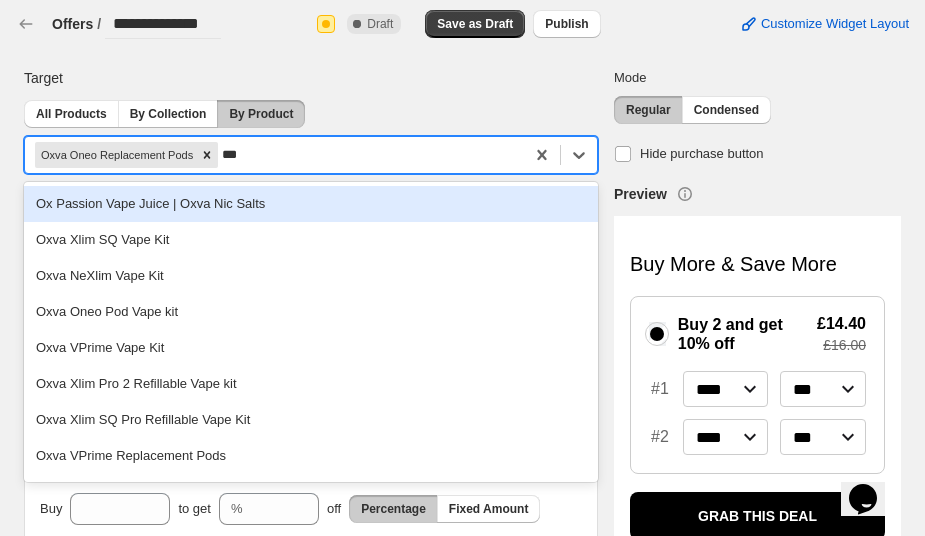 type on "****" 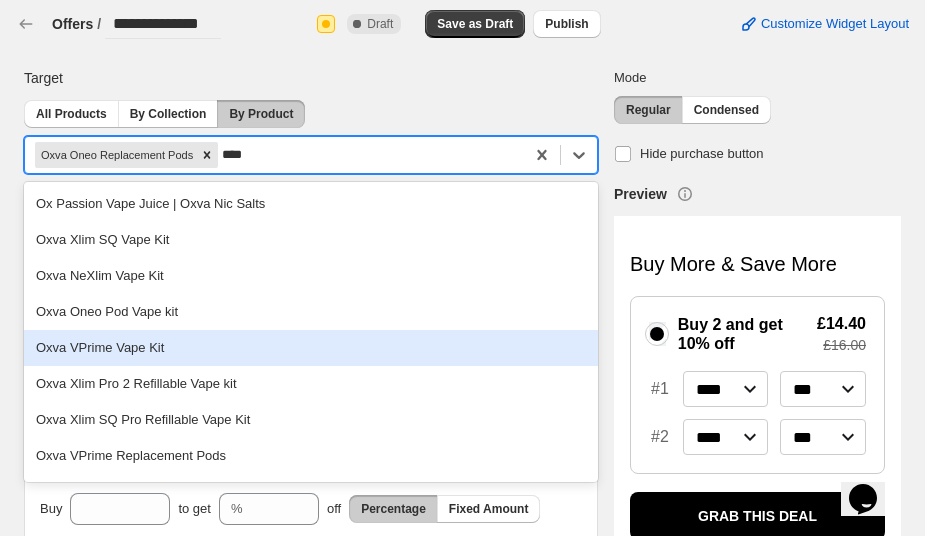 scroll, scrollTop: 32, scrollLeft: 0, axis: vertical 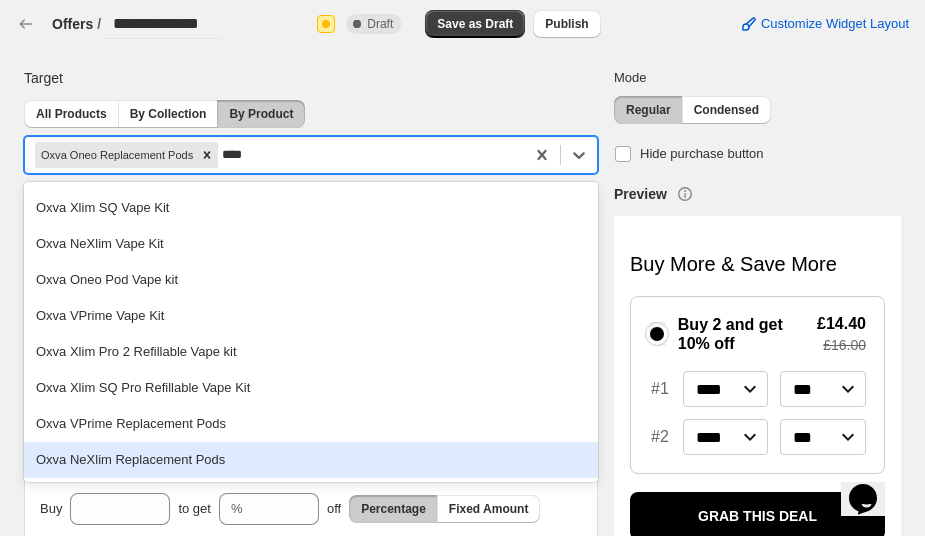 click on "Oxva NeXlim Replacement Pods" at bounding box center [311, 460] 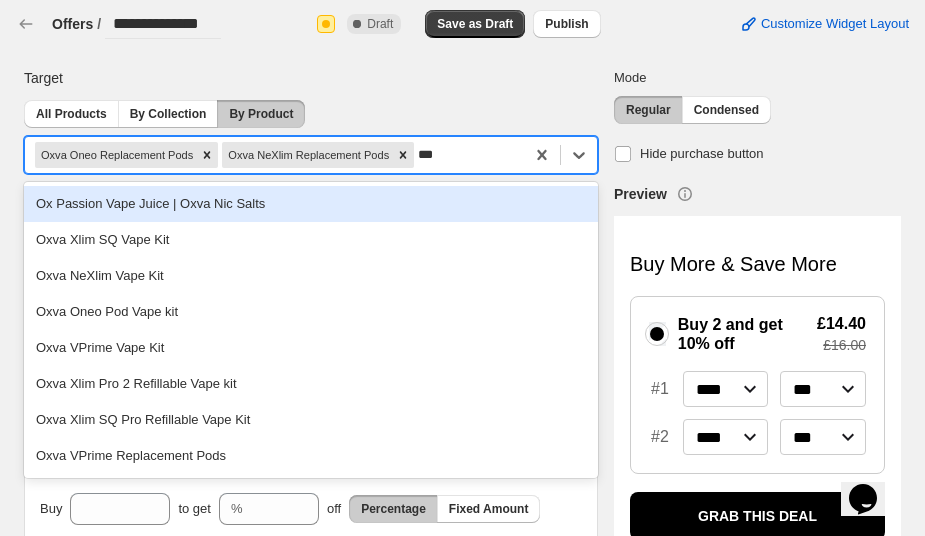 type on "****" 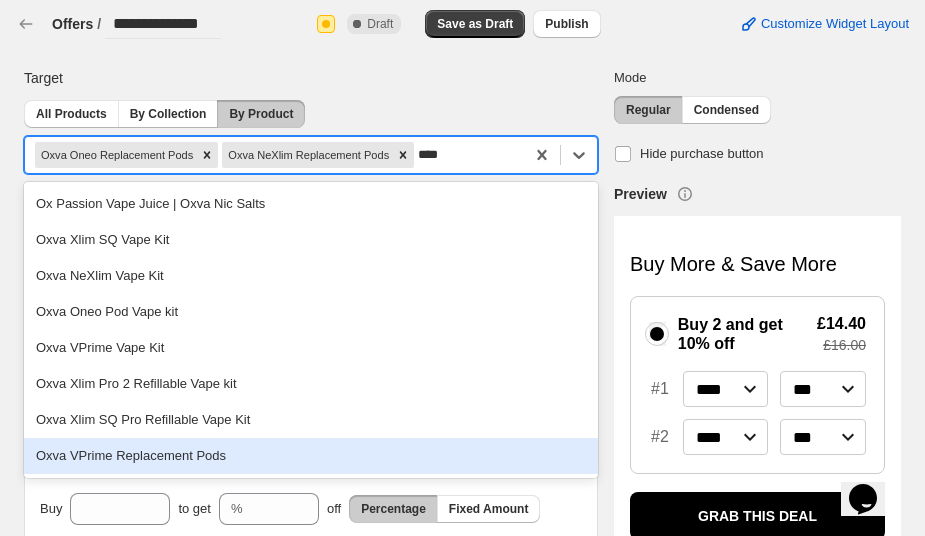 click on "Oxva VPrime Replacement Pods" at bounding box center [311, 456] 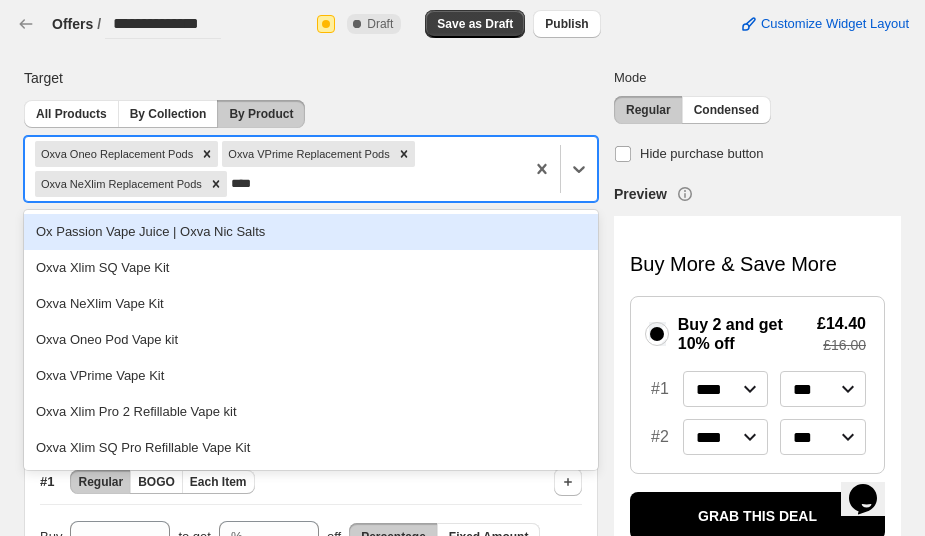 type on "****" 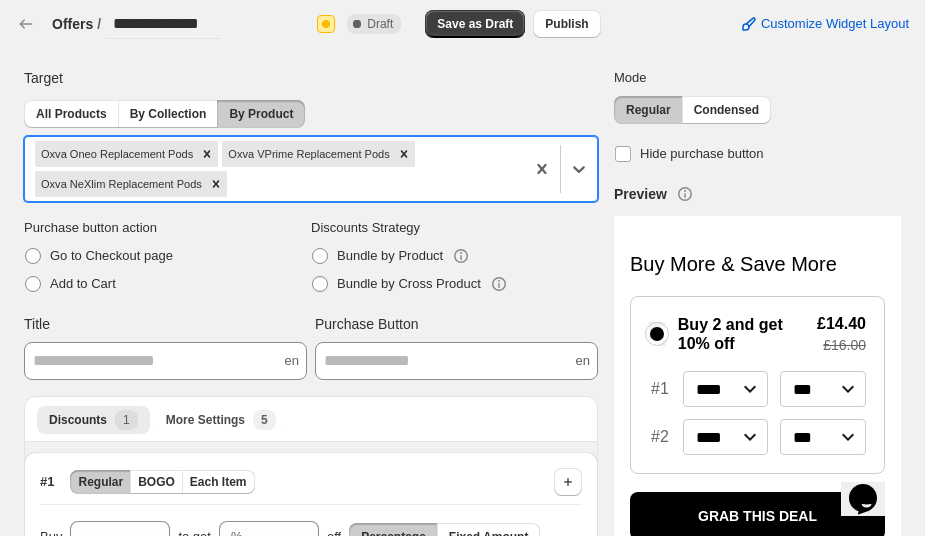 click at bounding box center [372, 184] 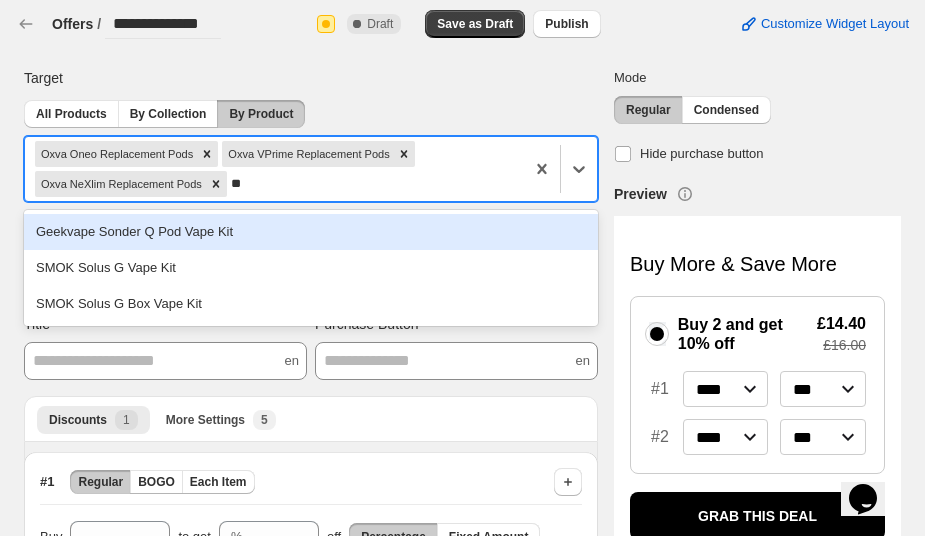 type on "*" 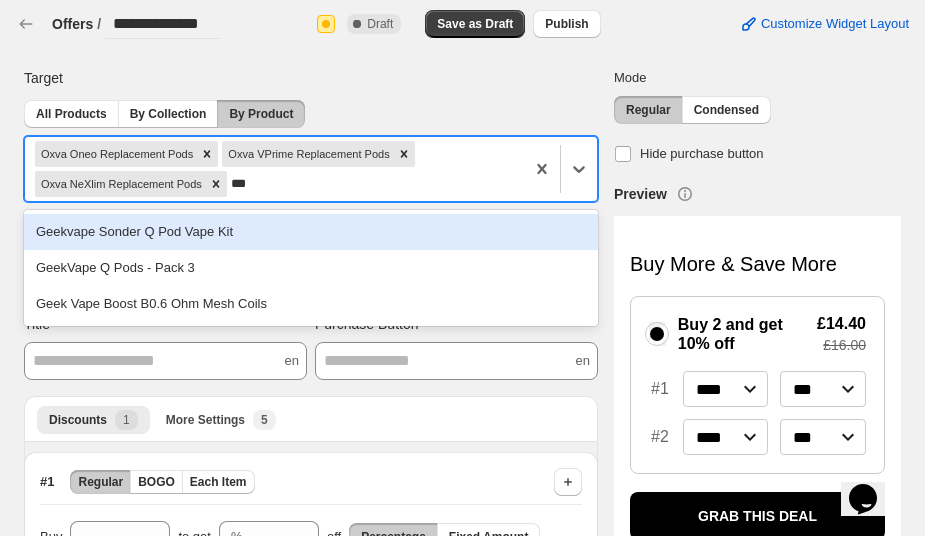 type on "****" 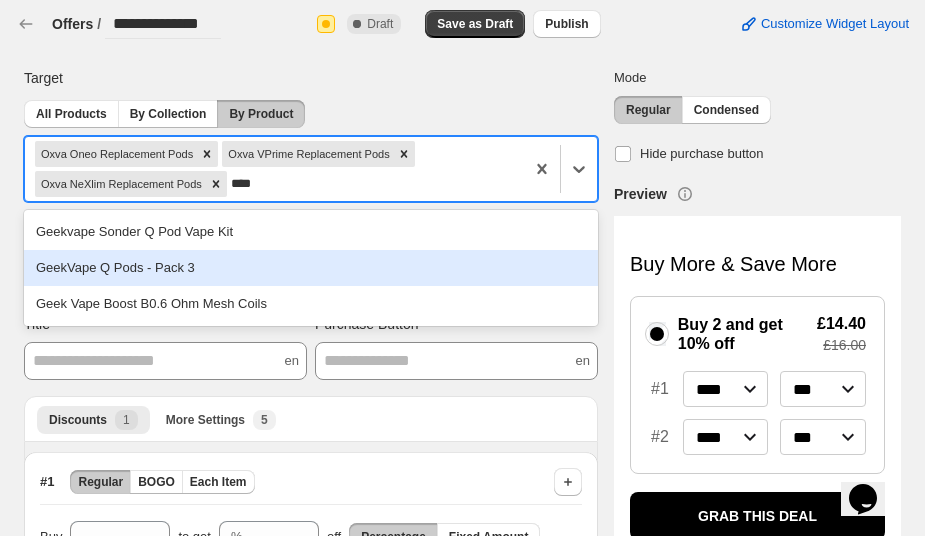 click on "GeekVape Q Pods - Pack 3" at bounding box center [311, 268] 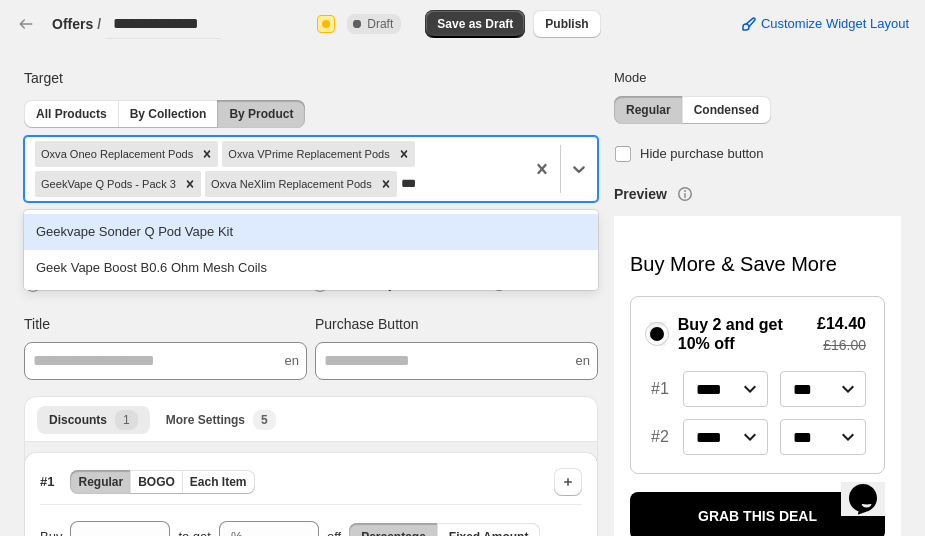 type on "****" 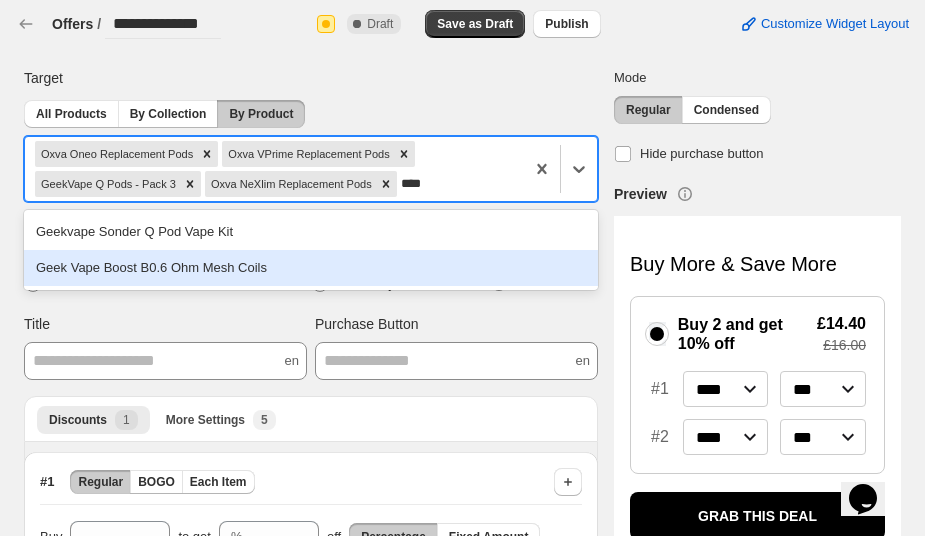 click on "Geek Vape Boost B0.6 Ohm Mesh Coils" at bounding box center (311, 268) 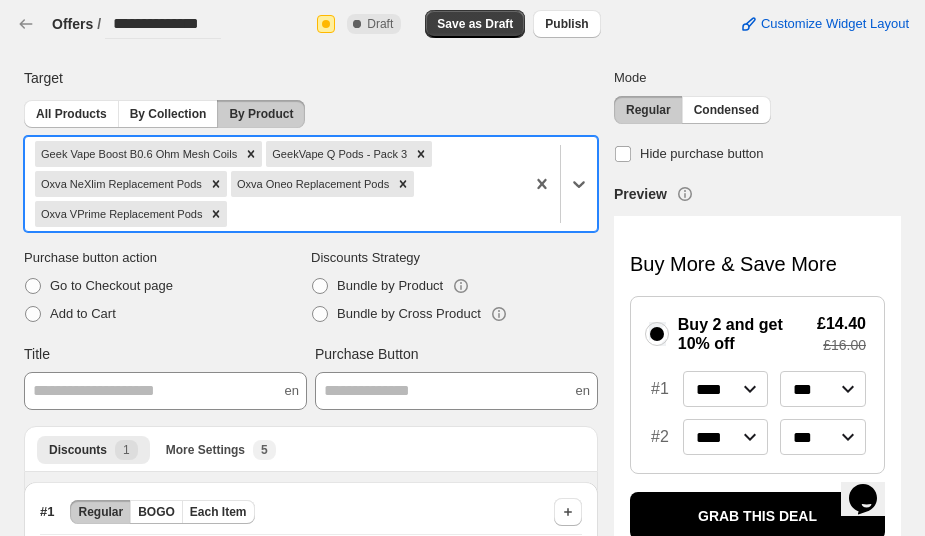 scroll, scrollTop: 7, scrollLeft: 0, axis: vertical 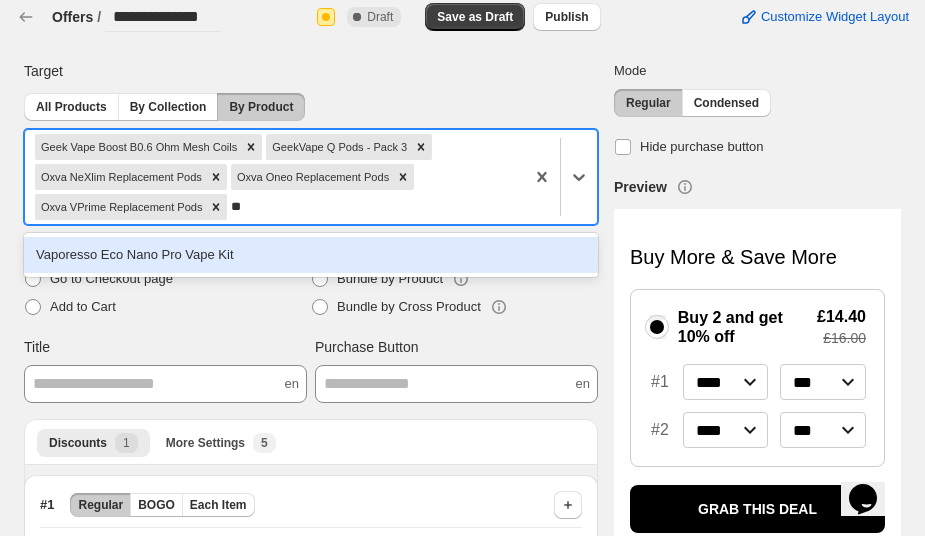 type on "*" 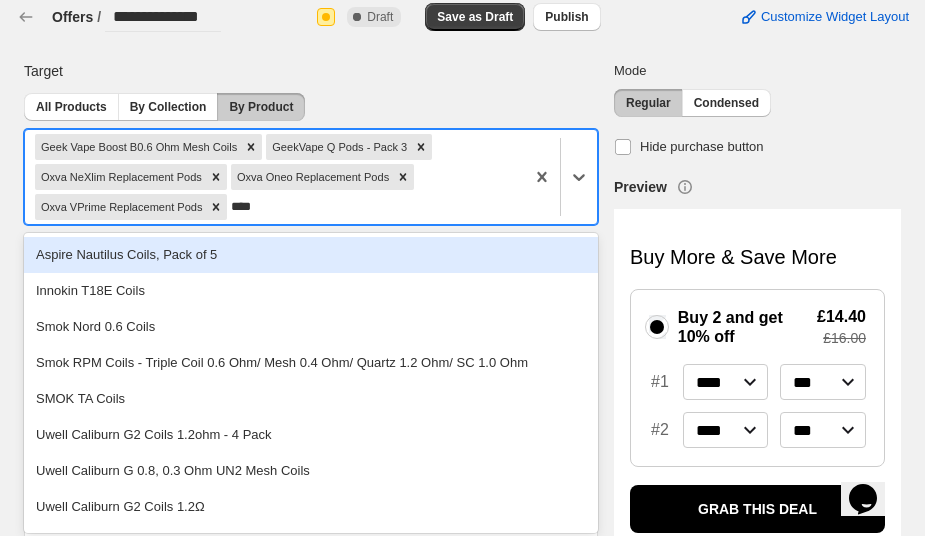 type on "*****" 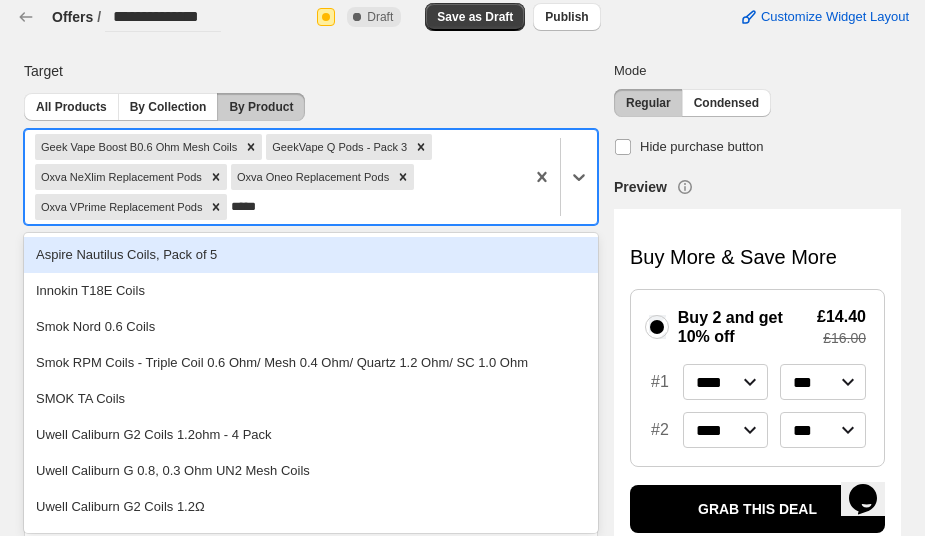 click on "Aspire Nautilus Coils, Pack of 5" at bounding box center [311, 255] 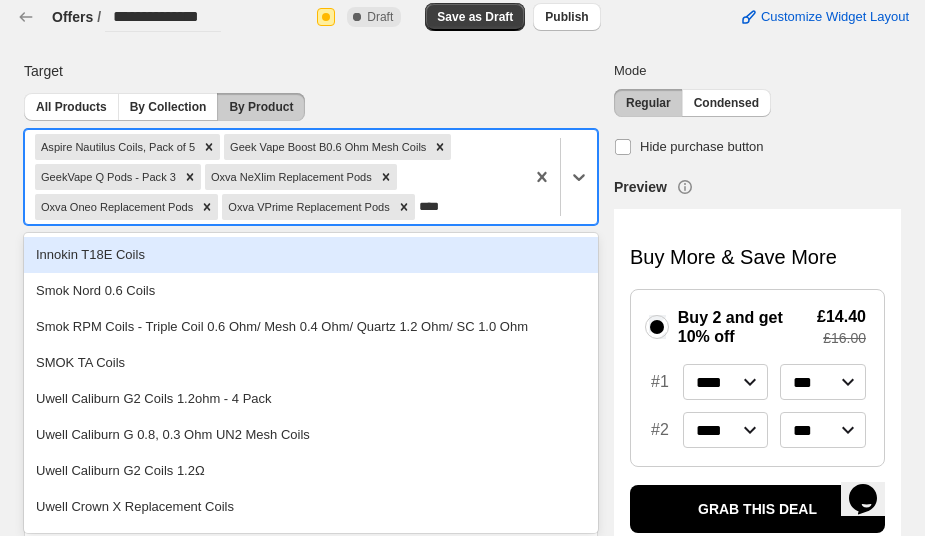type on "*****" 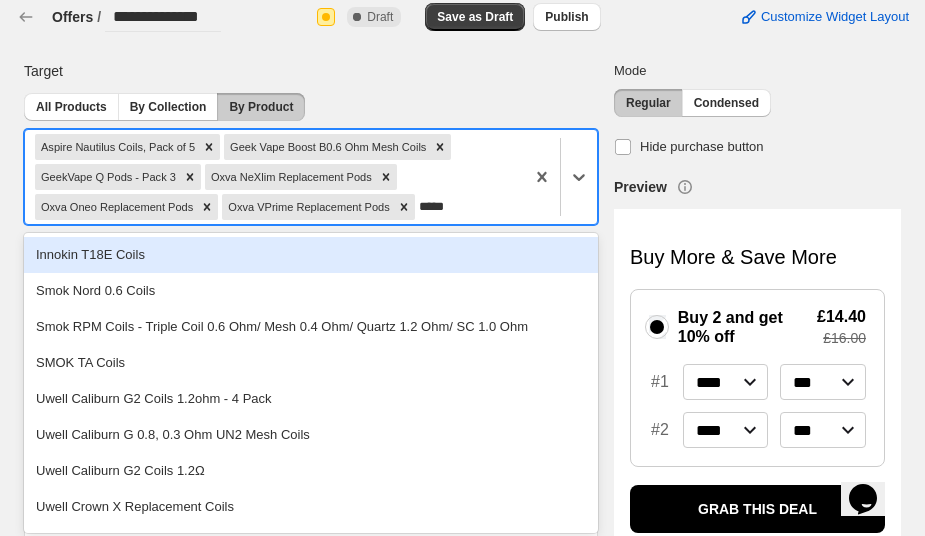 click on "Innokin T18E Coils" at bounding box center (311, 255) 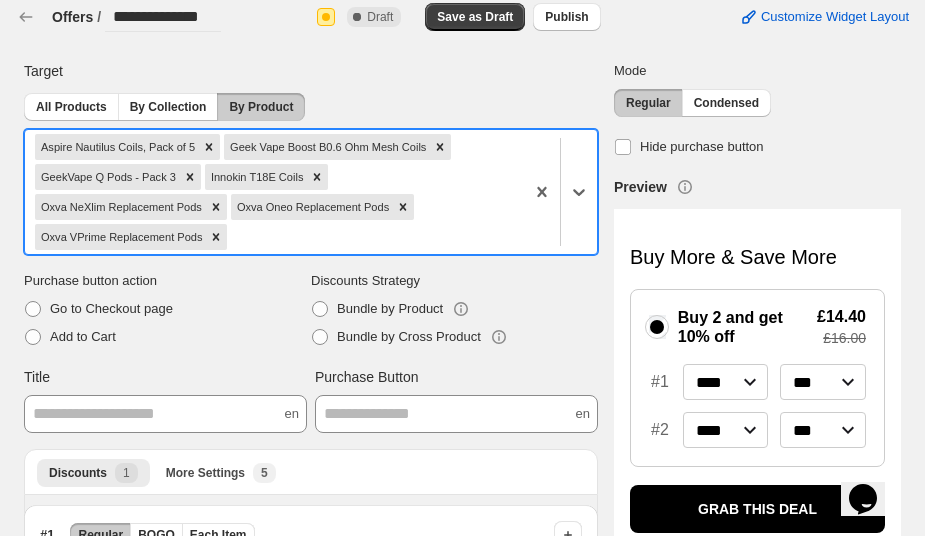 paste on "*****" 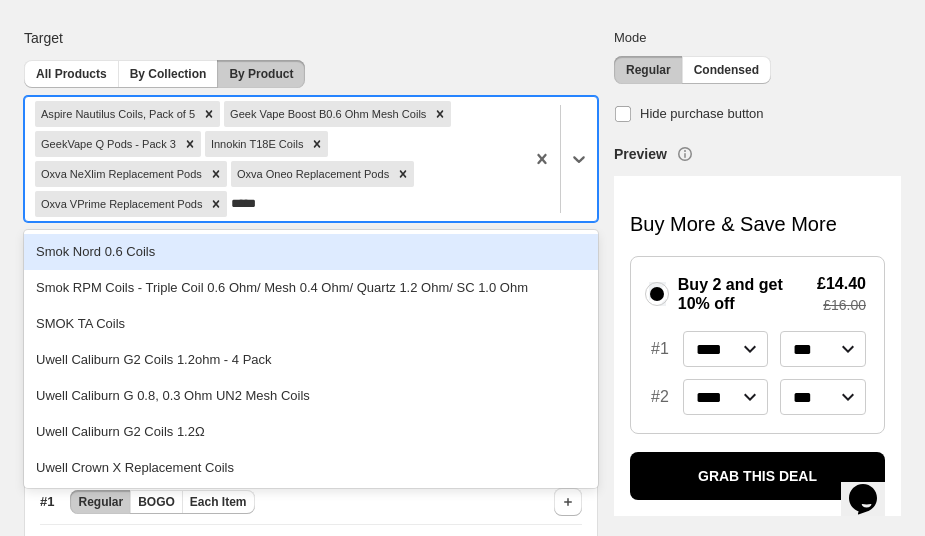 scroll, scrollTop: 42, scrollLeft: 0, axis: vertical 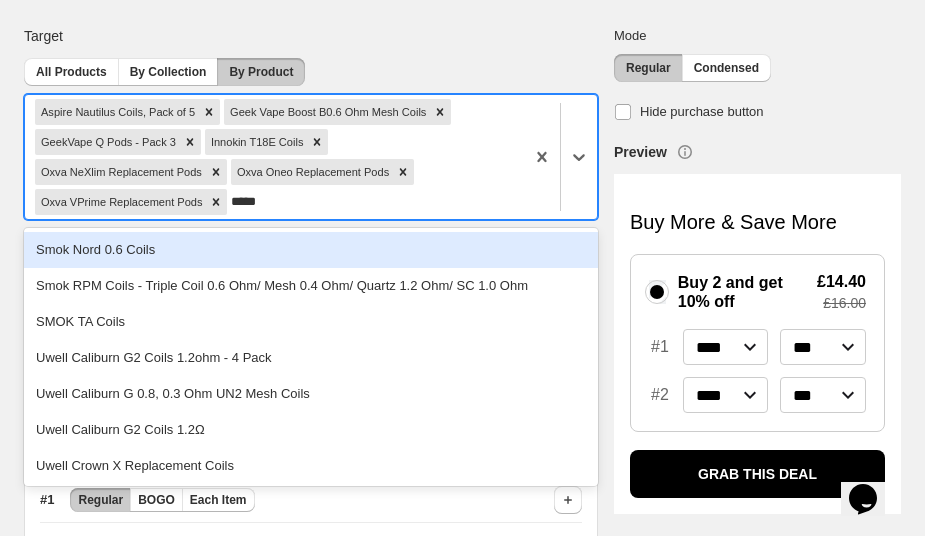 click on "Smok Nord 0.6 Coils" at bounding box center [311, 250] 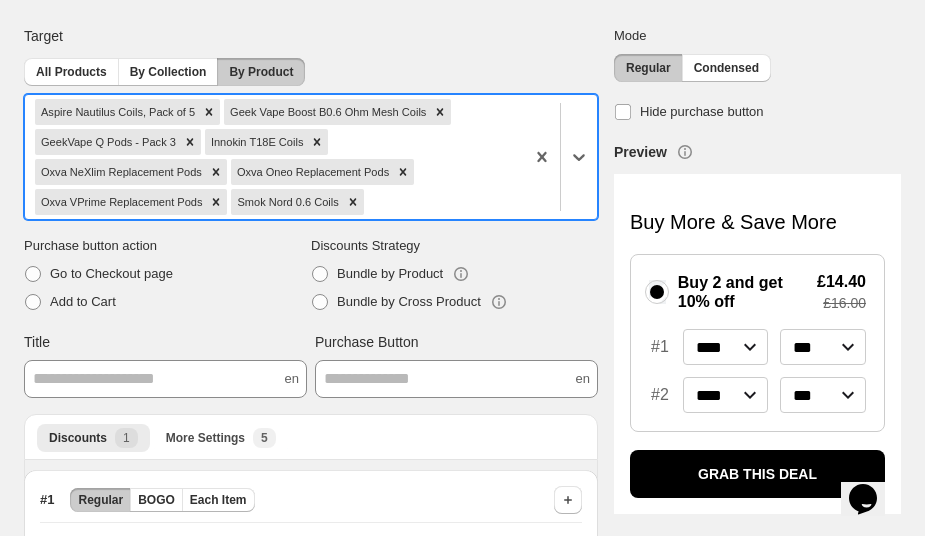 paste on "*****" 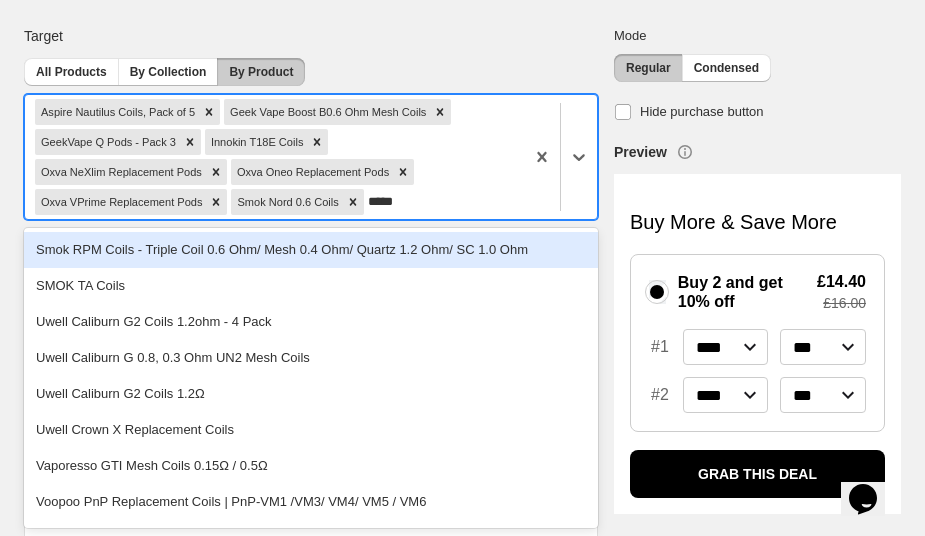 click on "Smok RPM Coils - Triple Coil 0.6 Ohm/ Mesh 0.4 Ohm/ Quartz 1.2 Ohm/ SC 1.0 Ohm" at bounding box center (311, 250) 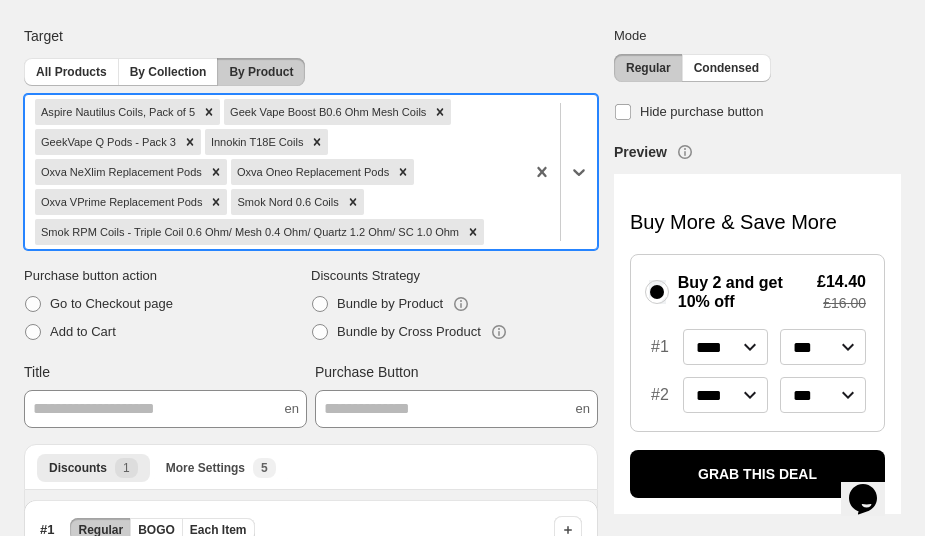 paste on "*****" 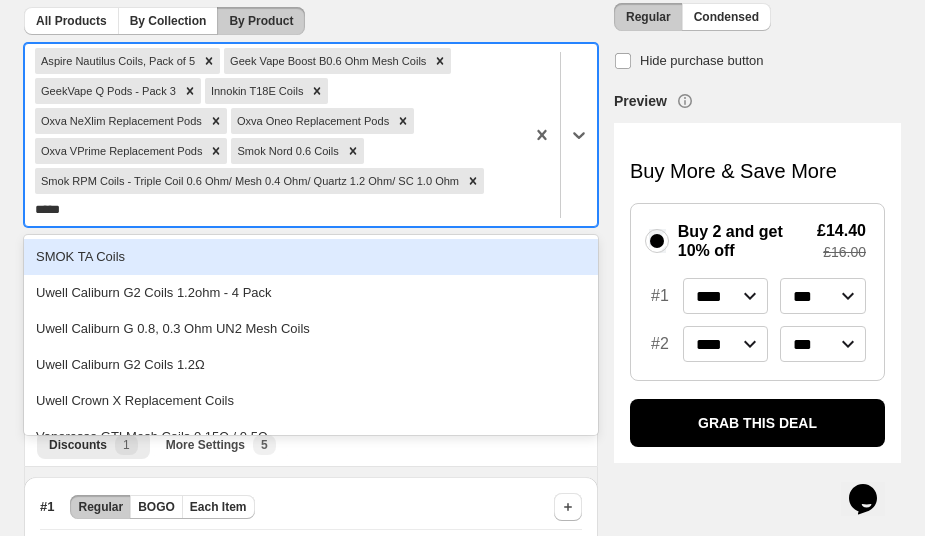 scroll, scrollTop: 100, scrollLeft: 0, axis: vertical 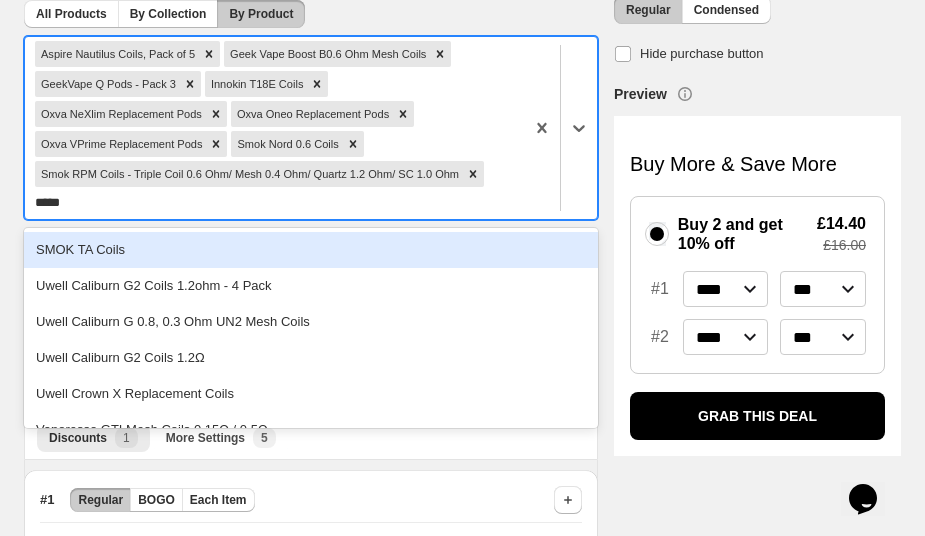 click on "SMOK TA Coils" at bounding box center [311, 250] 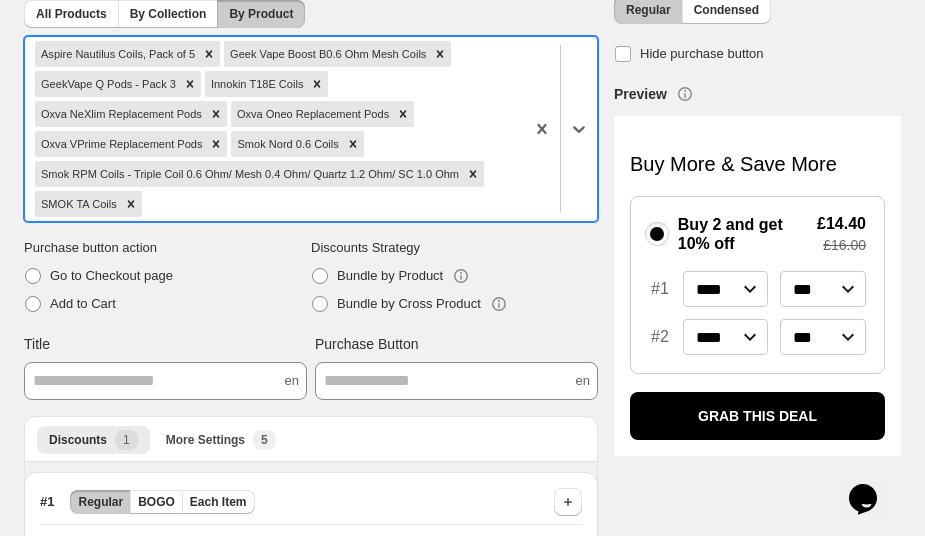 paste on "*****" 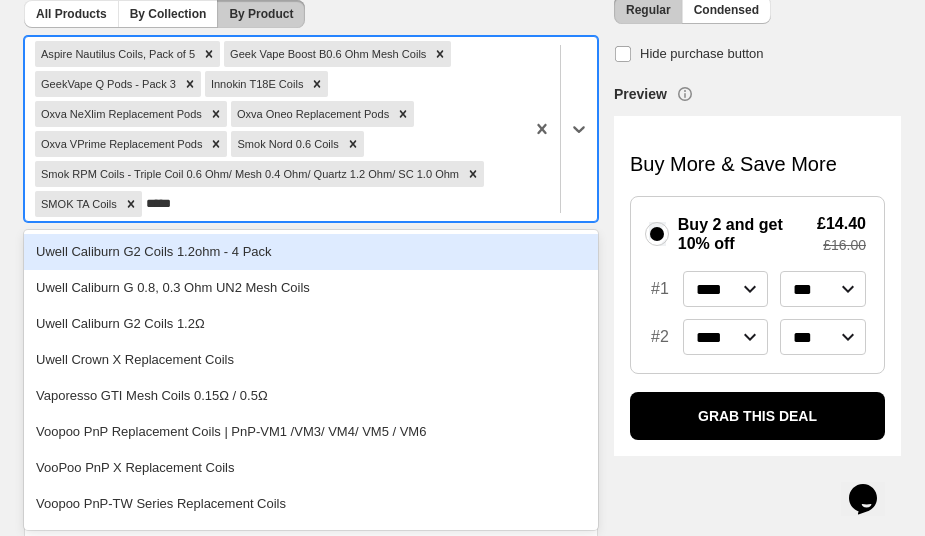click on "Uwell                Caliburn G2 Coils 1.2ohm - 4 Pack" at bounding box center [311, 252] 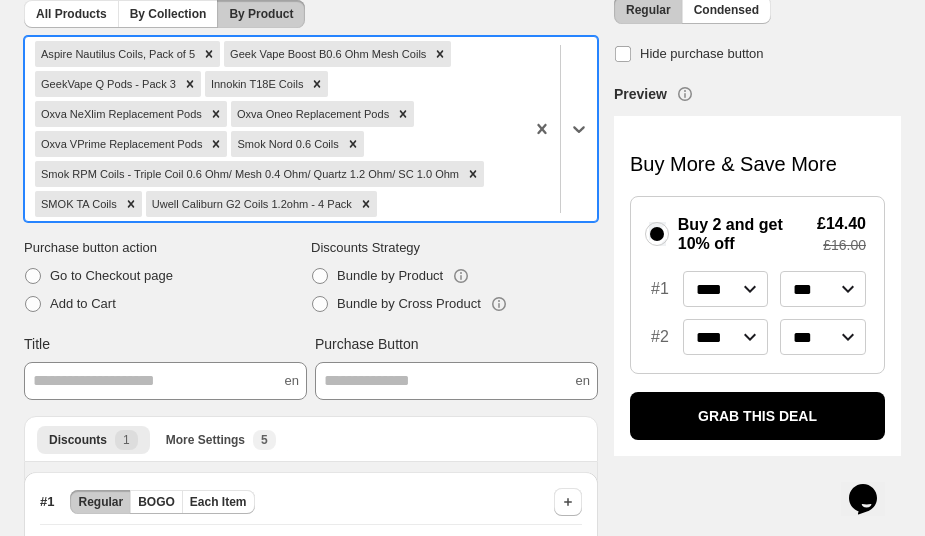 paste on "*****" 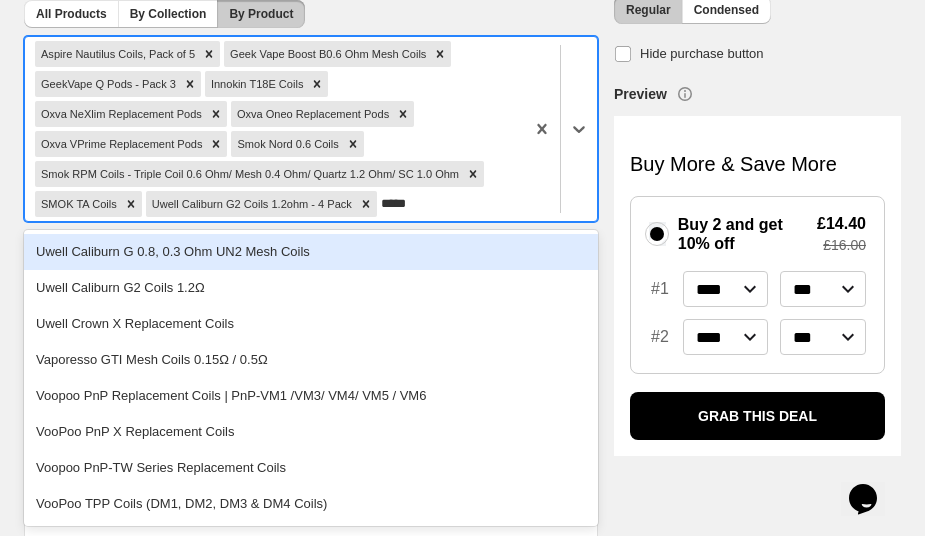 click on "Uwell Caliburn G 0.8, 0.3 Ohm UN2 Mesh Coils" at bounding box center (311, 252) 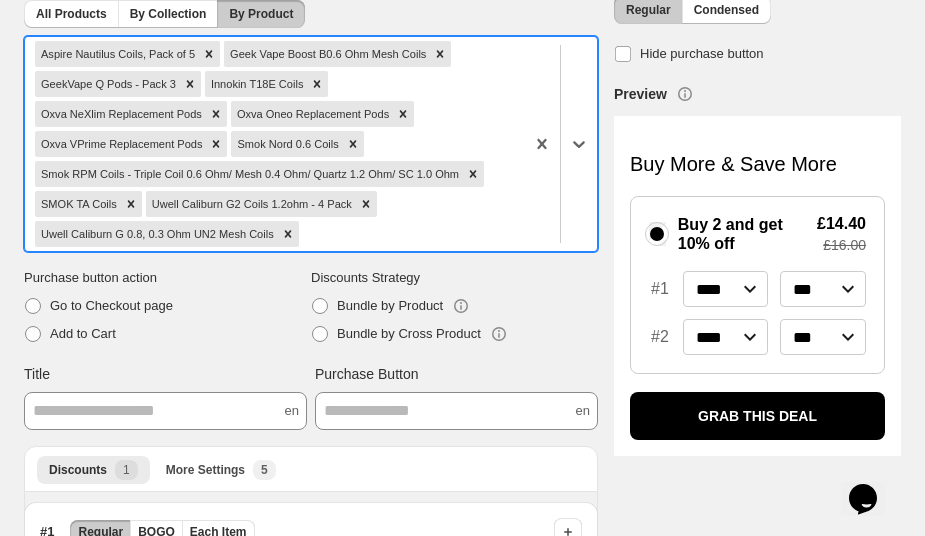 paste on "*****" 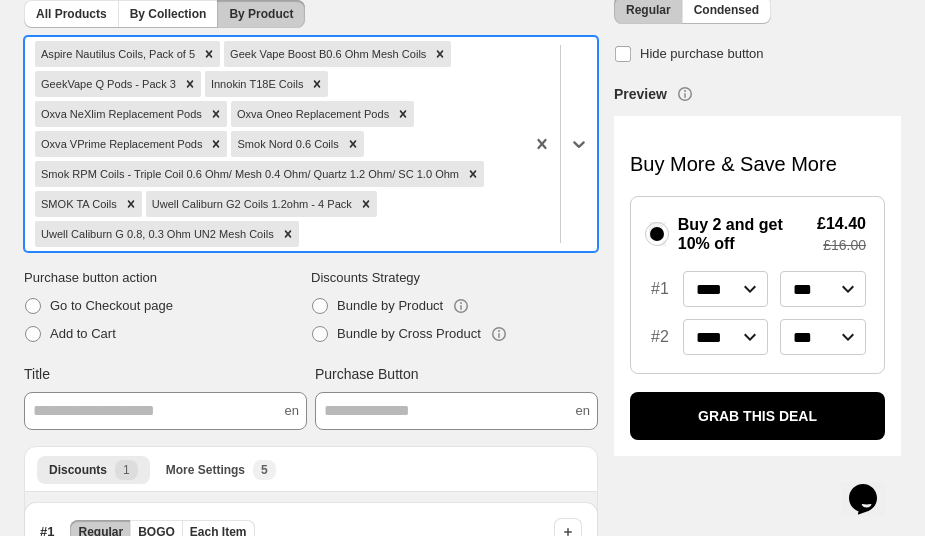type on "*****" 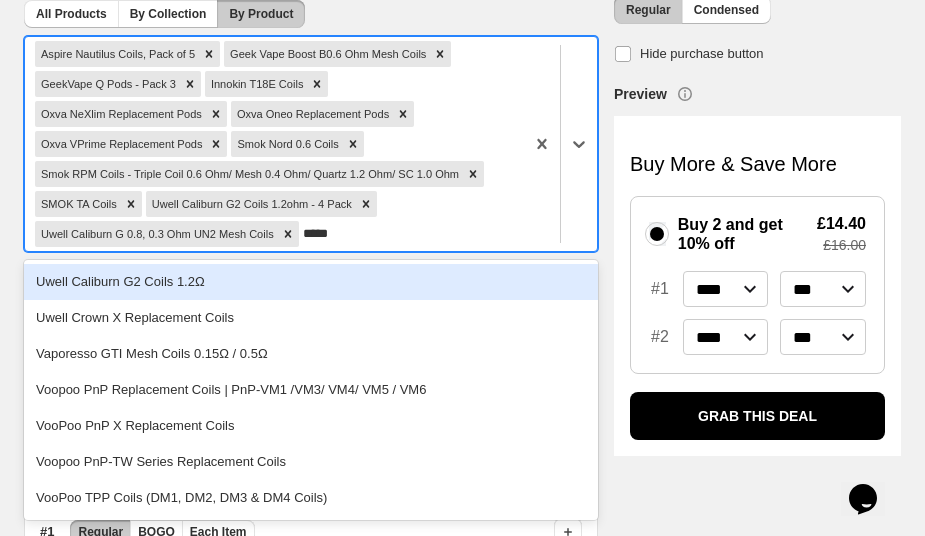 click on "Uwell Caliburn G2 Coils 1.2Ω" at bounding box center [311, 282] 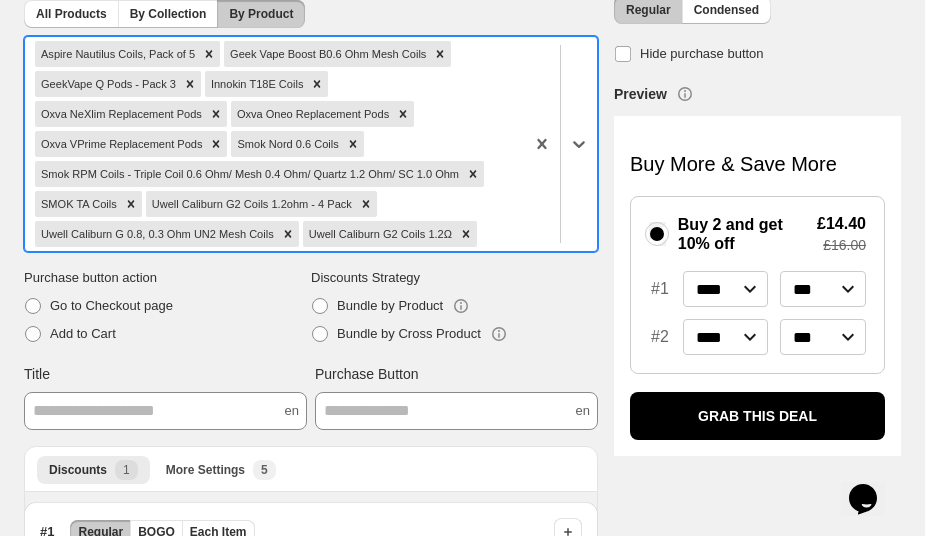paste on "*****" 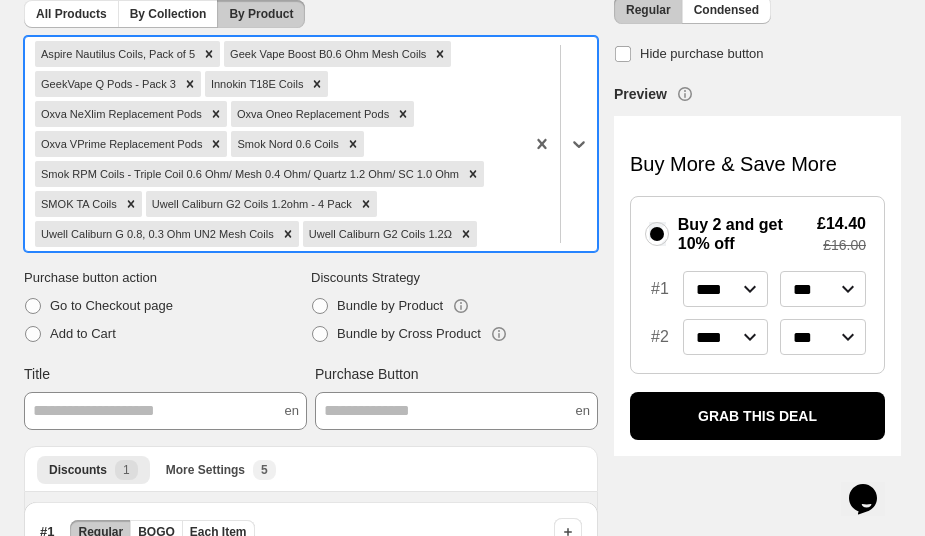 type on "*****" 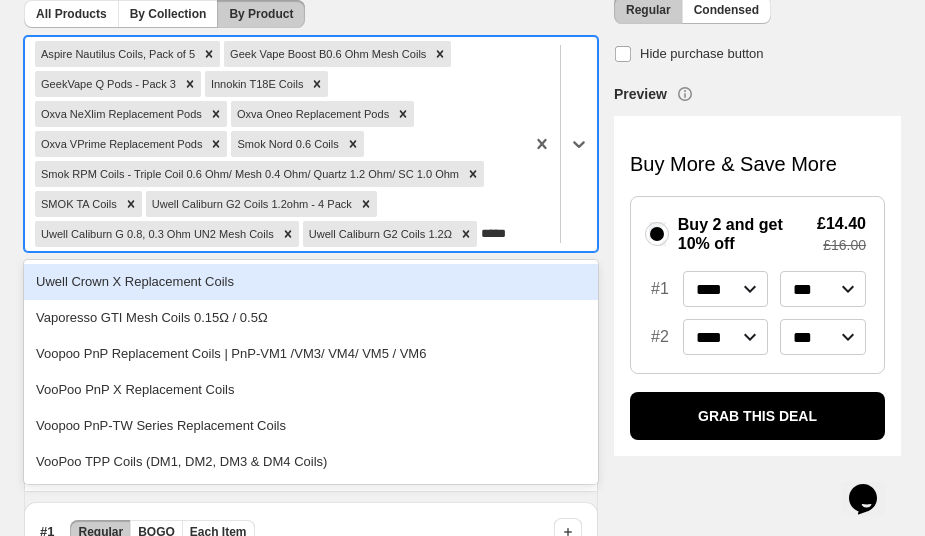 click on "Uwell Crown X Replacement Coils" at bounding box center [311, 282] 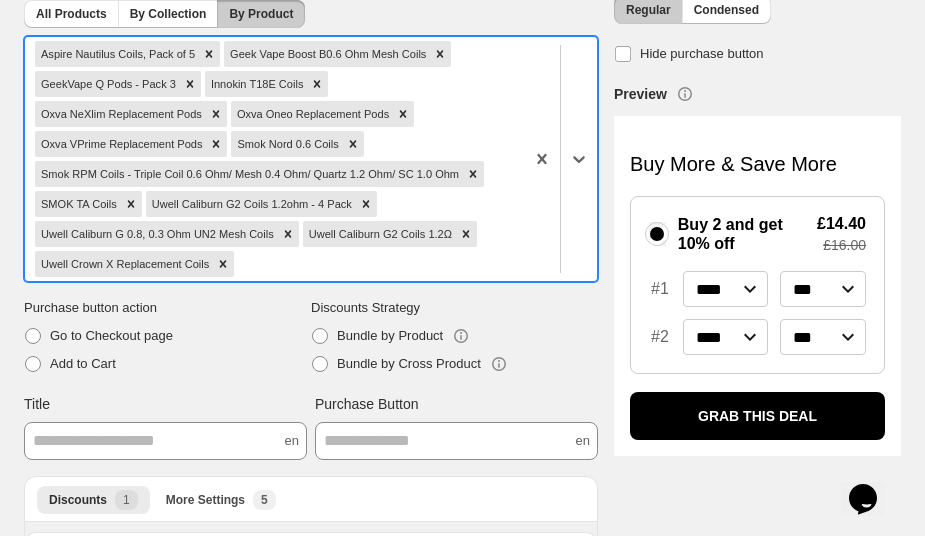 paste on "*****" 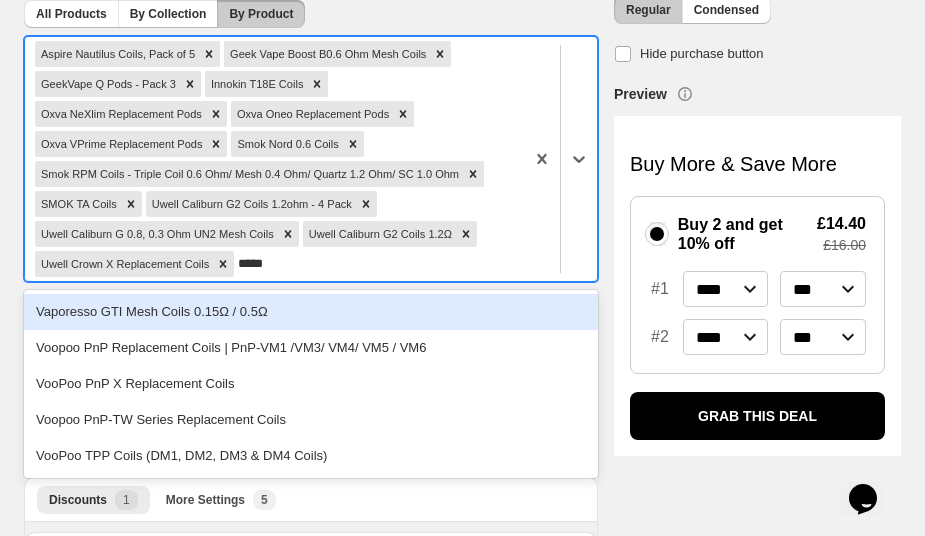 click on "Vaporesso GTI Mesh Coils 0.15Ω / 0.5Ω" at bounding box center (311, 312) 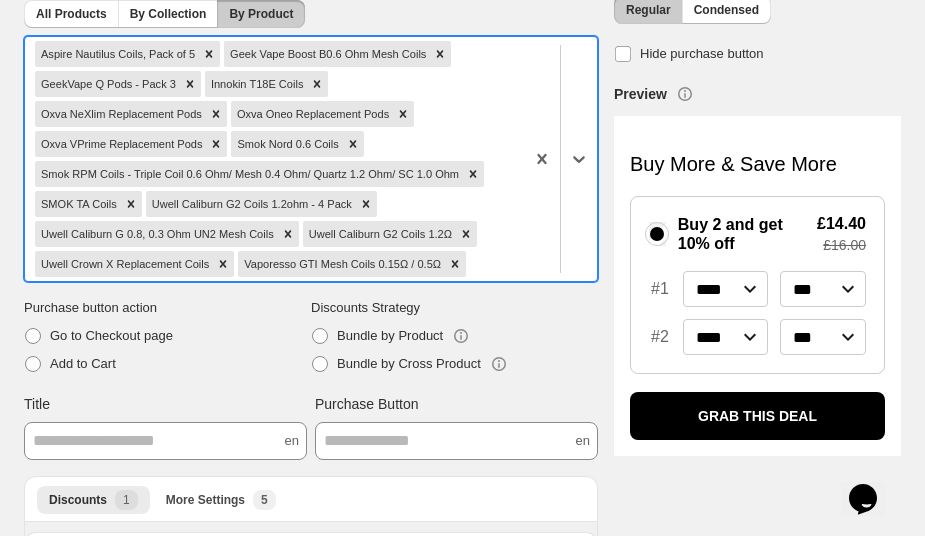 paste on "*****" 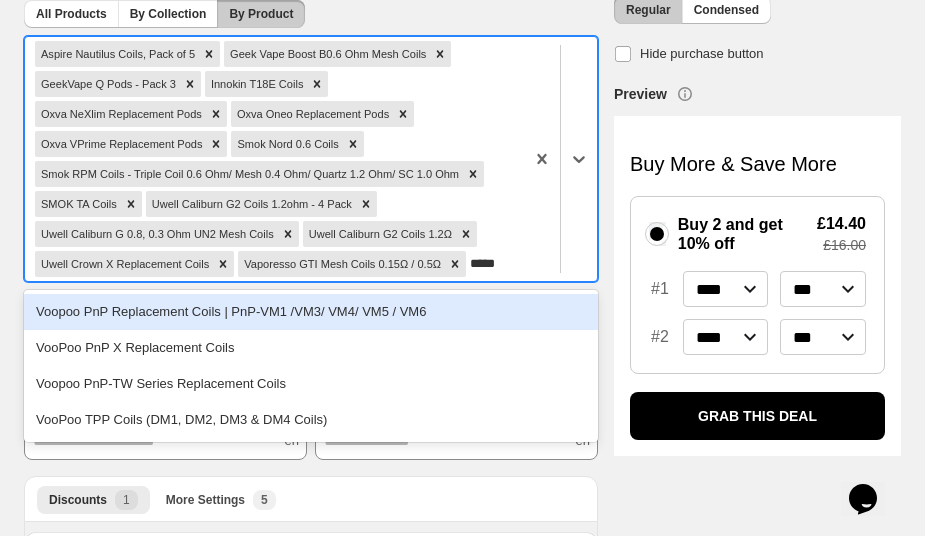 paste on "*****" 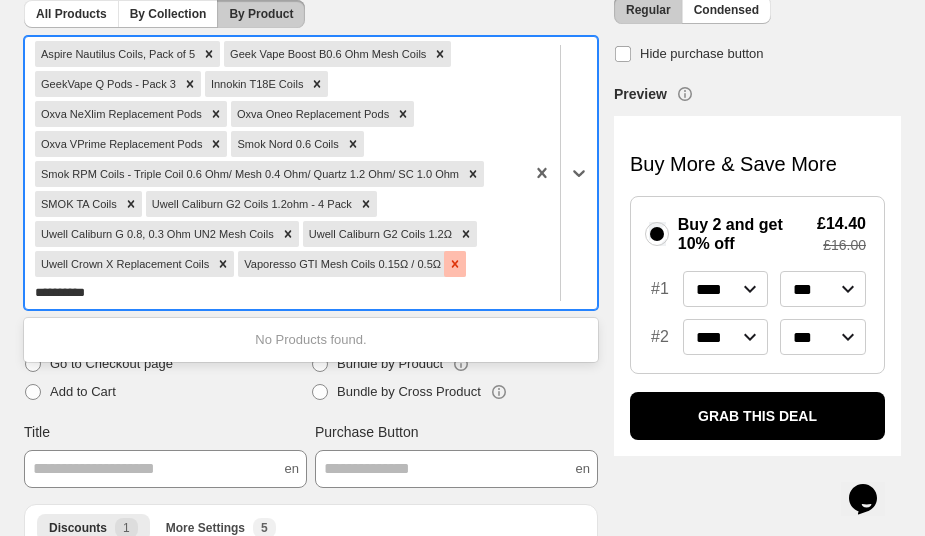 click 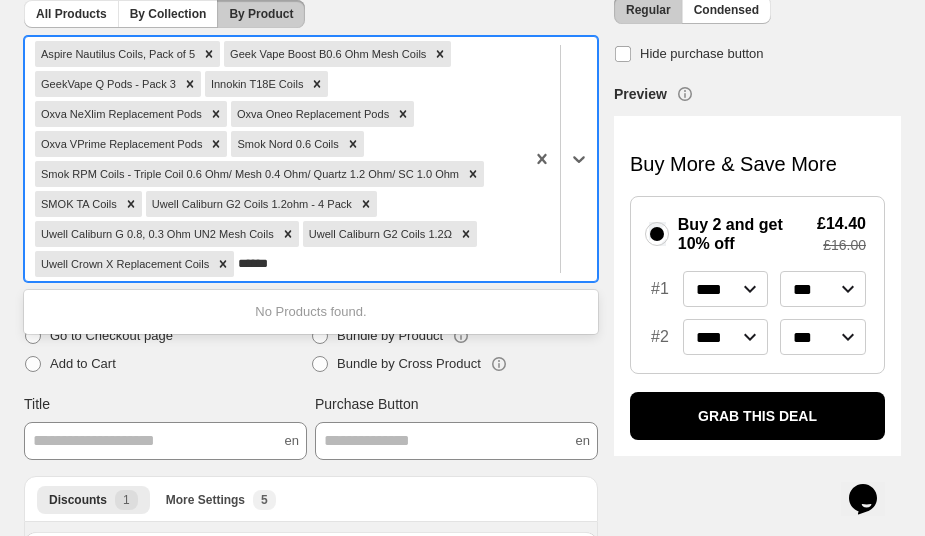 type on "*****" 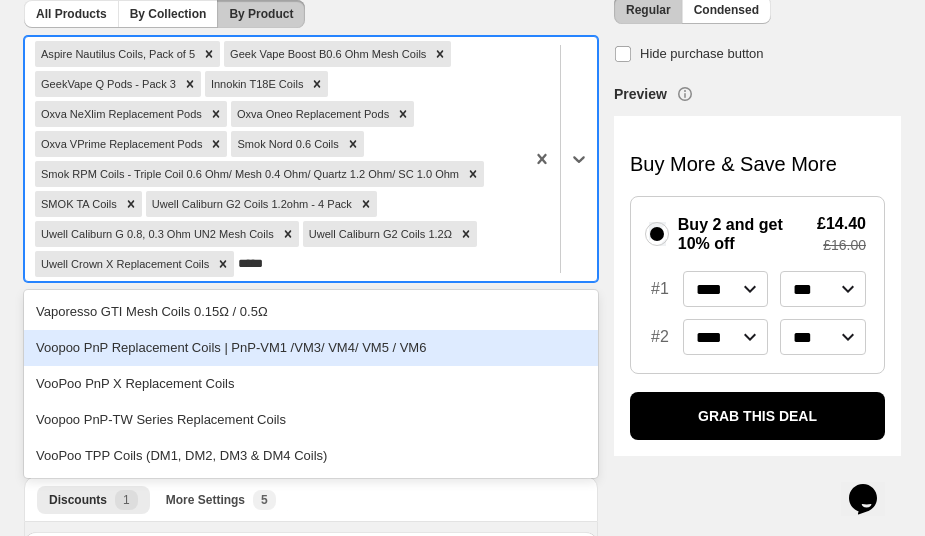 click on "Voopoo PnP Replacement Coils | PnP-VM1 /VM3/ VM4/ VM5 / VM6" at bounding box center (311, 348) 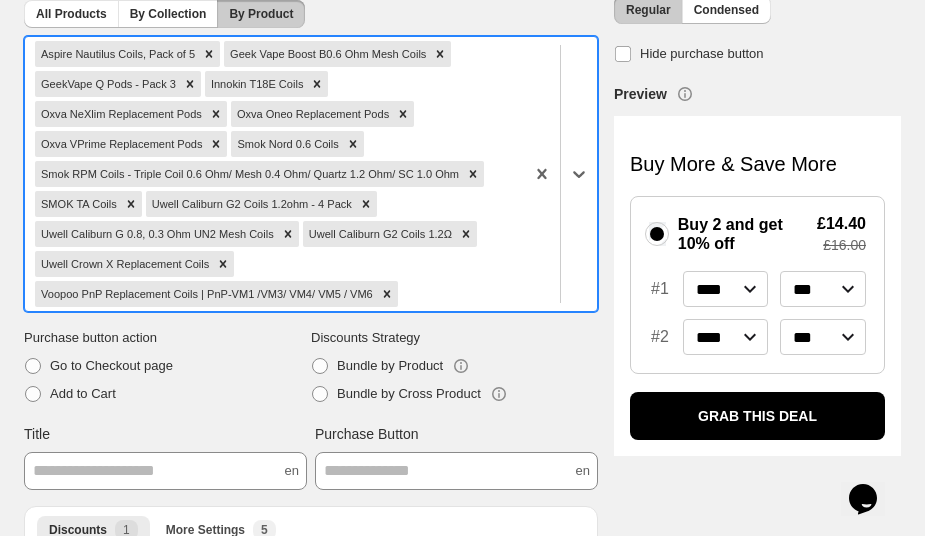 paste on "*****" 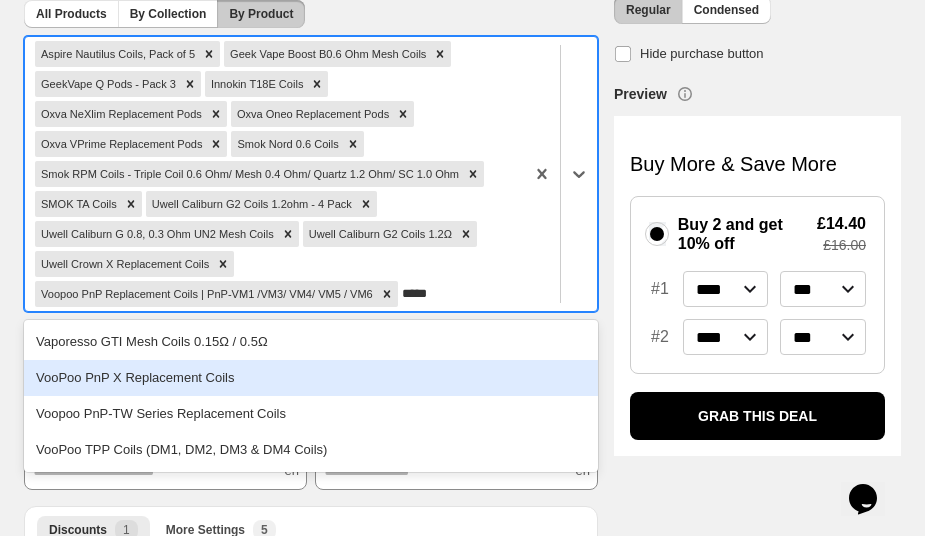 click on "VooPoo PnP X Replacement Coils" at bounding box center [311, 378] 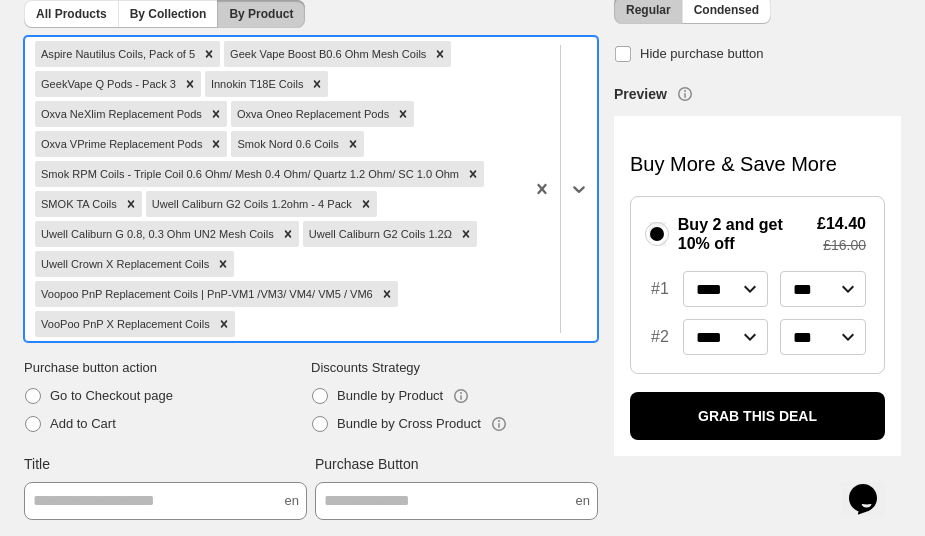 paste on "*****" 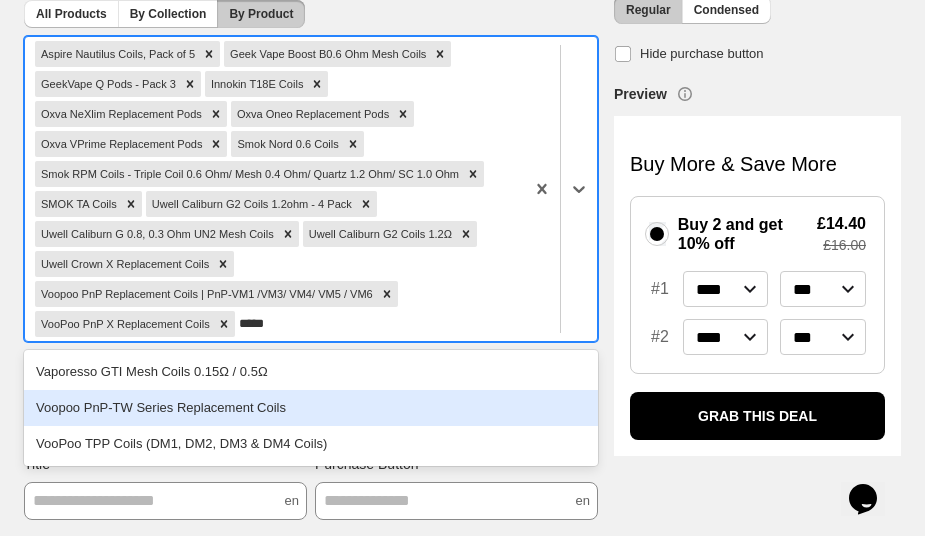 click on "Voopoo PnP-TW Series Replacement Coils" at bounding box center (311, 408) 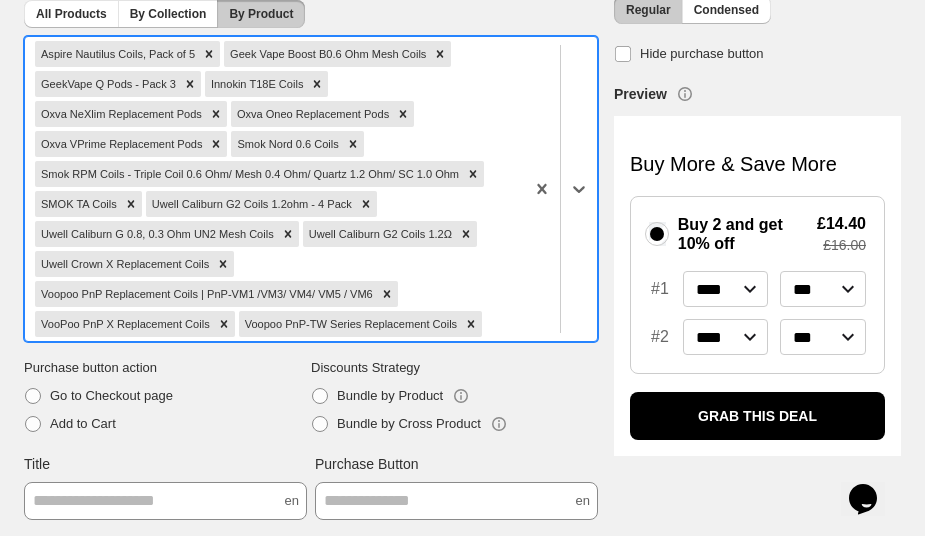 paste on "*****" 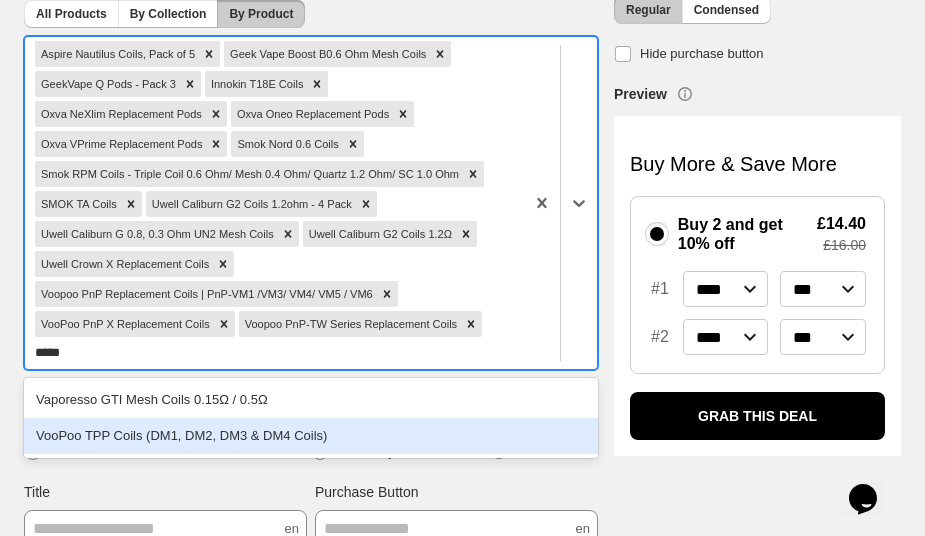 click on "VooPoo TPP Coils (DM1, DM2, DM3 & DM4 Coils)" at bounding box center [311, 436] 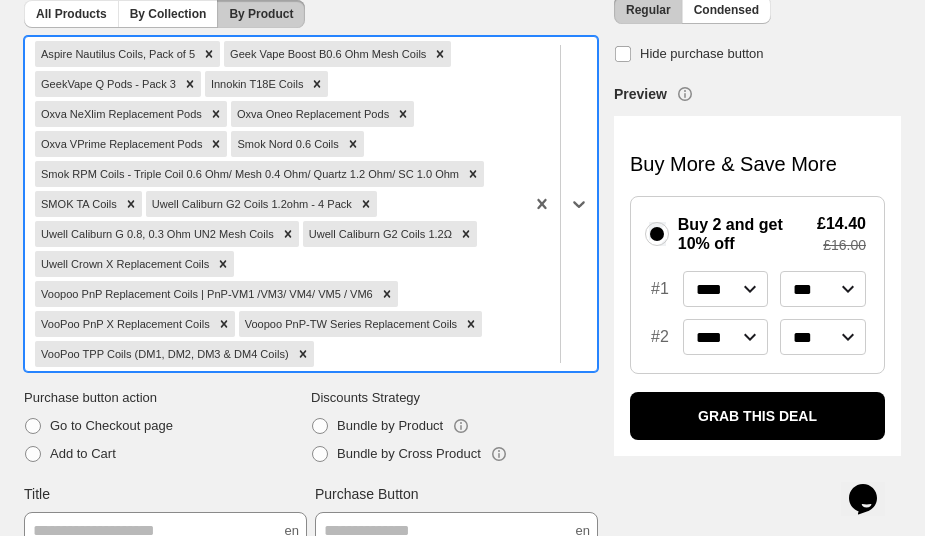 paste on "*****" 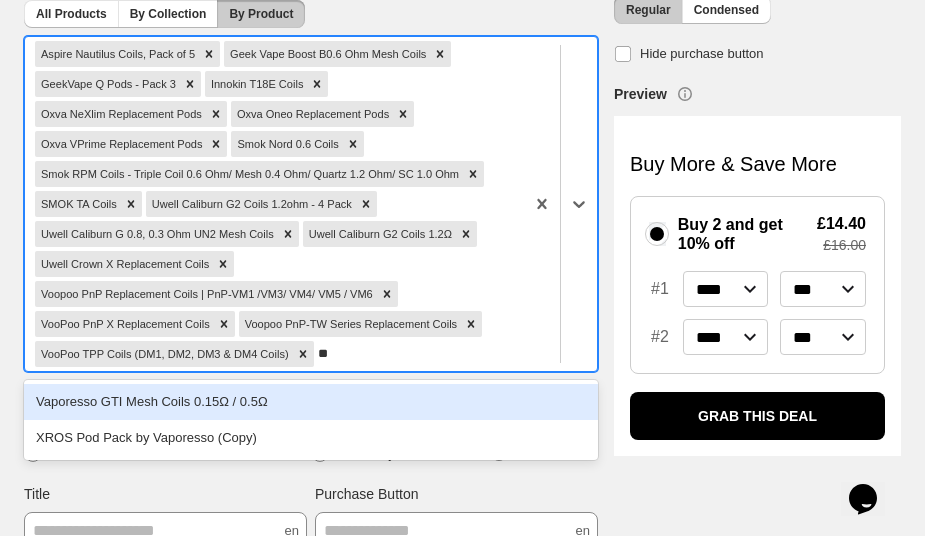 type on "*" 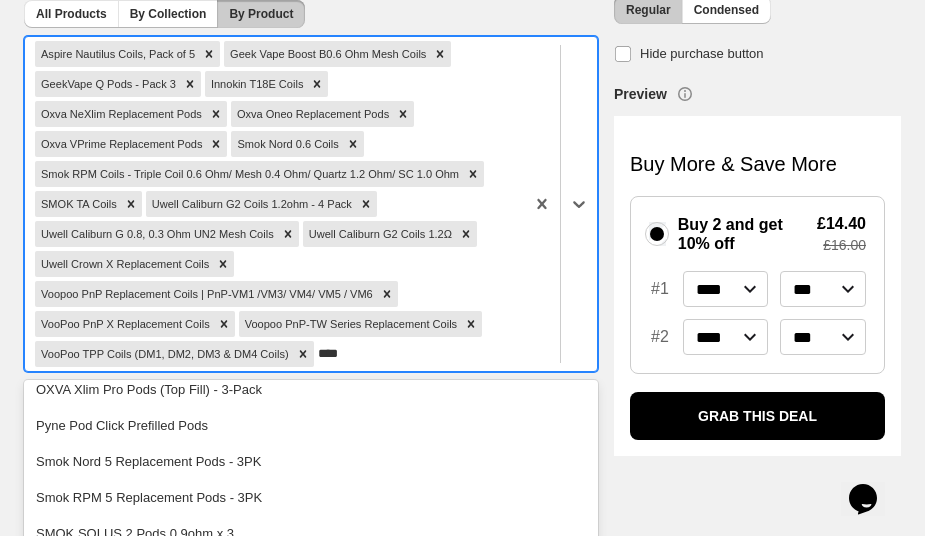 scroll, scrollTop: 212, scrollLeft: 0, axis: vertical 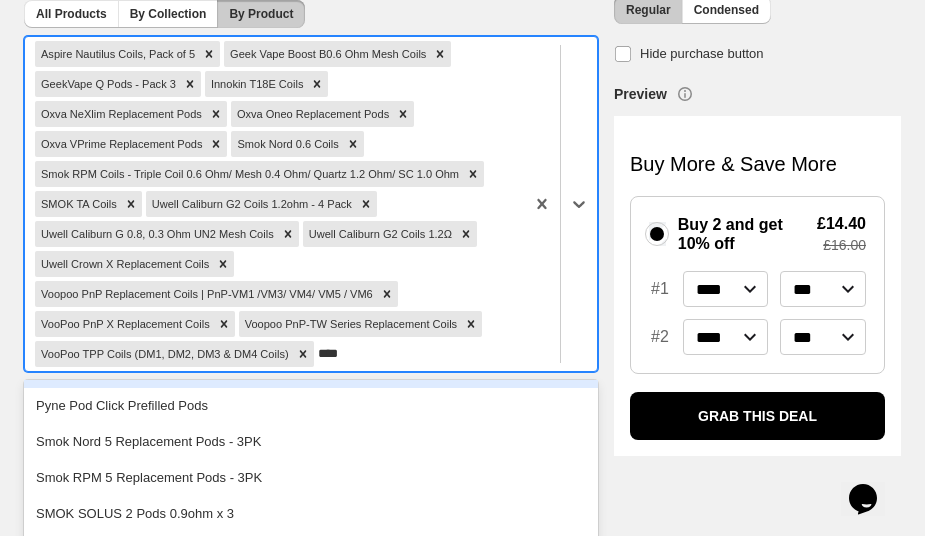 type on "****" 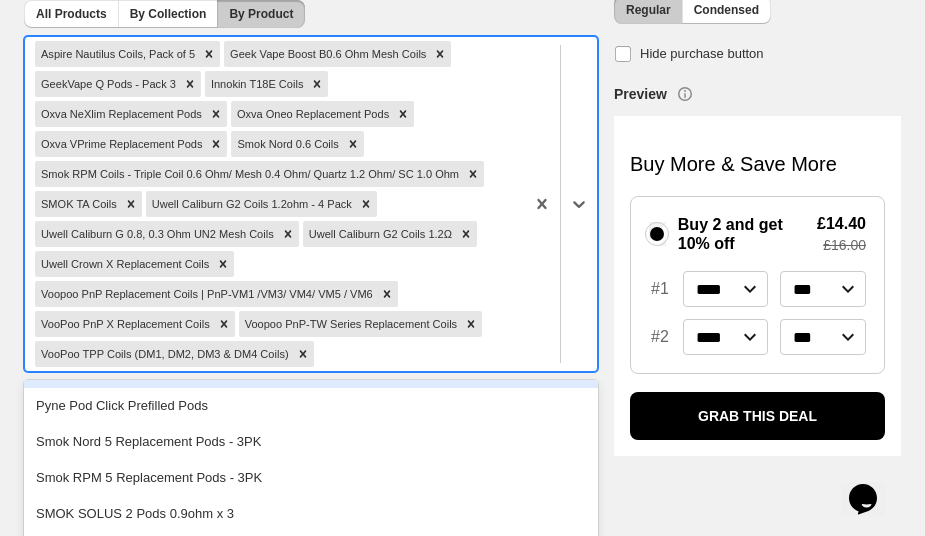 click on "Target All Products By Collection By Product option VooPoo TPP Coils (DM1, DM2, DM3 & DM4 Coils), selected. option OXVA Xlim Pro Pods (Top Fill) - 3-Pack focused, 6 of 14. 14 results available for search term Pods. Use Up and Down to choose options, press Enter to select the currently focused option, press Escape to exit the menu, press Tab to select the option and exit the menu. Aspire Nautilus Coils, Pack of 5 Geek Vape Boost B0.6 Ohm Mesh Coils GeekVape Q Pods - Pack 3 Innokin T18E Coils Oxva NeXlim Replacement Pods Oxva Oneo Replacement Pods Oxva VPrime Replacement Pods Smok Nord 0.6 Coils Smok RPM Coils - Triple Coil 0.6 Ohm/ Mesh 0.4 Ohm/ Quartz 1.2 Ohm/ SC 1.0 Ohm SMOK TA Coils Uwell                Caliburn G2 Coils 1.2ohm - 4 Pack Uwell Caliburn G 0.8, 0.3 Ohm UN2 Mesh Coils Uwell Caliburn G2 Coils 1.2Ω Uwell Crown X Replacement Coils Voopoo PnP Replacement Coils | PnP-VM1 /VM3/ VM4/ VM5 / VM6 VooPoo PnP X Replacement Coils Voopoo PnP-TW Series Replacement Coils Hyola Pro Max 8000 Prefilled Pods ﻿" at bounding box center [454, 407] 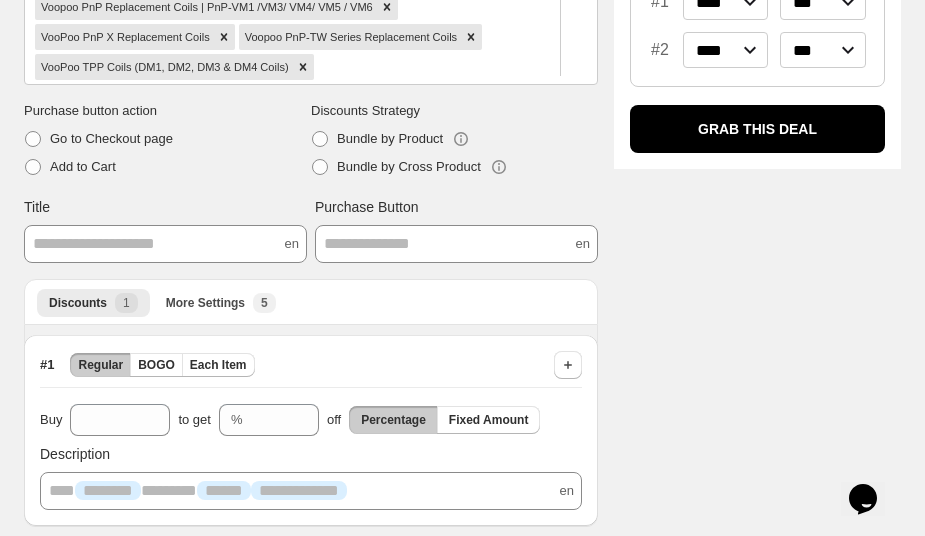 scroll, scrollTop: 433, scrollLeft: 0, axis: vertical 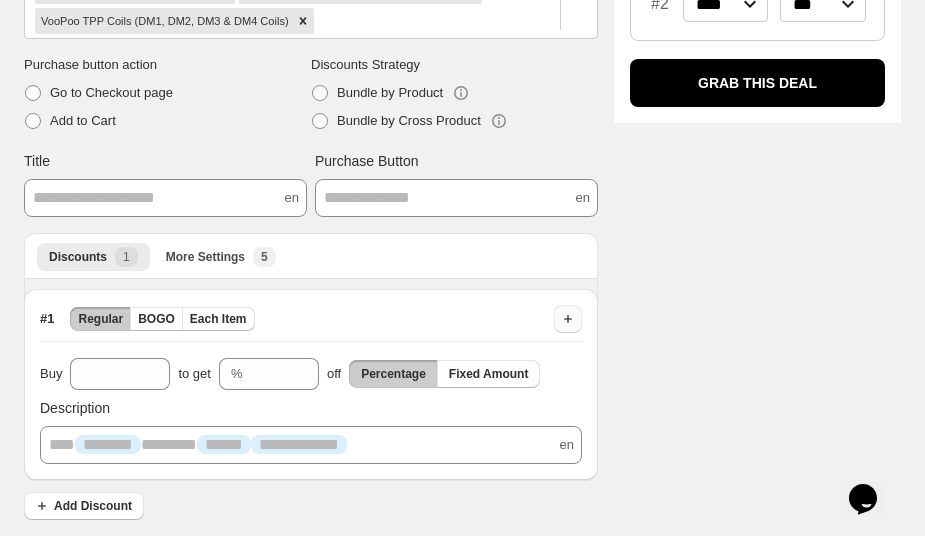 click 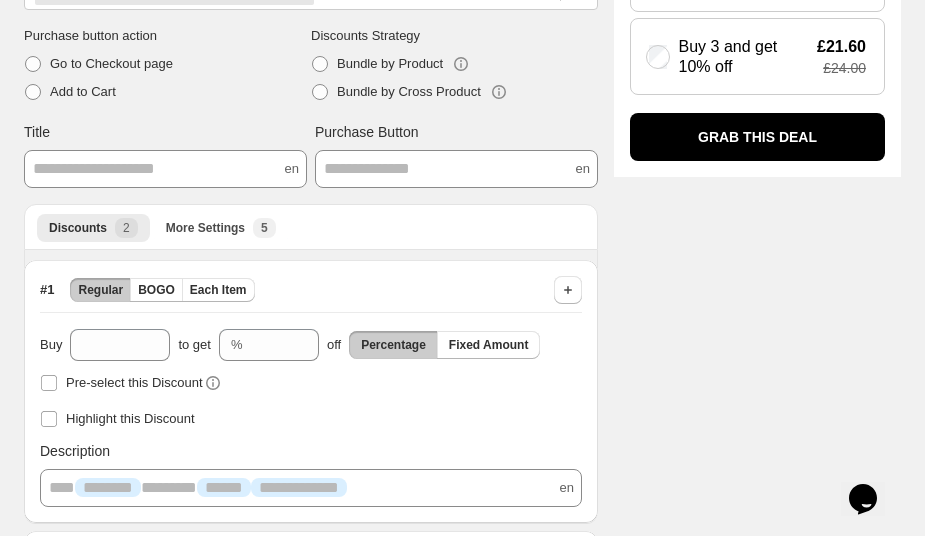 scroll, scrollTop: 464, scrollLeft: 0, axis: vertical 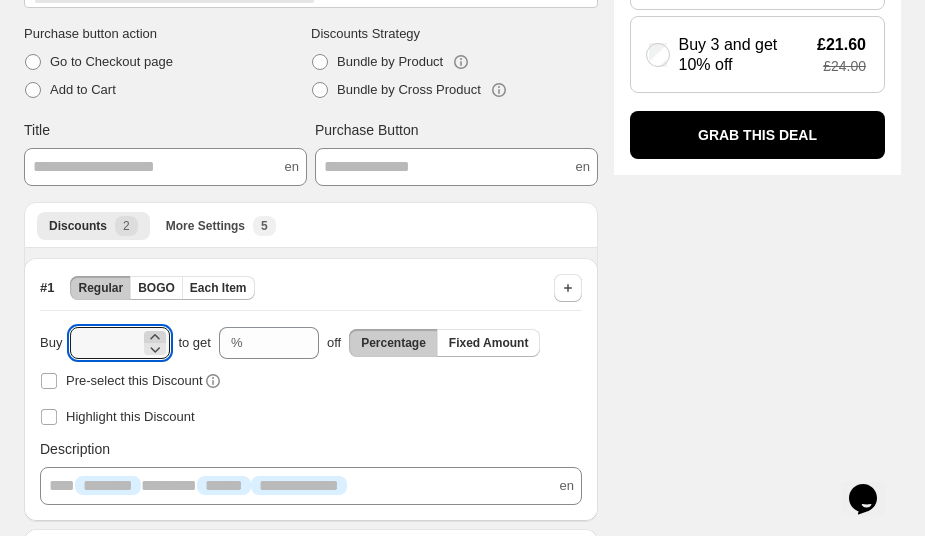 click 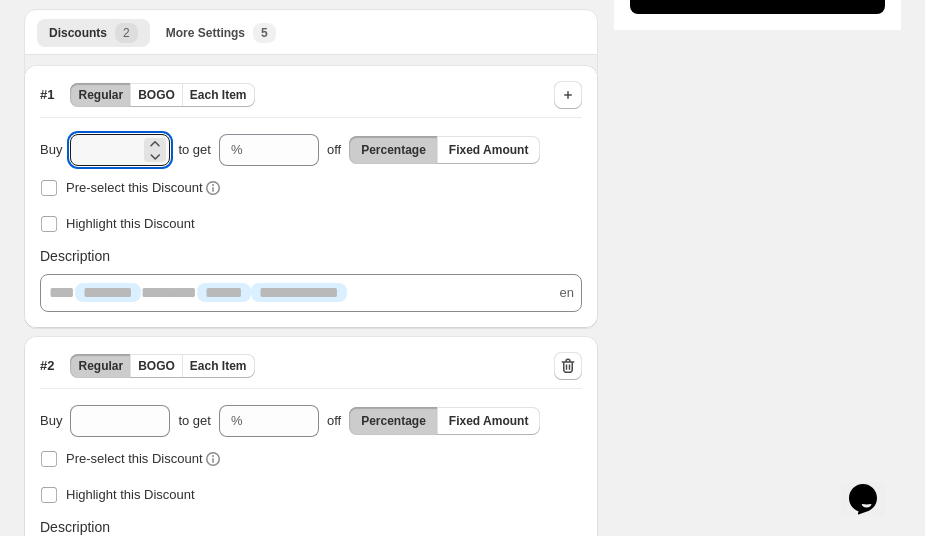 scroll, scrollTop: 675, scrollLeft: 0, axis: vertical 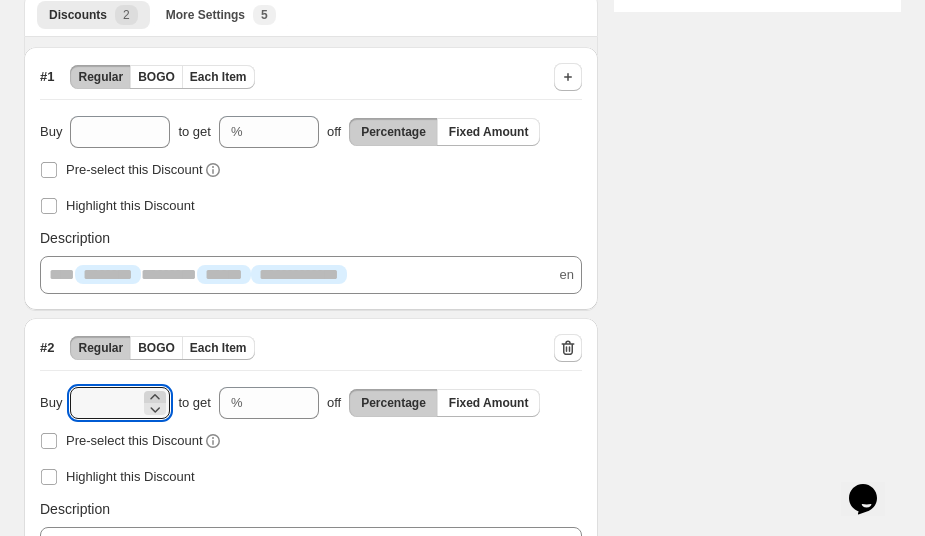 click 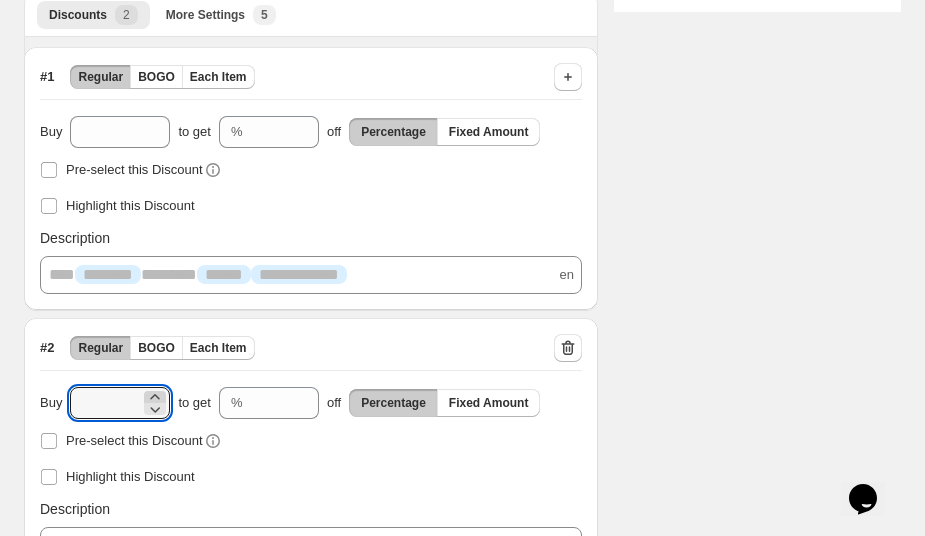 click 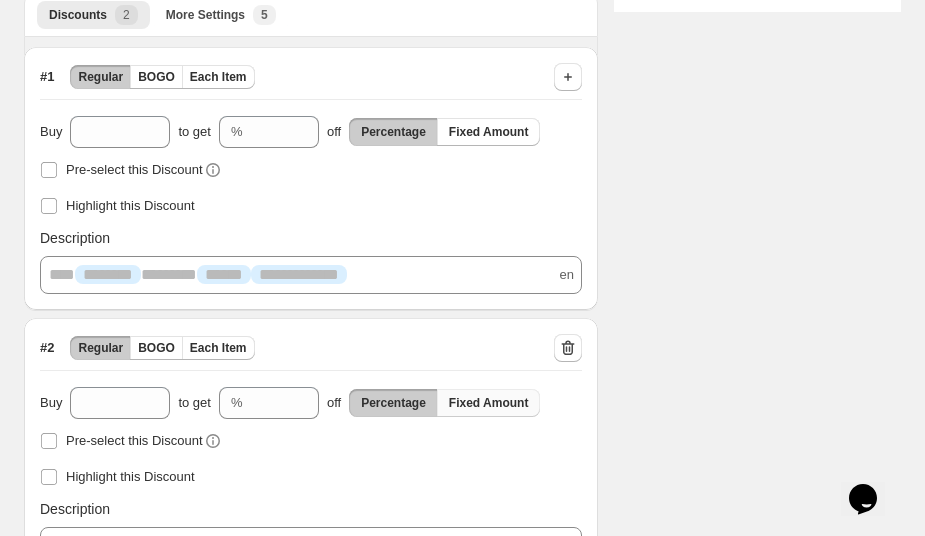 click on "Fixed Amount" at bounding box center (489, 403) 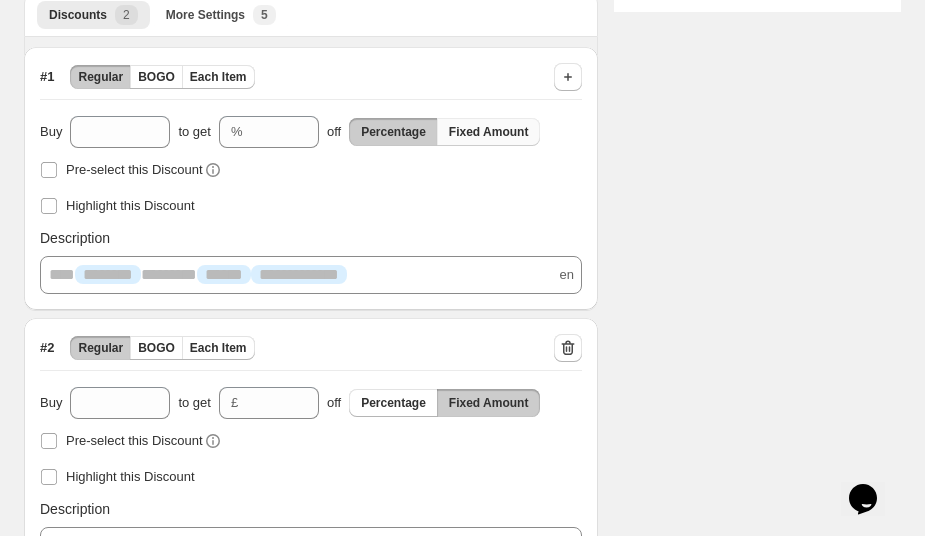 click on "Fixed Amount" at bounding box center [489, 132] 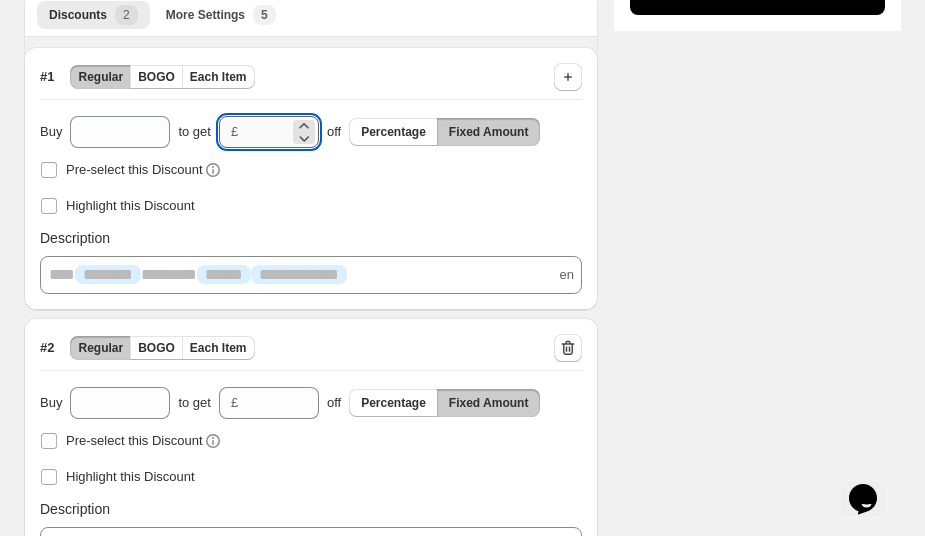 click on "**" at bounding box center [267, 132] 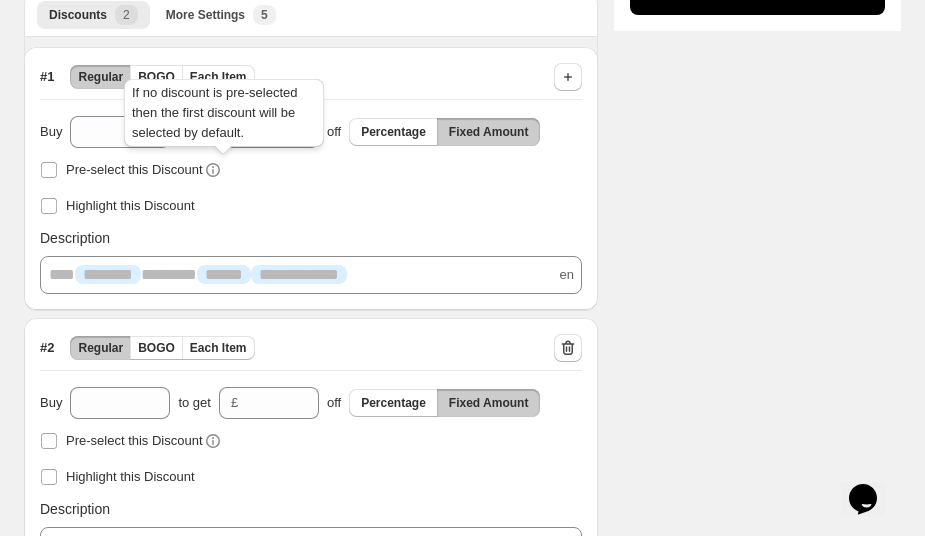 click on "If no discount is pre-selected then the first discount will be selected by default." at bounding box center (224, 117) 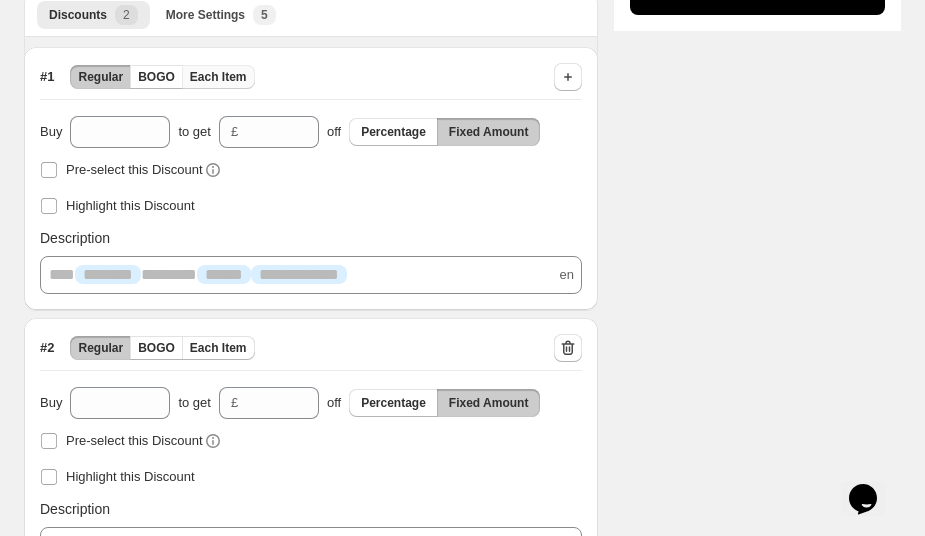 click on "Each Item" at bounding box center (218, 77) 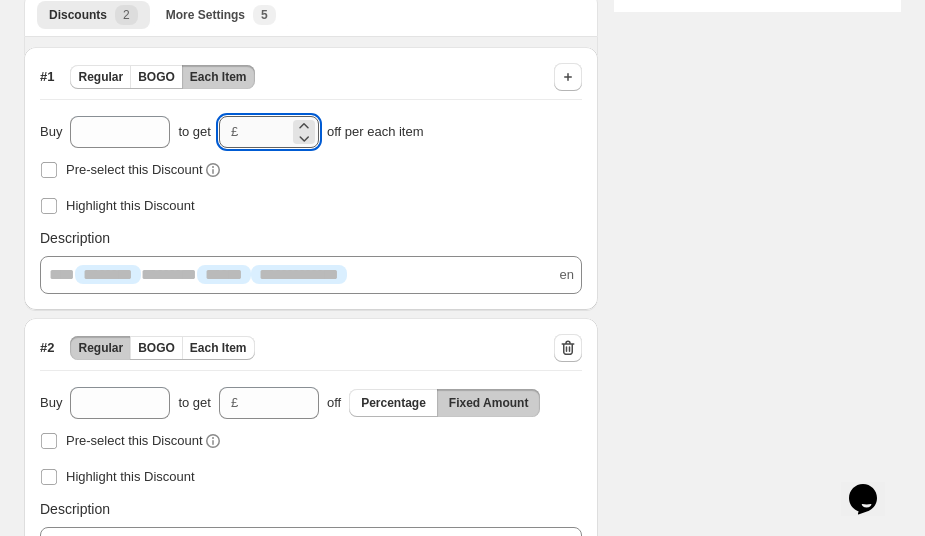 click on "**" at bounding box center [267, 132] 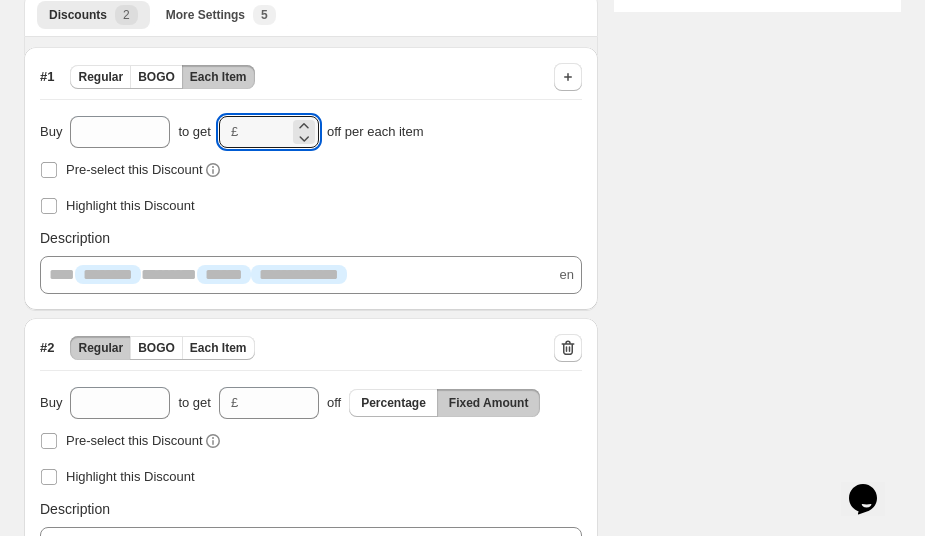 type on "*" 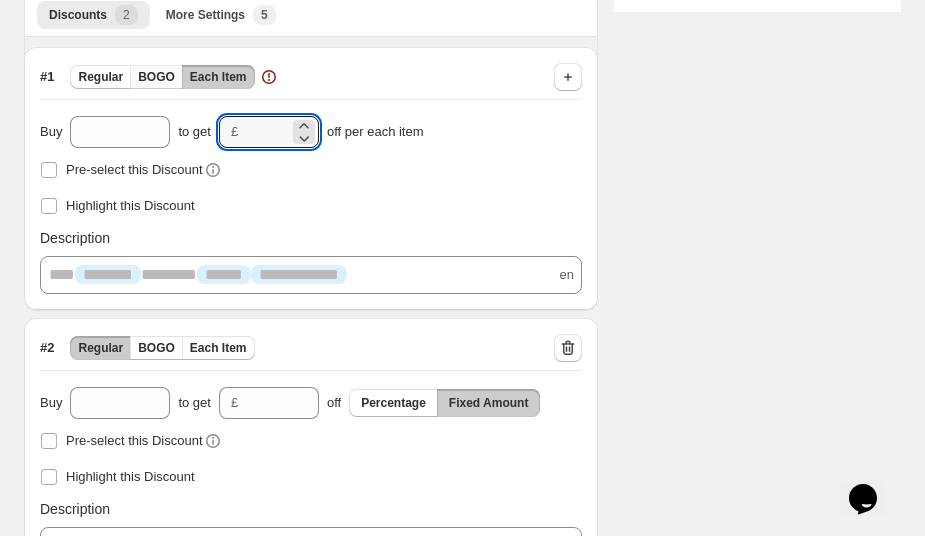 type 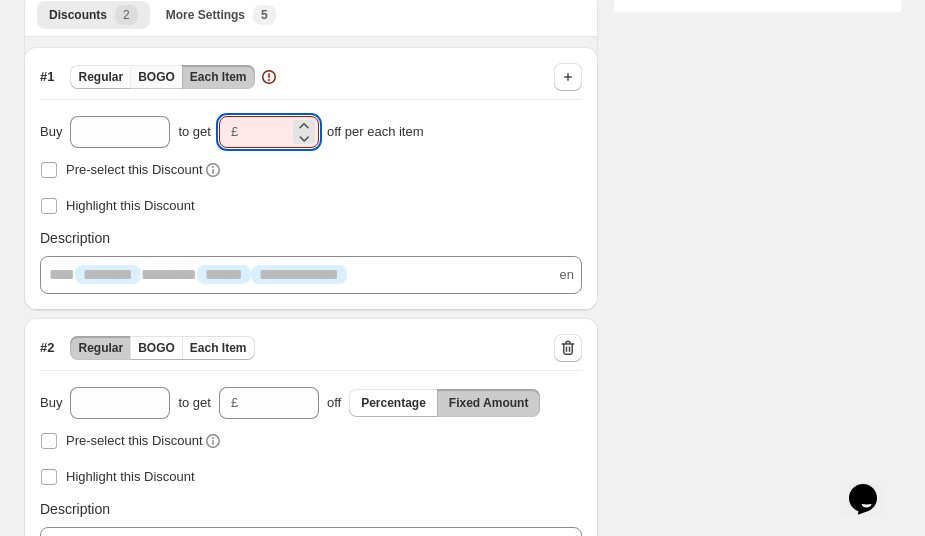 click on "BOGO" at bounding box center (156, 77) 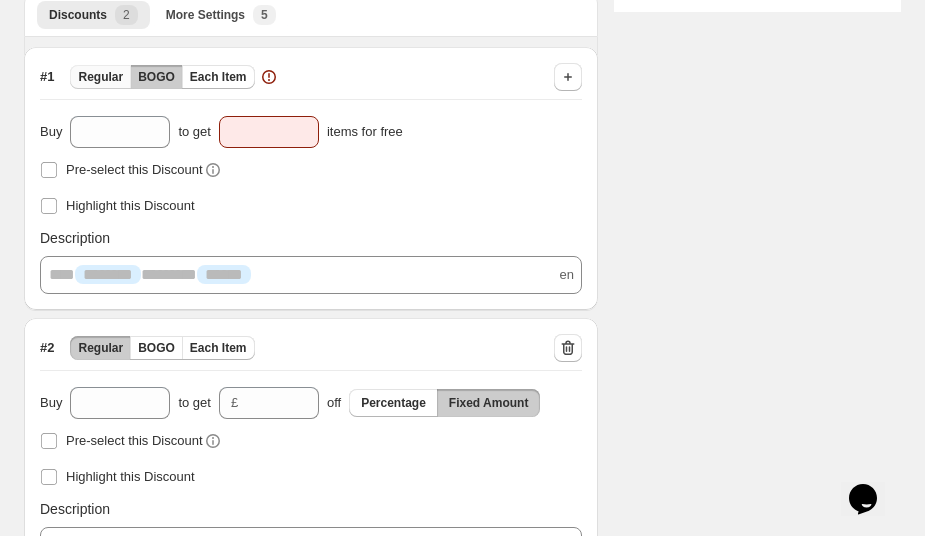 click on "Regular" at bounding box center (100, 77) 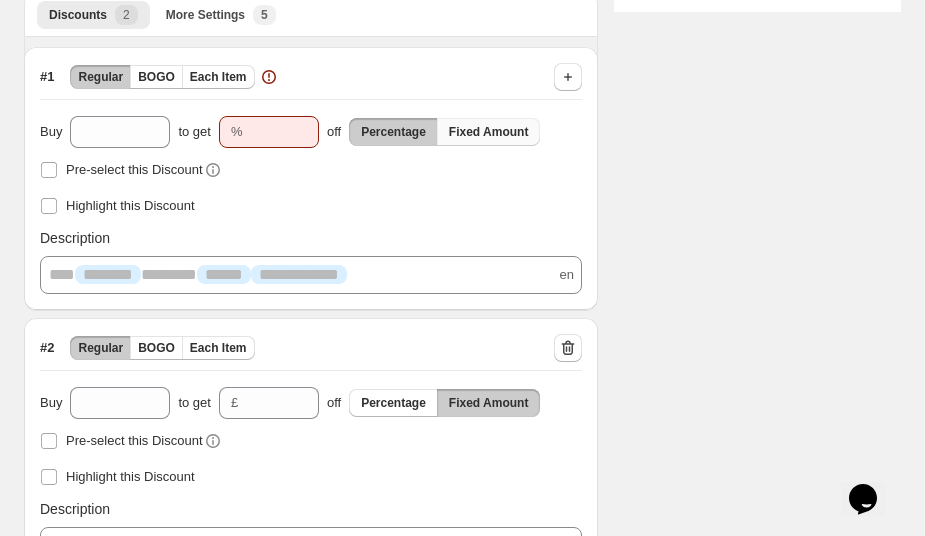 click on "Fixed Amount" at bounding box center [489, 132] 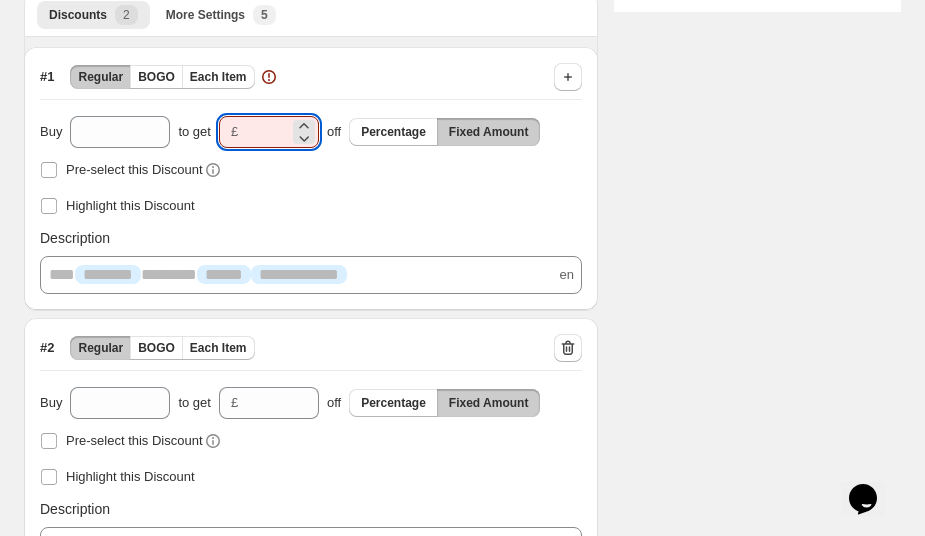 click at bounding box center [267, 132] 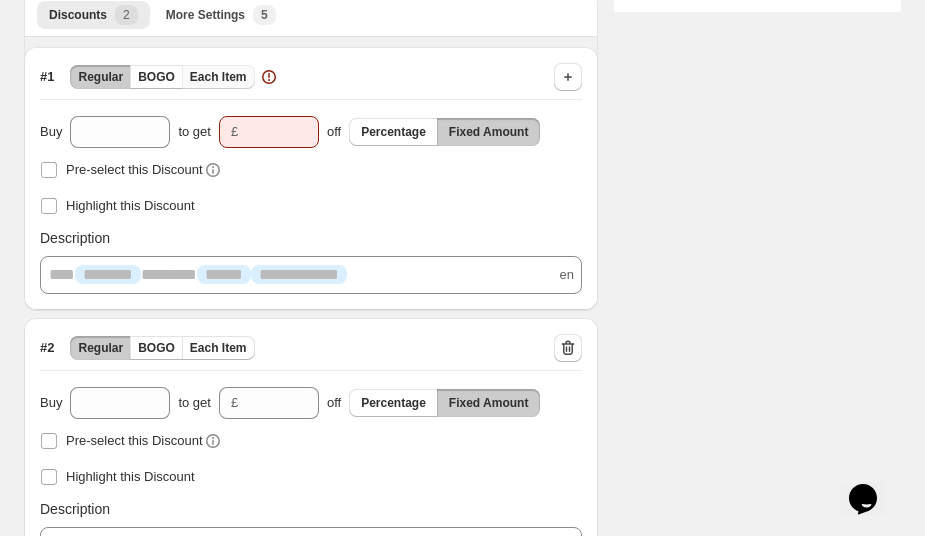 click on "Each Item" at bounding box center [218, 77] 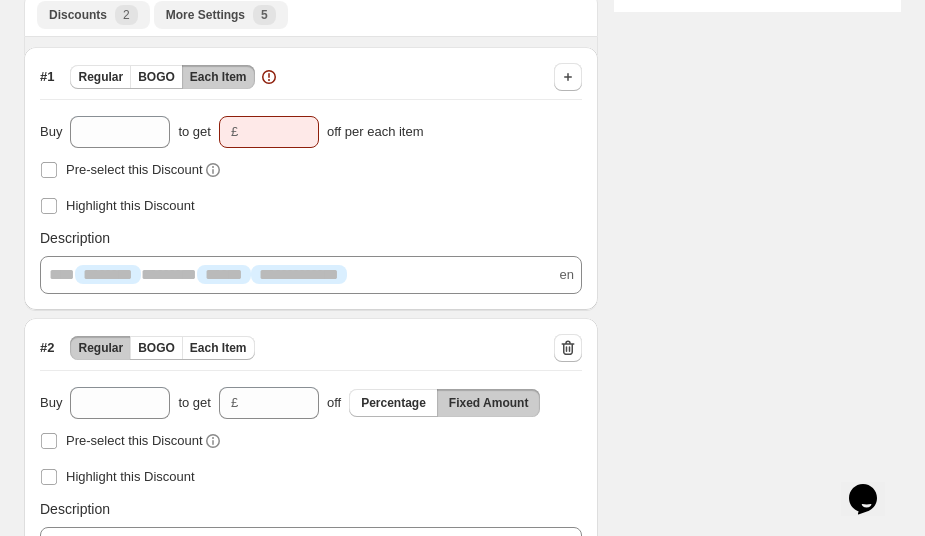 click on "More Settings" at bounding box center (205, 15) 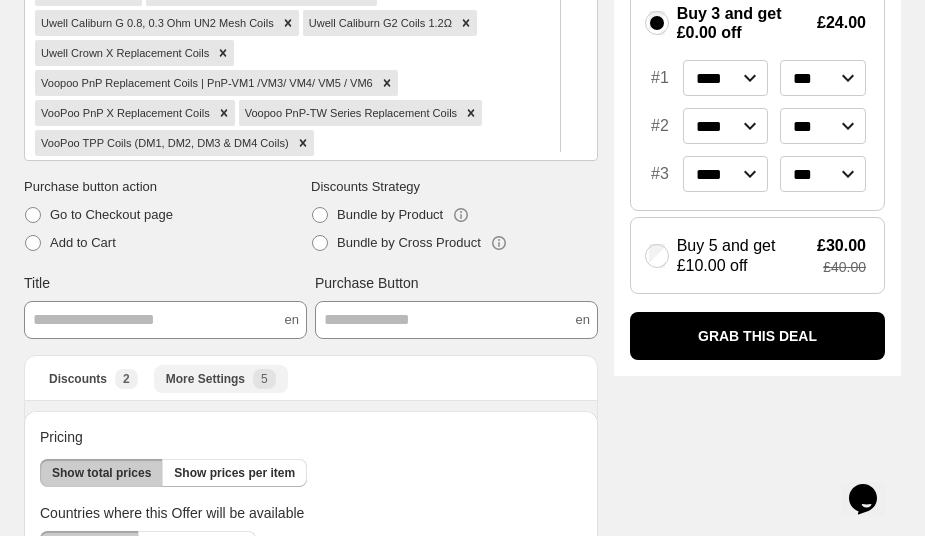 scroll, scrollTop: 227, scrollLeft: 0, axis: vertical 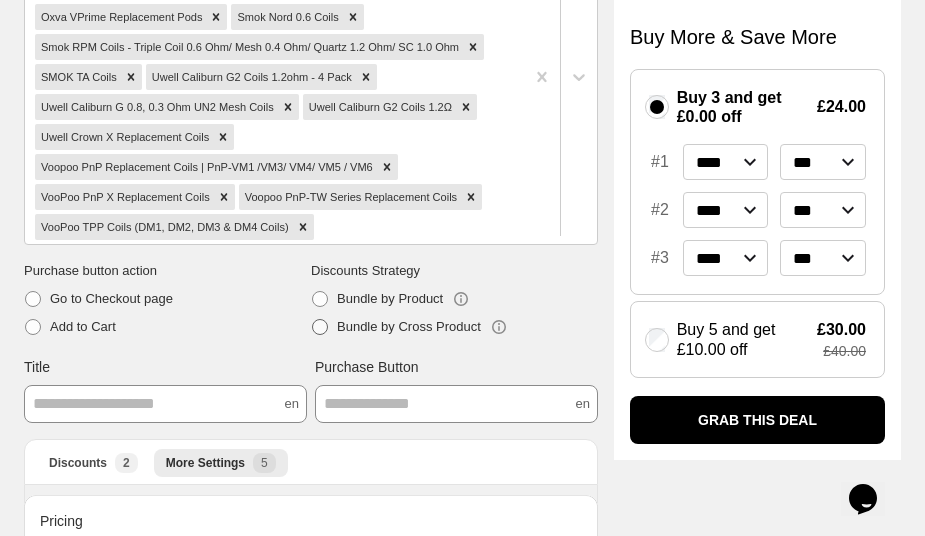 click at bounding box center (320, 327) 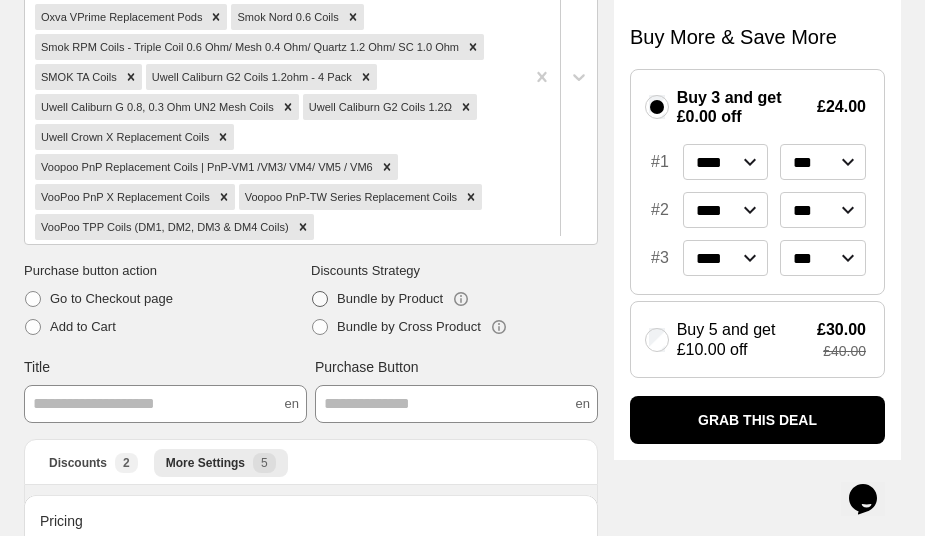 click at bounding box center (320, 299) 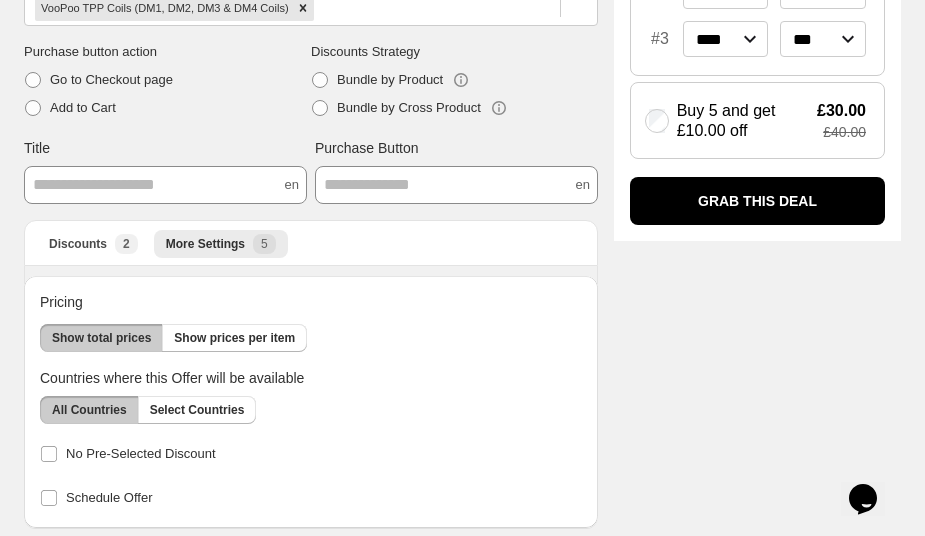 scroll, scrollTop: 455, scrollLeft: 0, axis: vertical 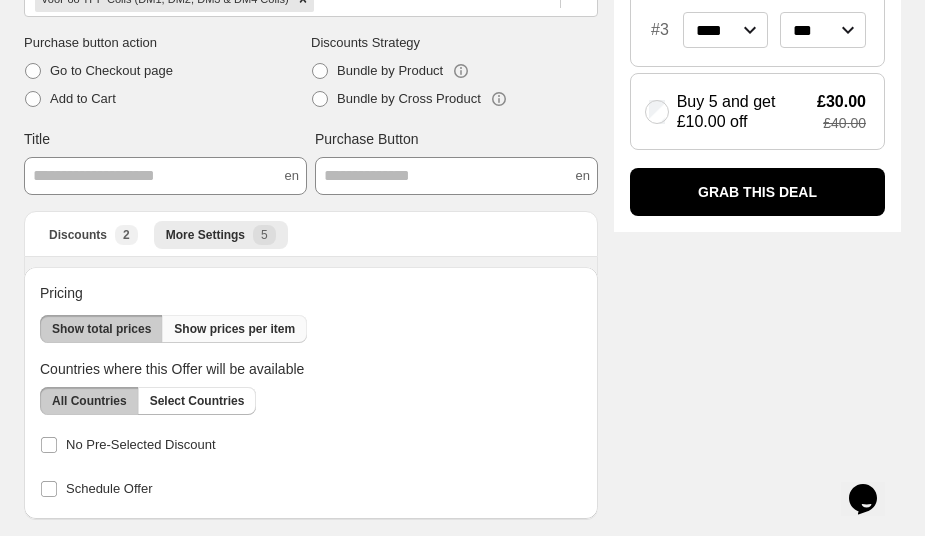click on "Show prices per item" at bounding box center (234, 329) 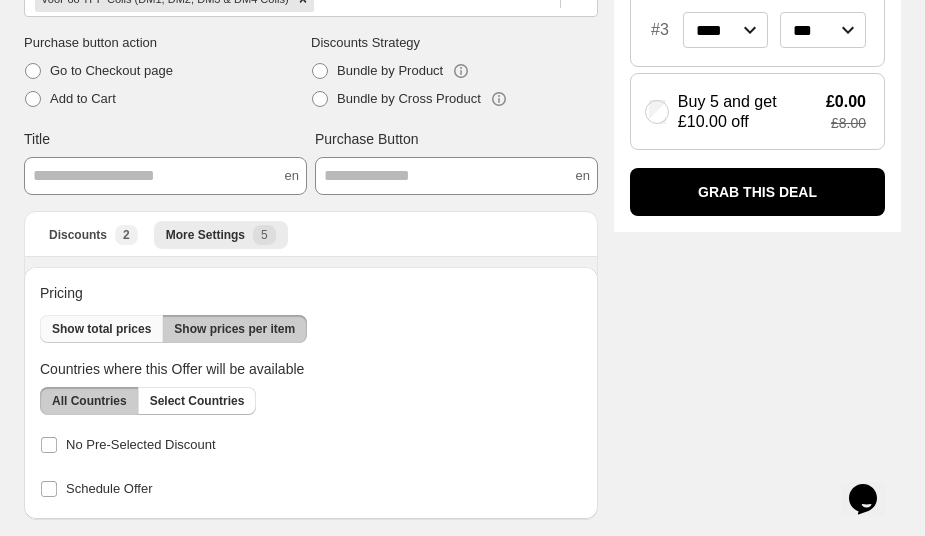 click on "Show total prices" at bounding box center [101, 329] 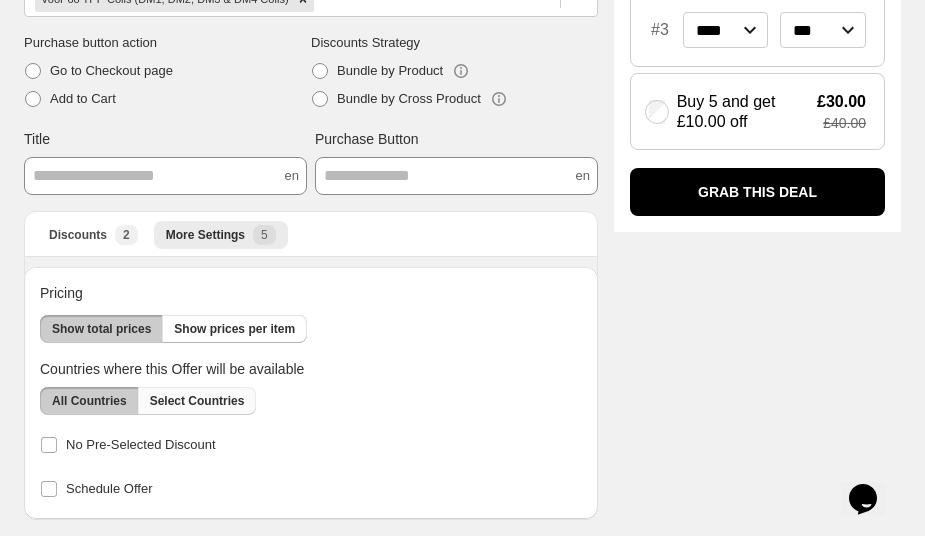 click on "Select Countries" at bounding box center (197, 401) 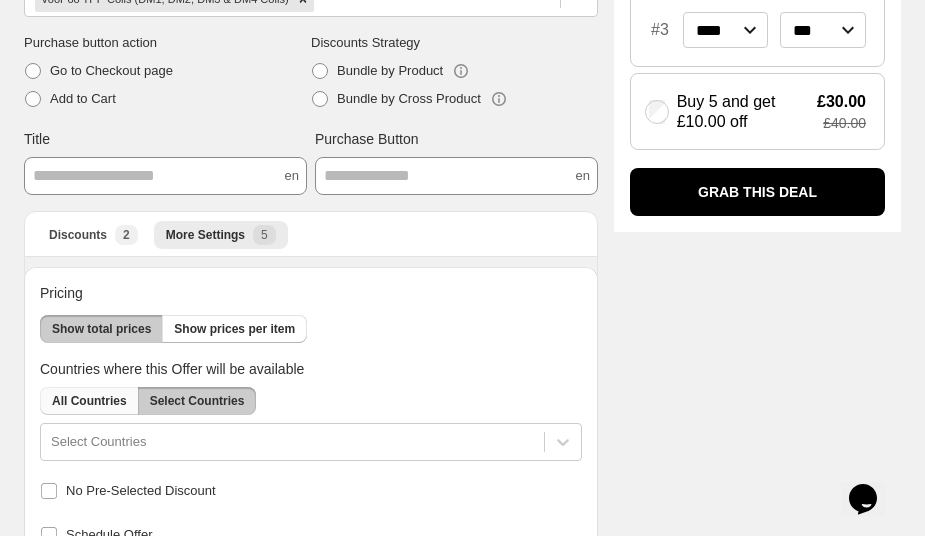 click on "All Countries" at bounding box center [89, 401] 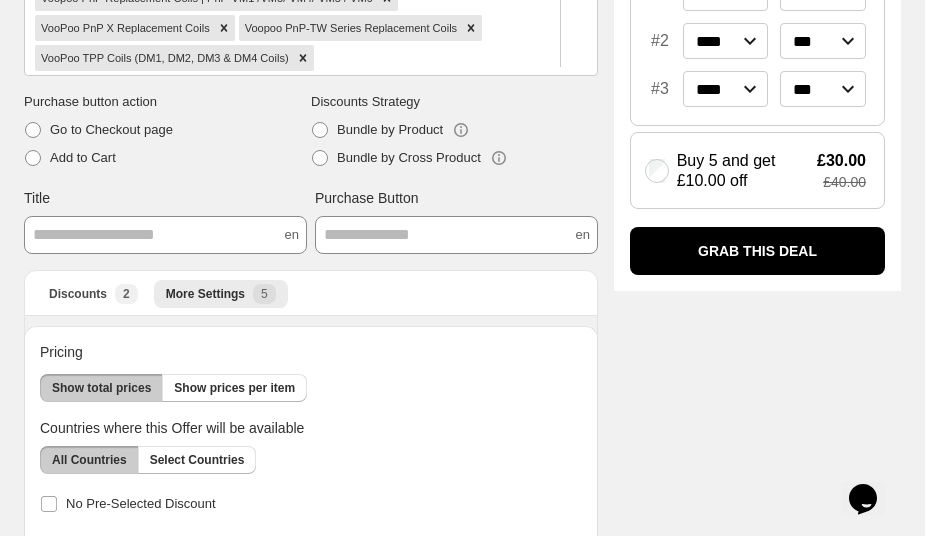 scroll, scrollTop: 455, scrollLeft: 0, axis: vertical 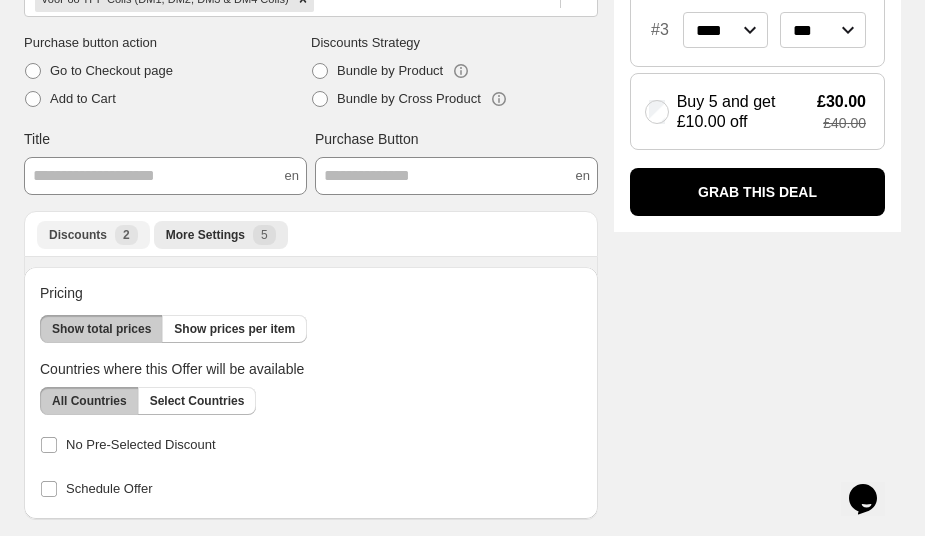 click on "Discounts" at bounding box center (78, 235) 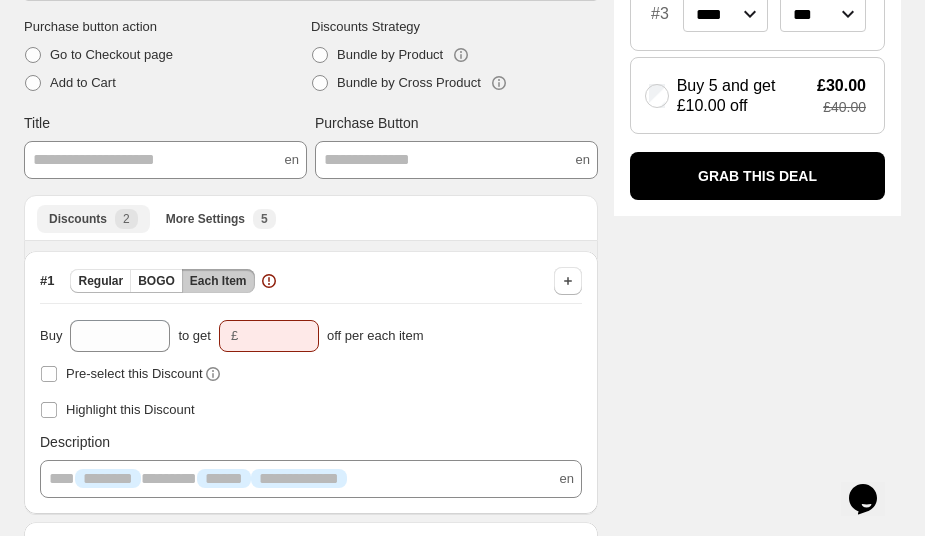 scroll, scrollTop: 474, scrollLeft: 0, axis: vertical 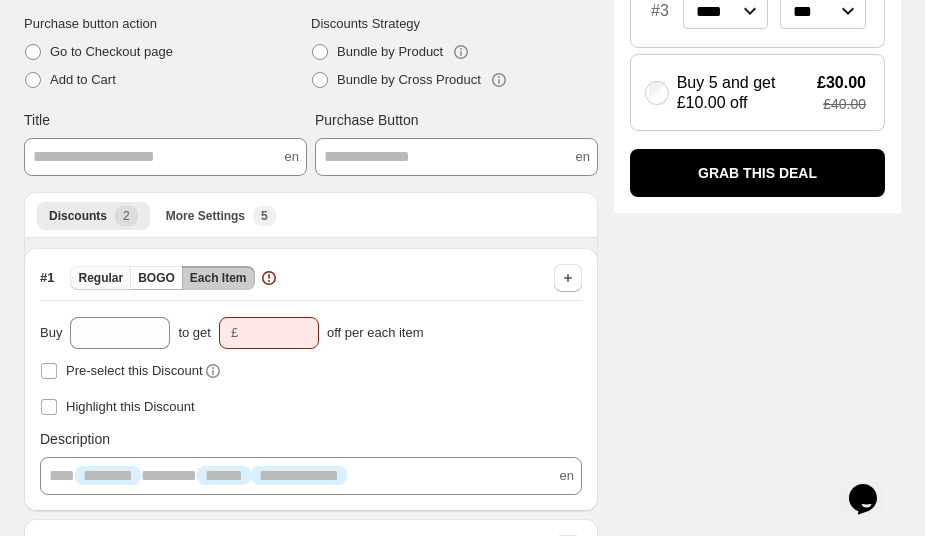 click on "Regular" at bounding box center (100, 278) 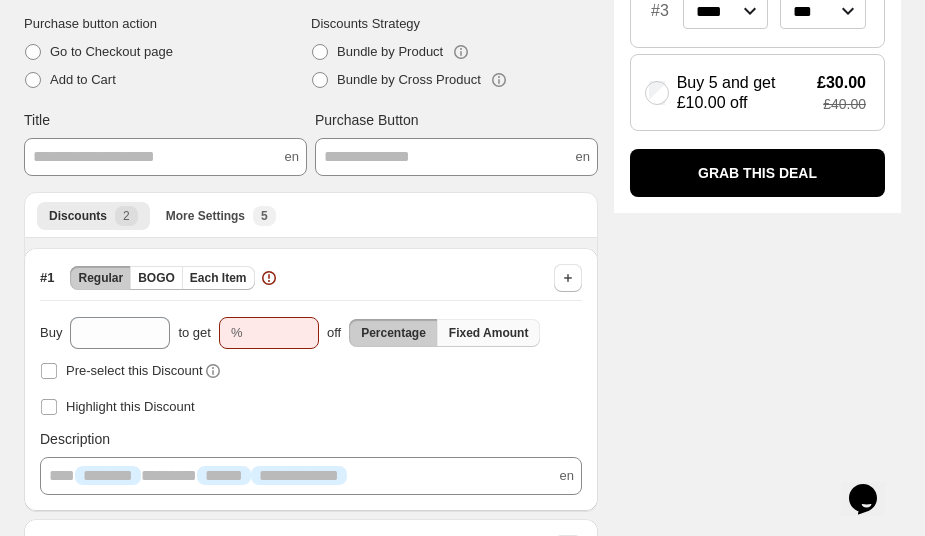 click on "Fixed Amount" at bounding box center (489, 333) 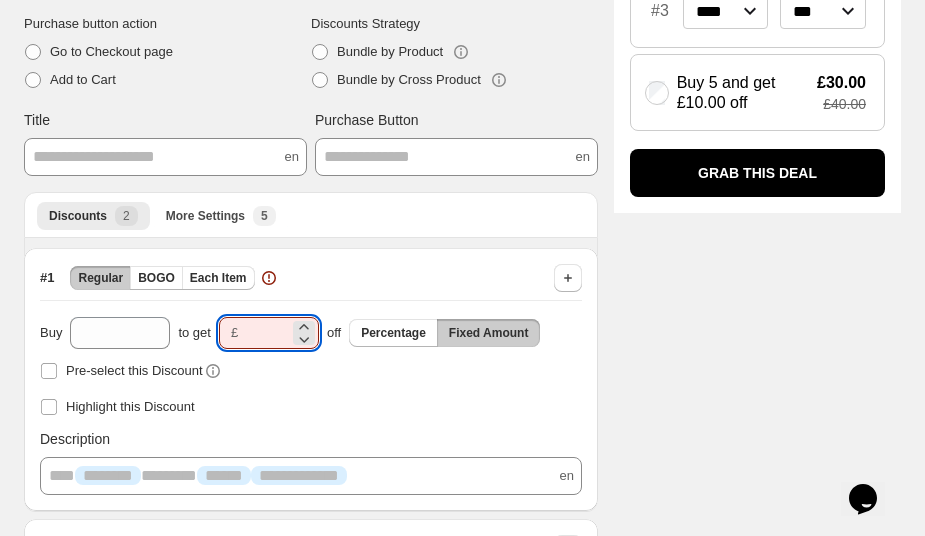 click at bounding box center (267, 333) 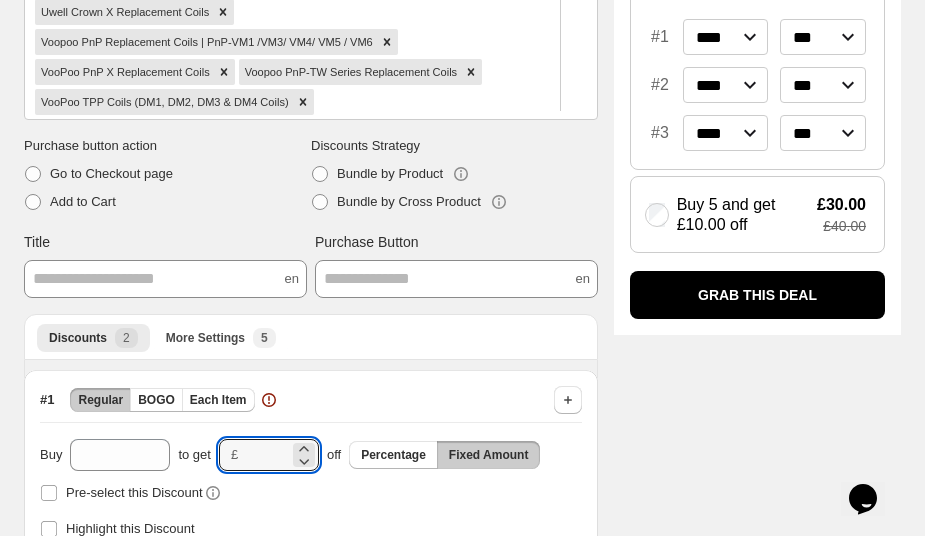 scroll, scrollTop: 349, scrollLeft: 0, axis: vertical 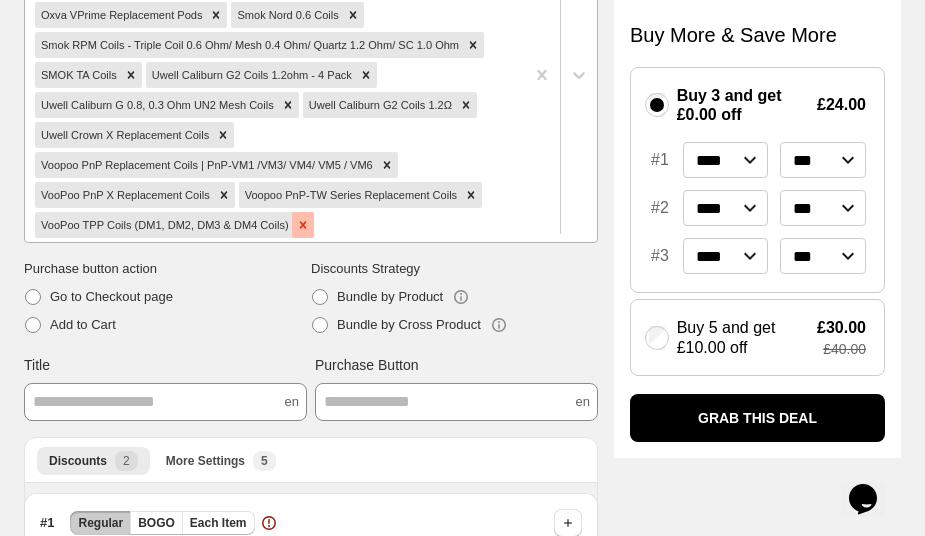 click 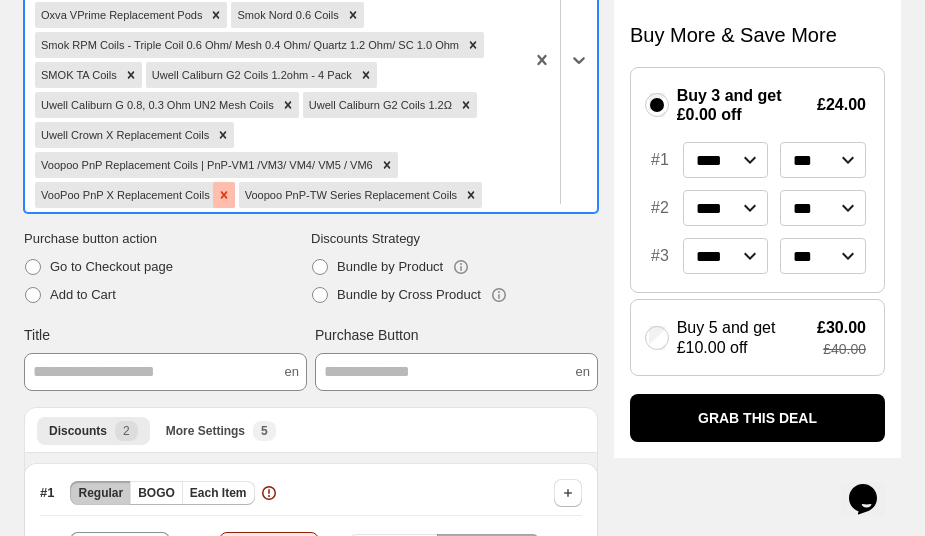 click 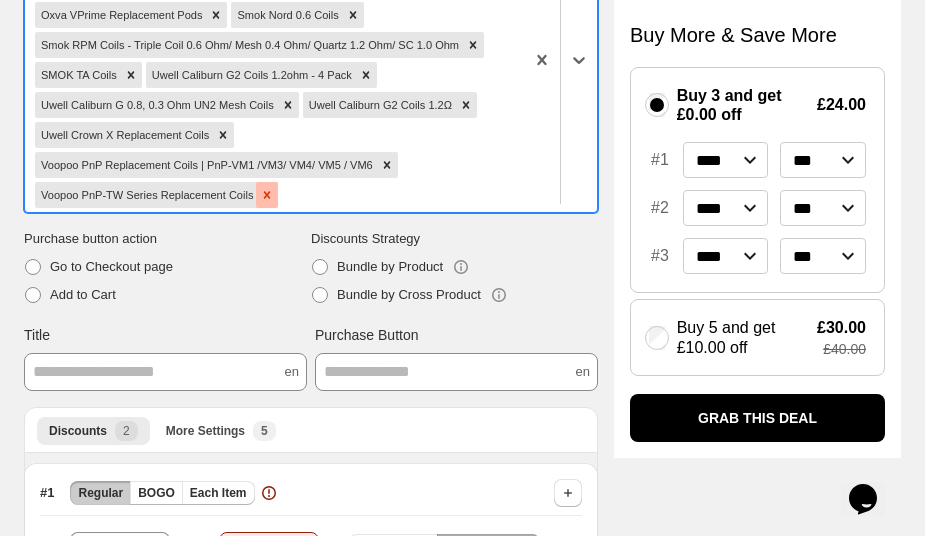 click 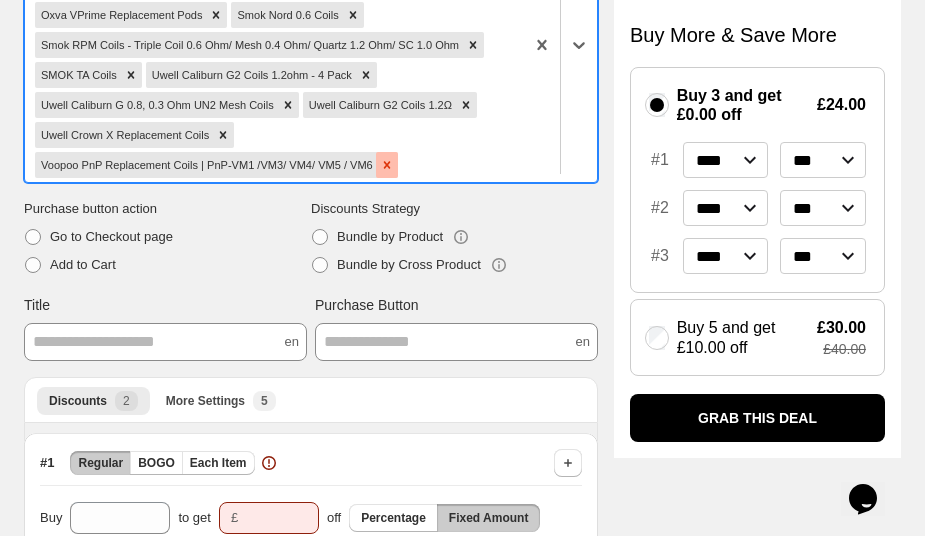 click 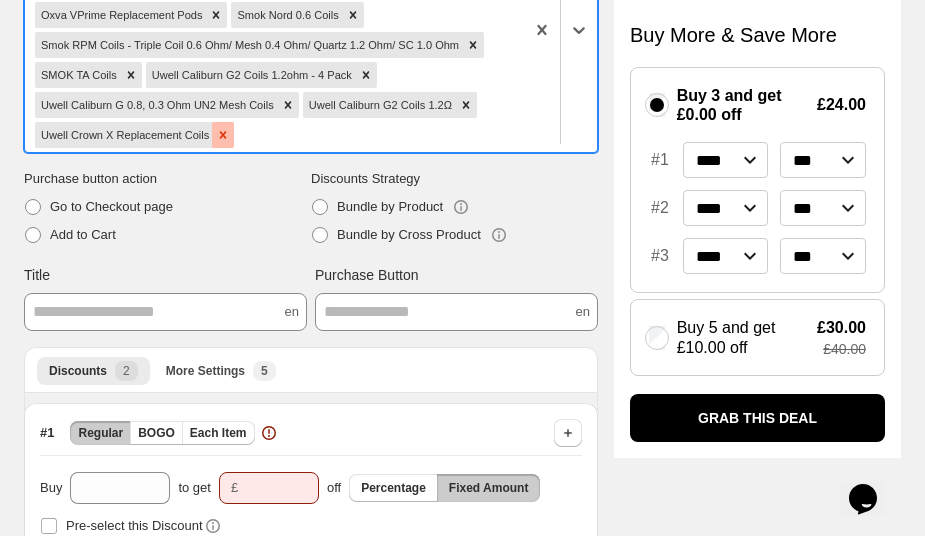 click 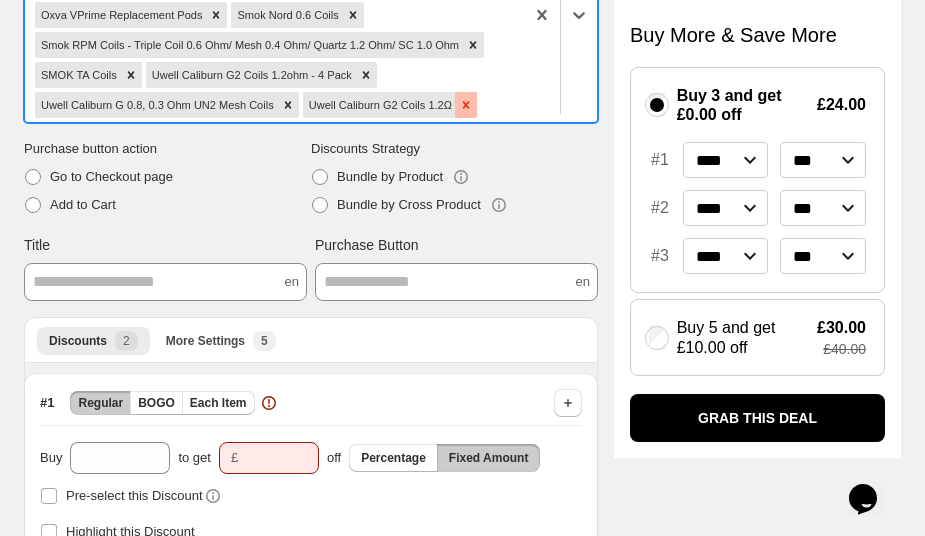 click 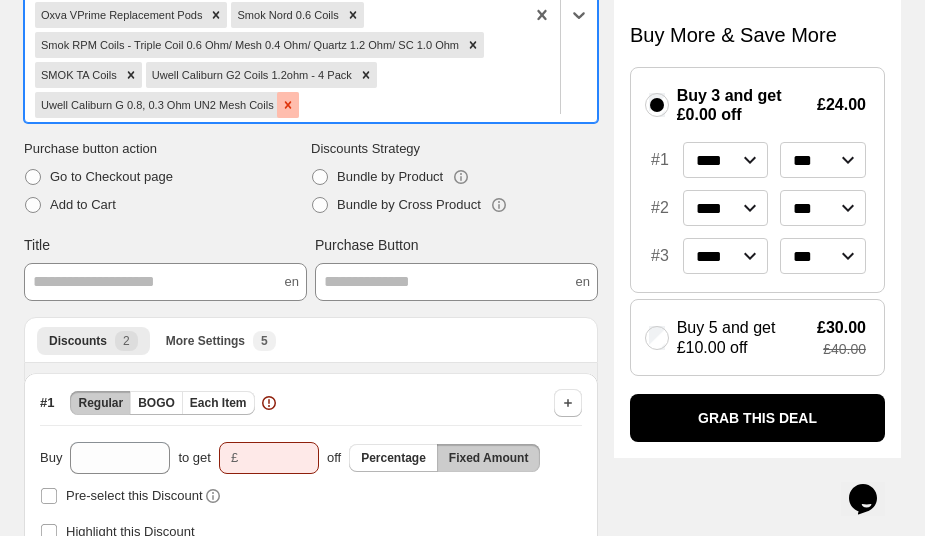 click 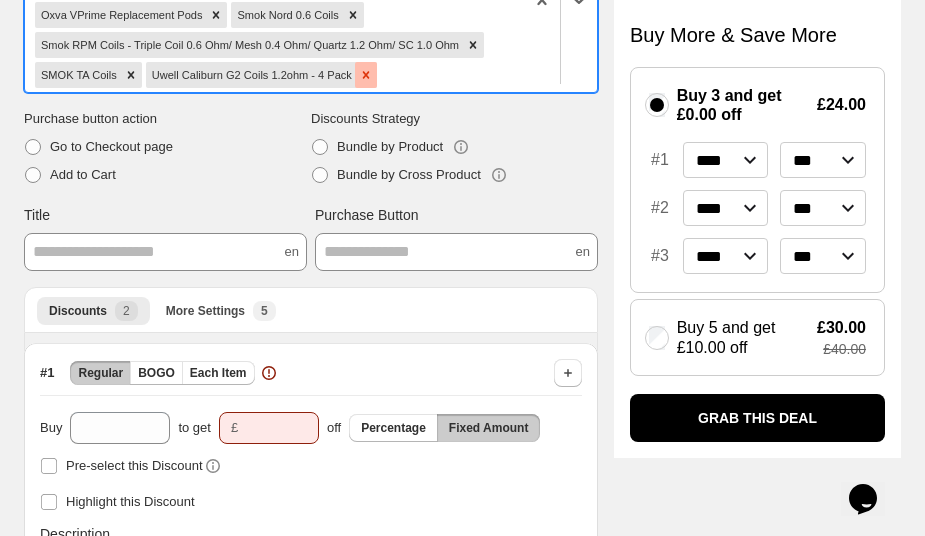 click 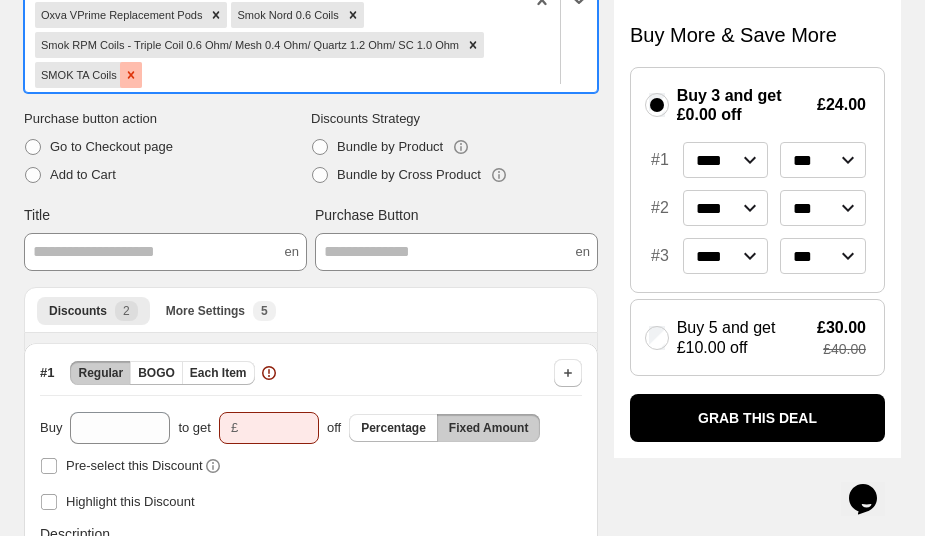click at bounding box center (131, 75) 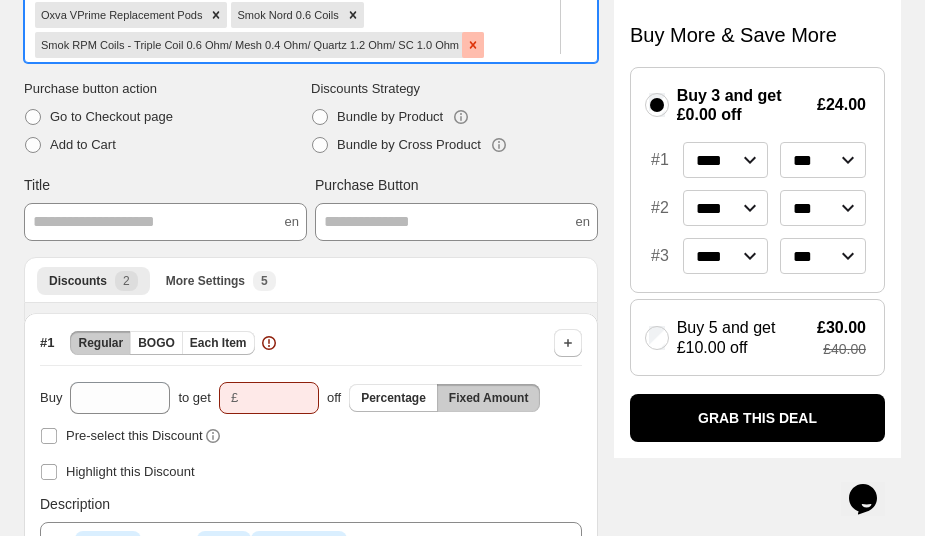click 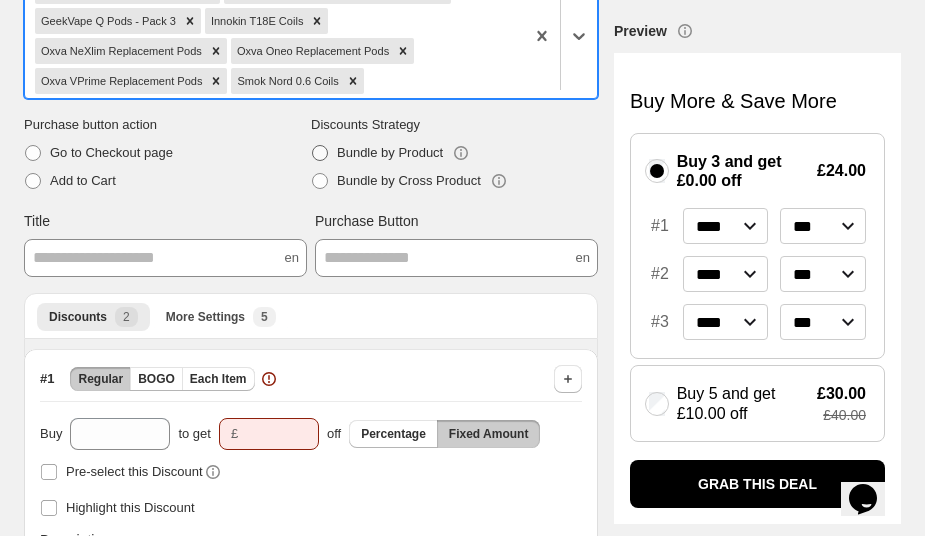 scroll, scrollTop: 99, scrollLeft: 0, axis: vertical 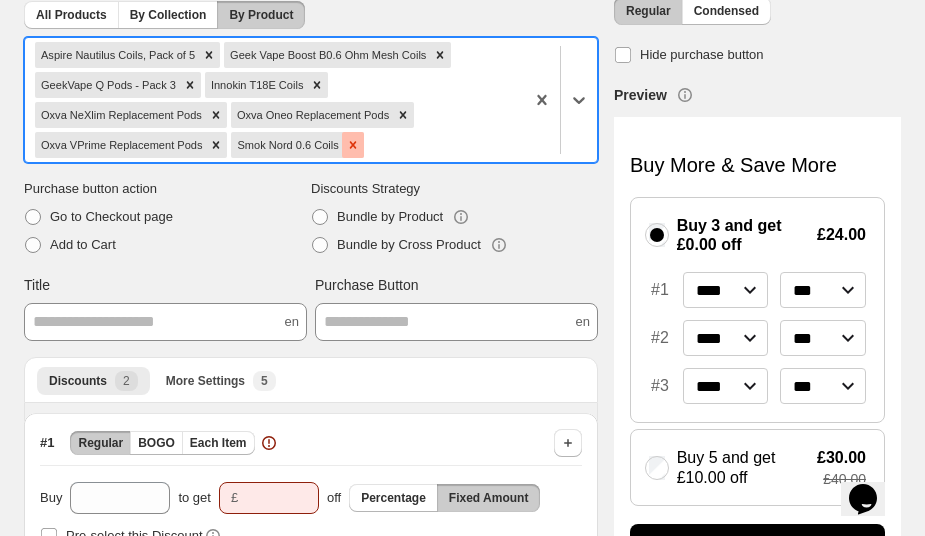 click 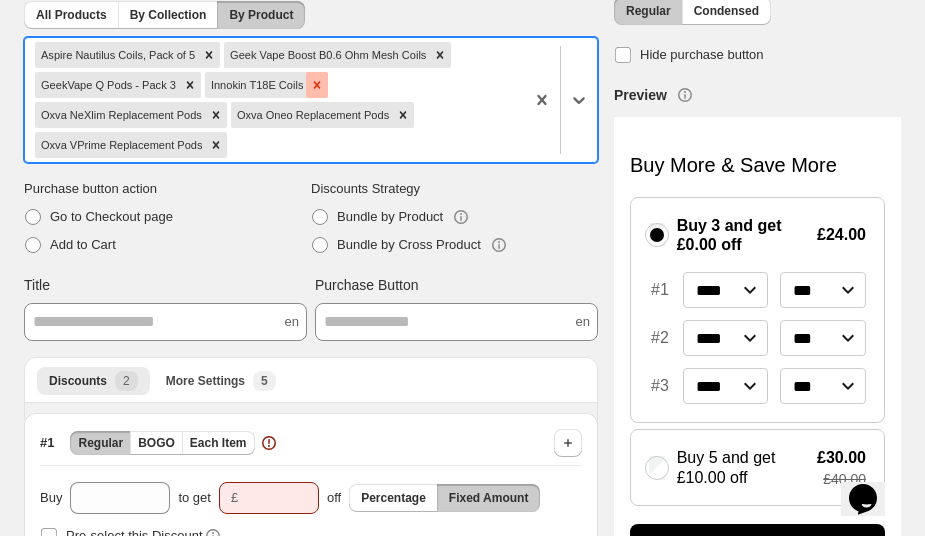 click 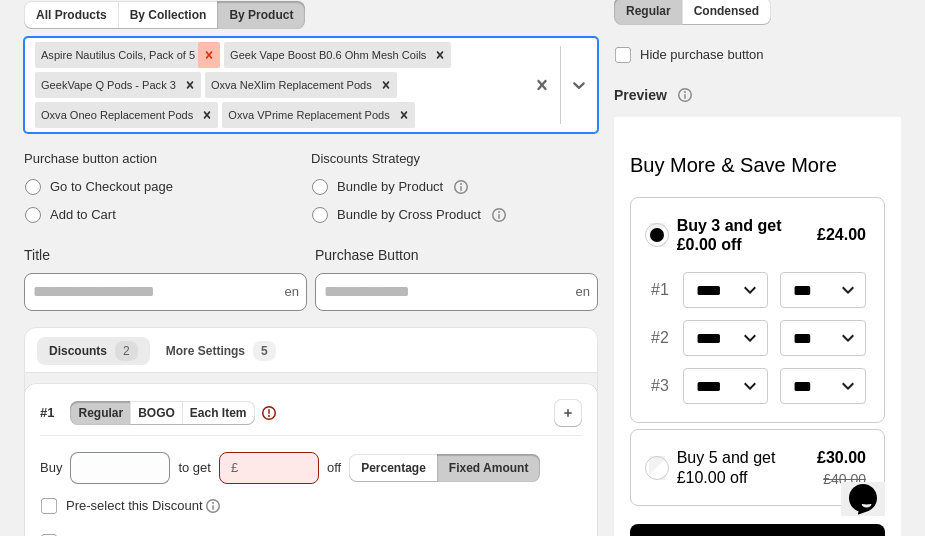 click 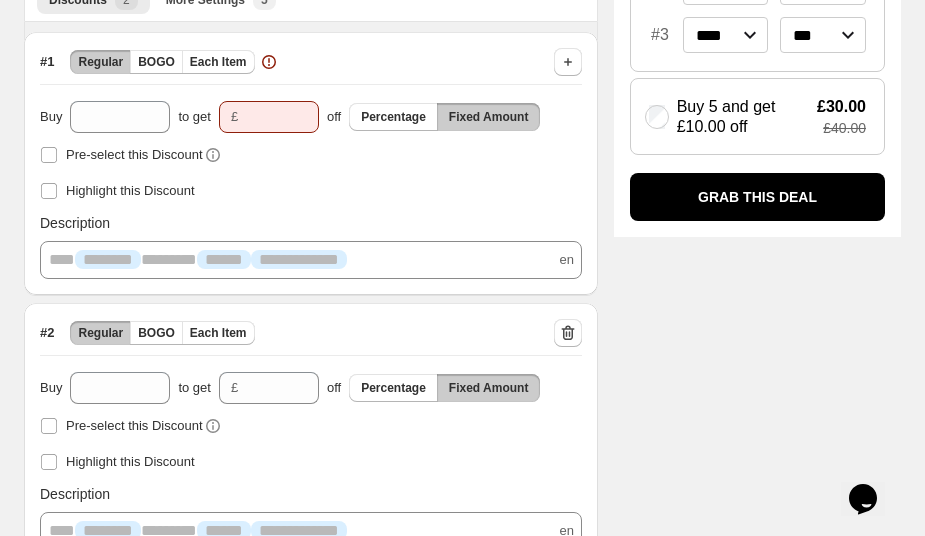 scroll, scrollTop: 407, scrollLeft: 0, axis: vertical 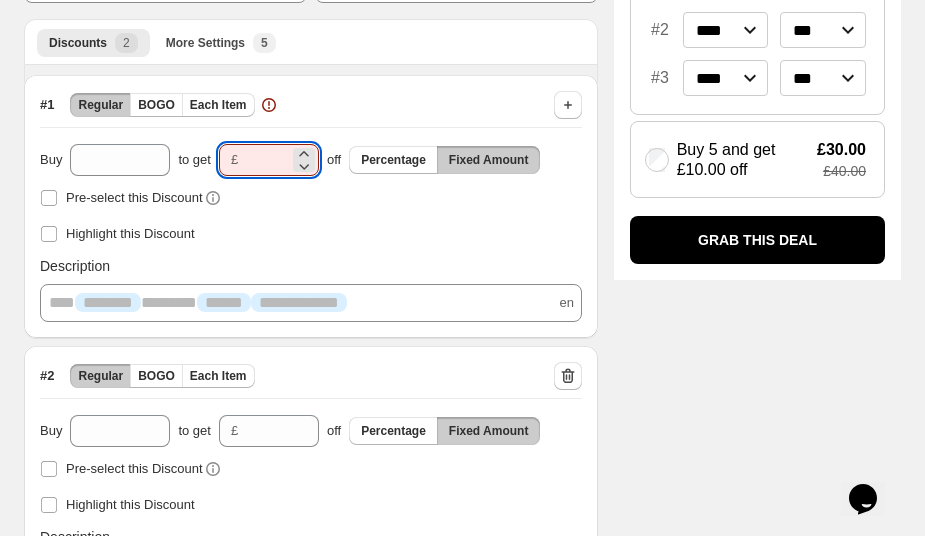 click at bounding box center (267, 160) 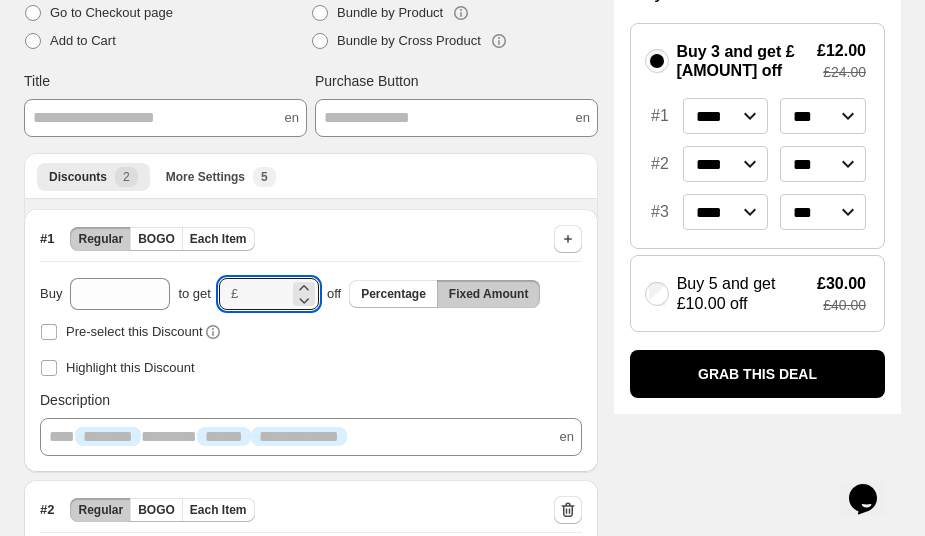 scroll, scrollTop: 282, scrollLeft: 0, axis: vertical 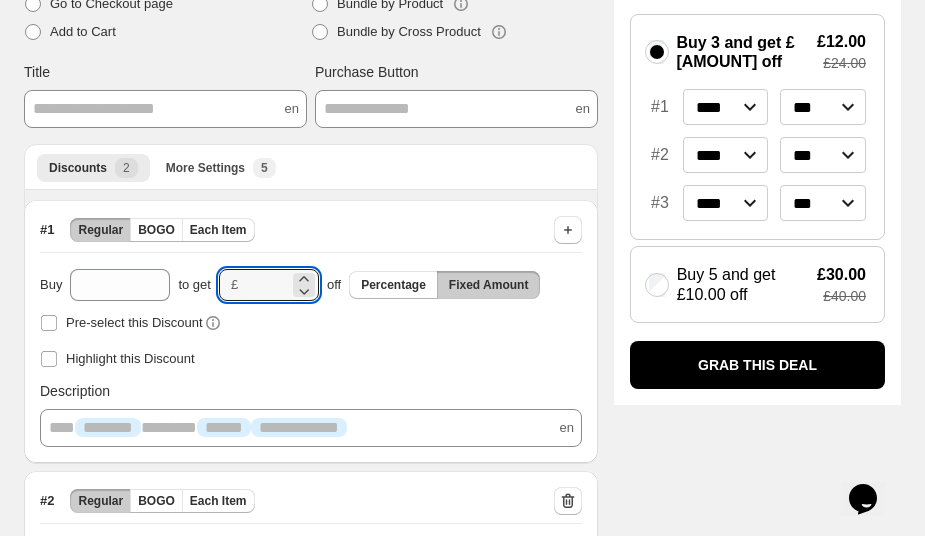 type on "*" 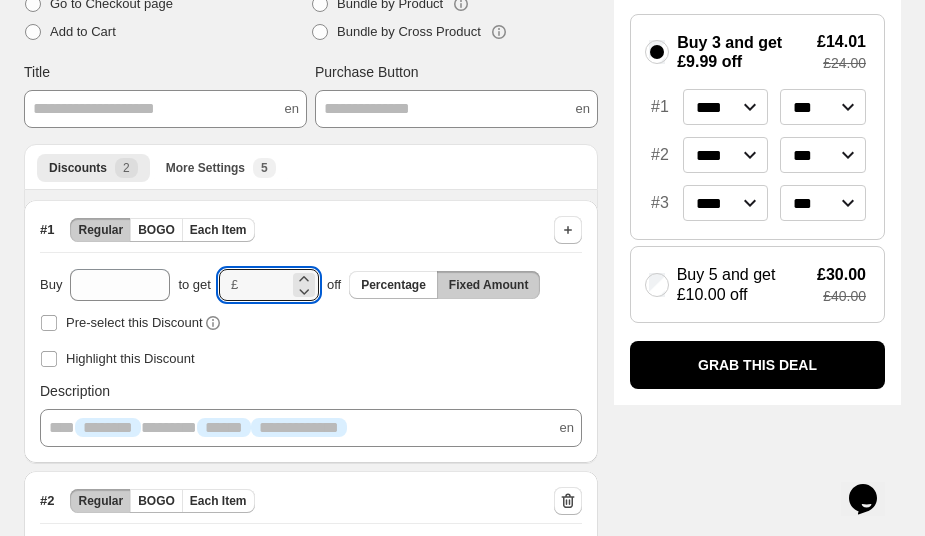 type on "****" 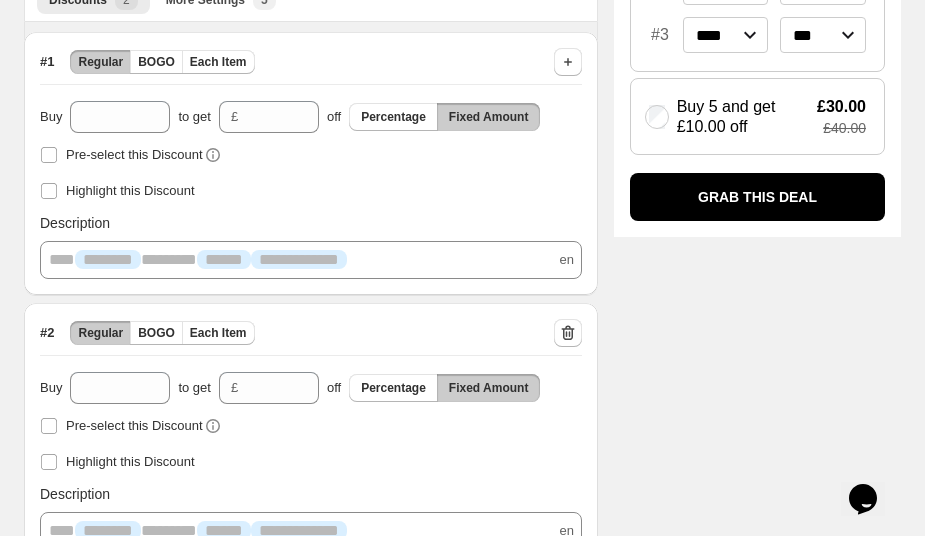 scroll, scrollTop: 505, scrollLeft: 0, axis: vertical 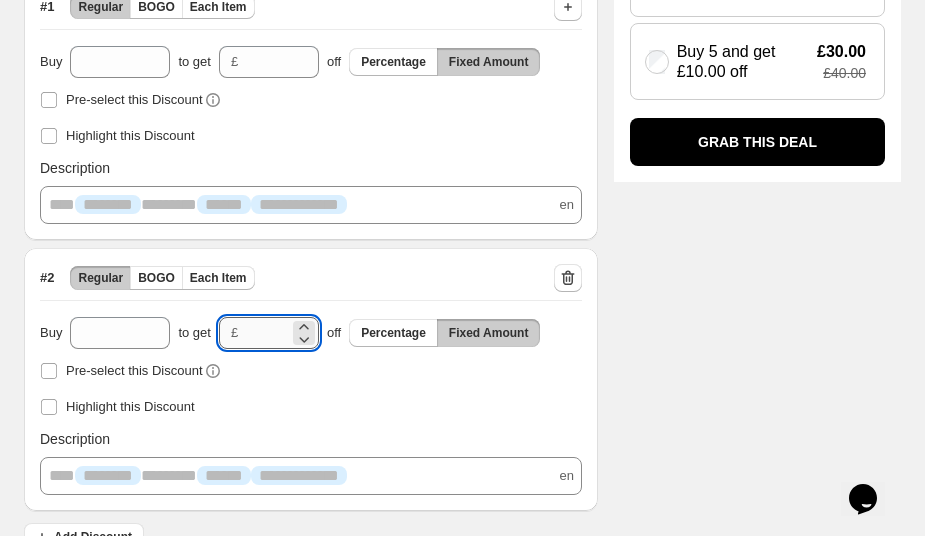 click on "**" at bounding box center [267, 333] 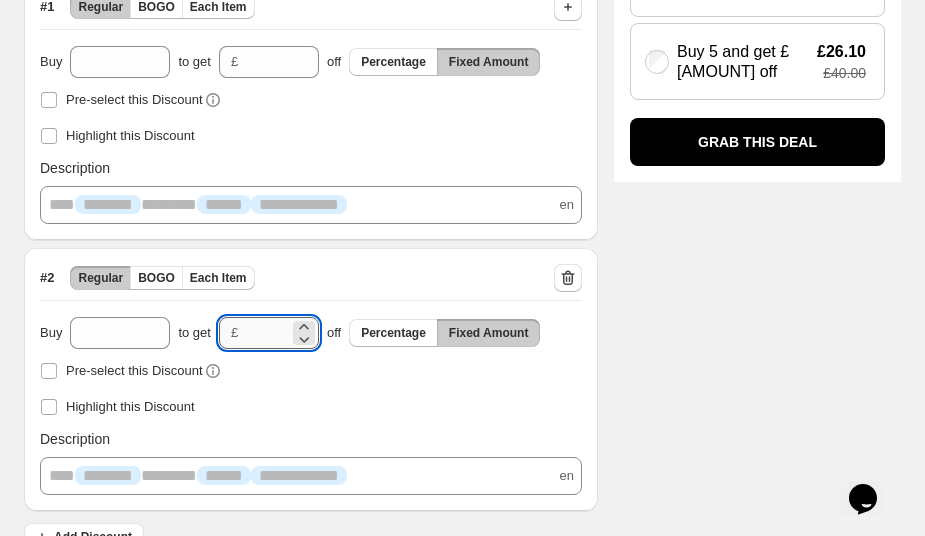 scroll, scrollTop: 0, scrollLeft: 4, axis: horizontal 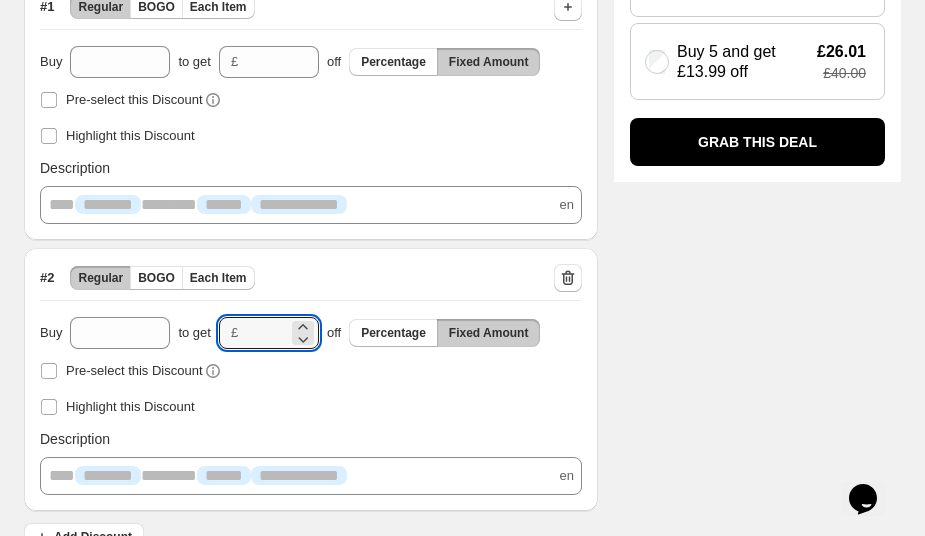 type on "*****" 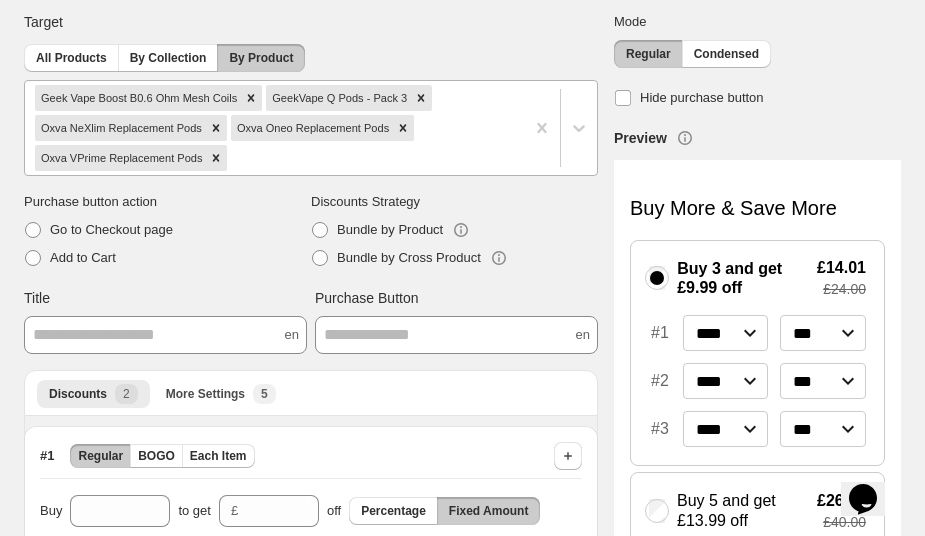scroll, scrollTop: 0, scrollLeft: 0, axis: both 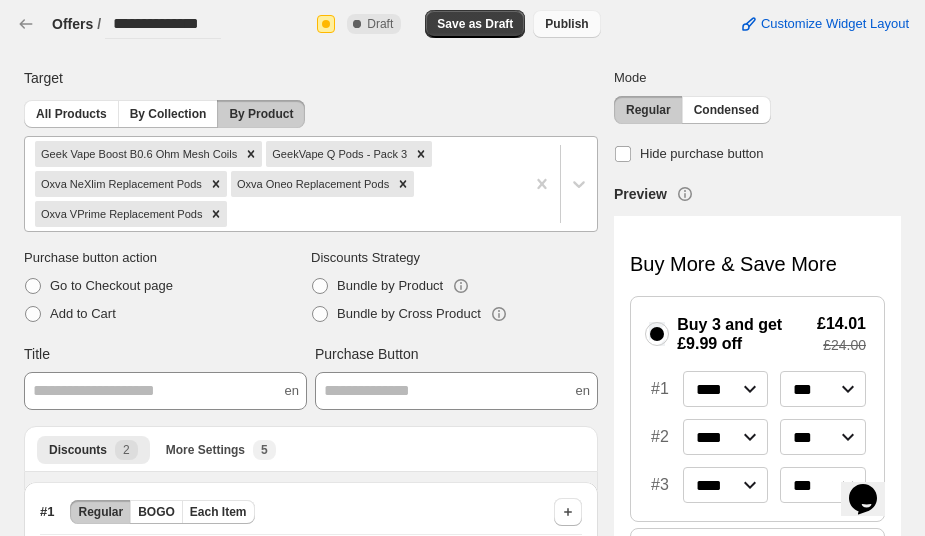 click on "Publish" at bounding box center [566, 24] 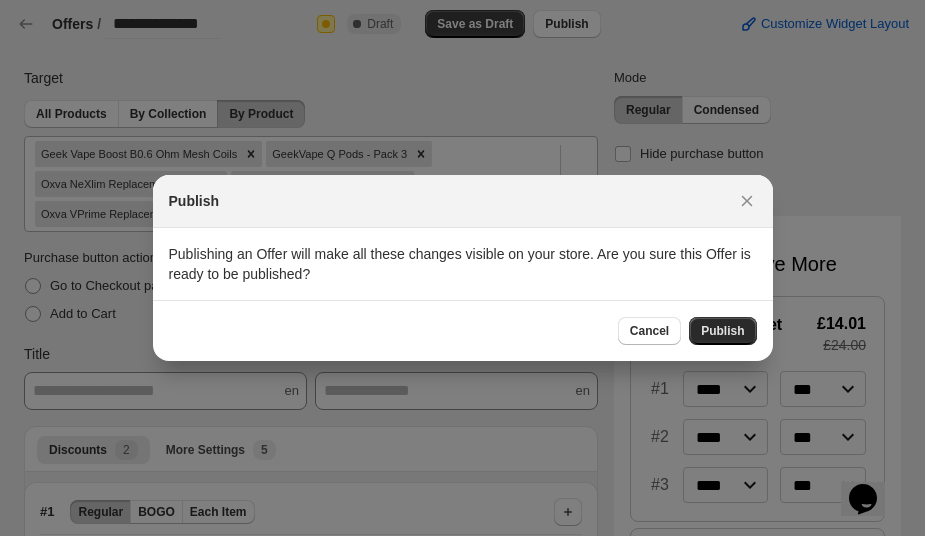 click on "Publish" at bounding box center (722, 331) 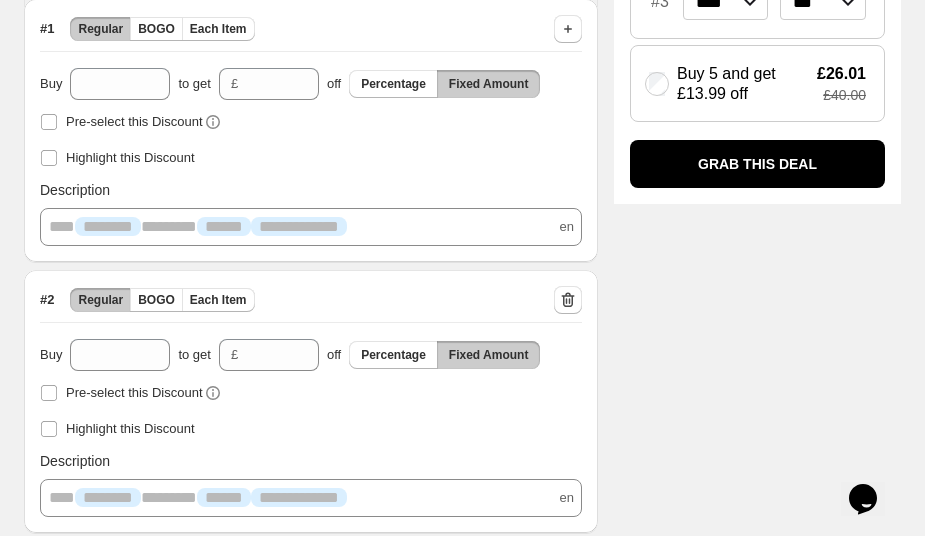 scroll, scrollTop: 458, scrollLeft: 0, axis: vertical 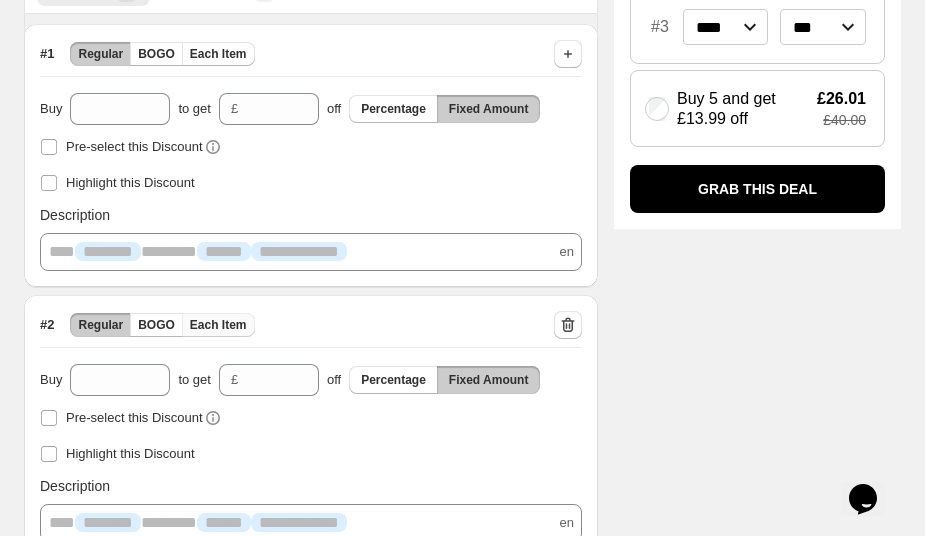 click on "Each Item" at bounding box center (218, 325) 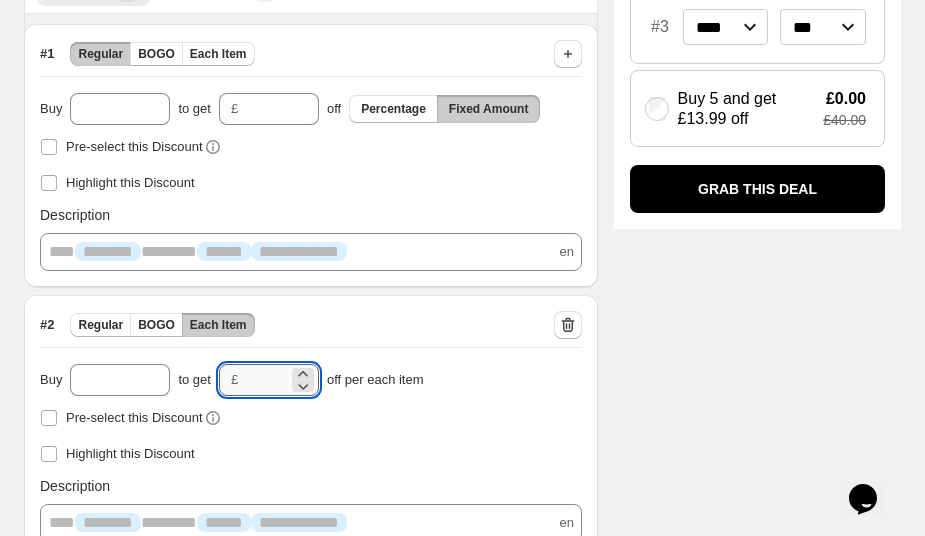 click on "*****" at bounding box center [267, 380] 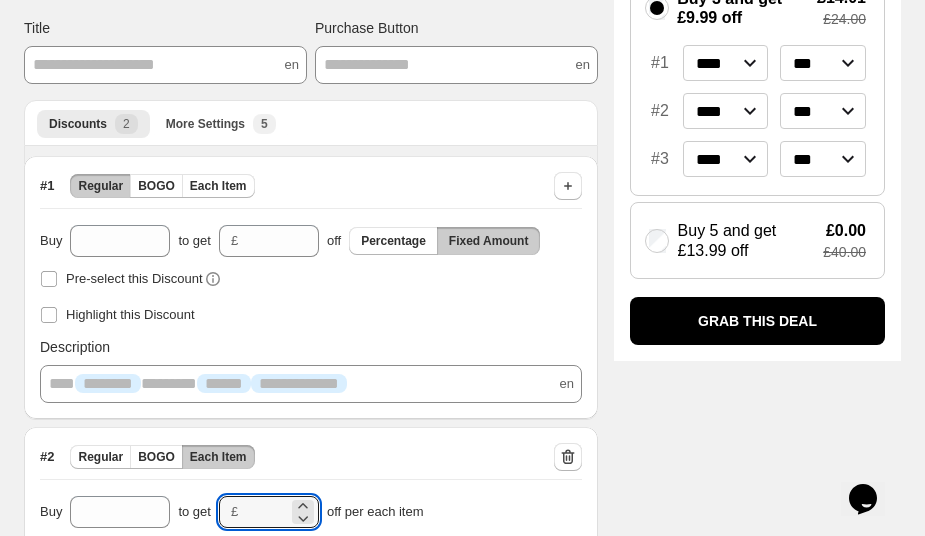 scroll, scrollTop: 309, scrollLeft: 0, axis: vertical 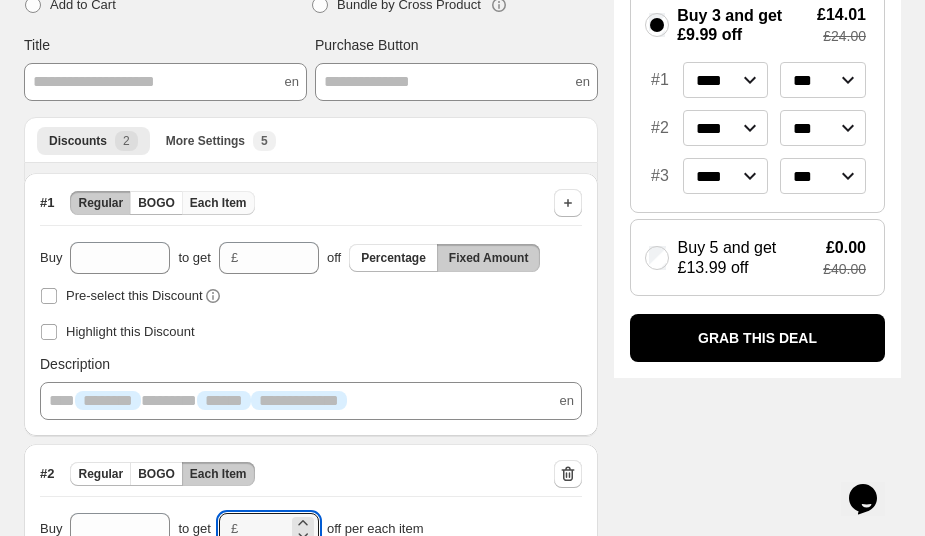 click on "Each Item" at bounding box center [218, 203] 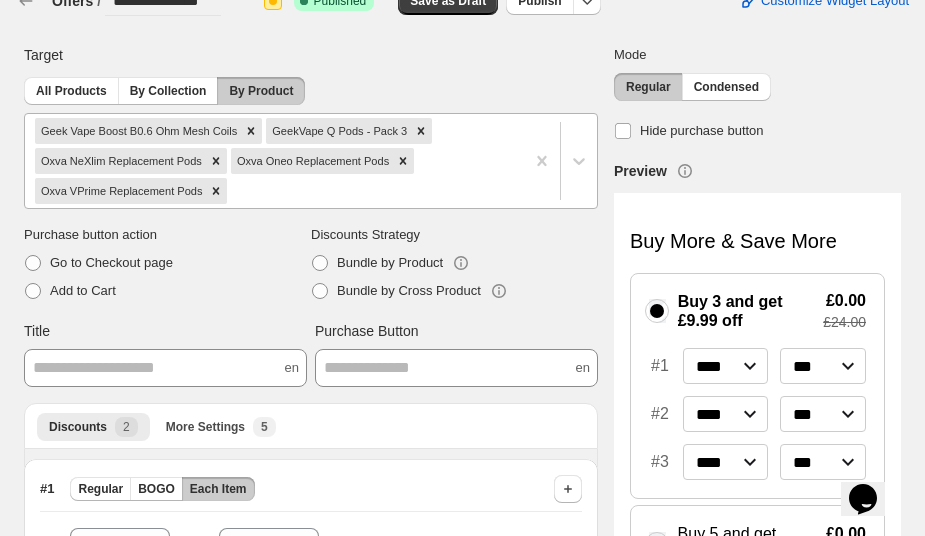 scroll, scrollTop: 0, scrollLeft: 0, axis: both 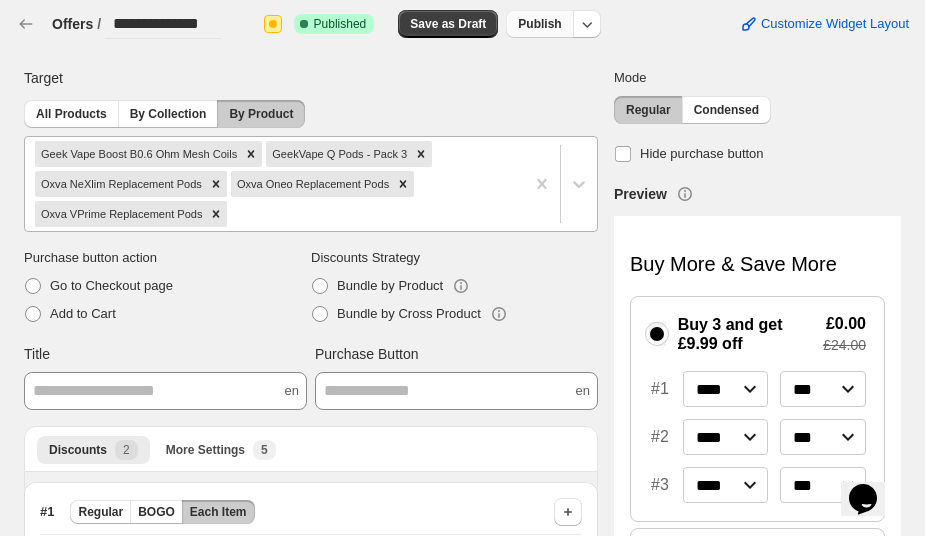click on "Publish" at bounding box center (539, 24) 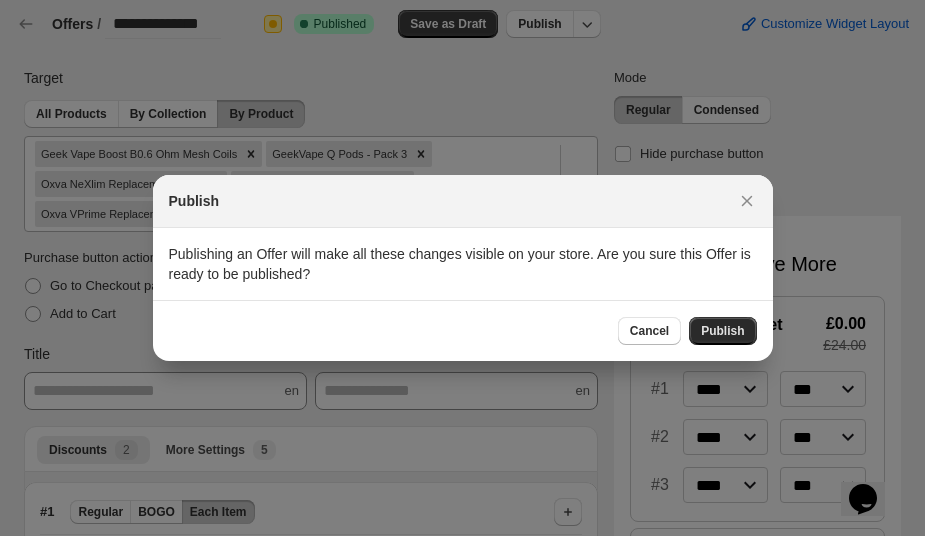 click on "Publish" at bounding box center (722, 331) 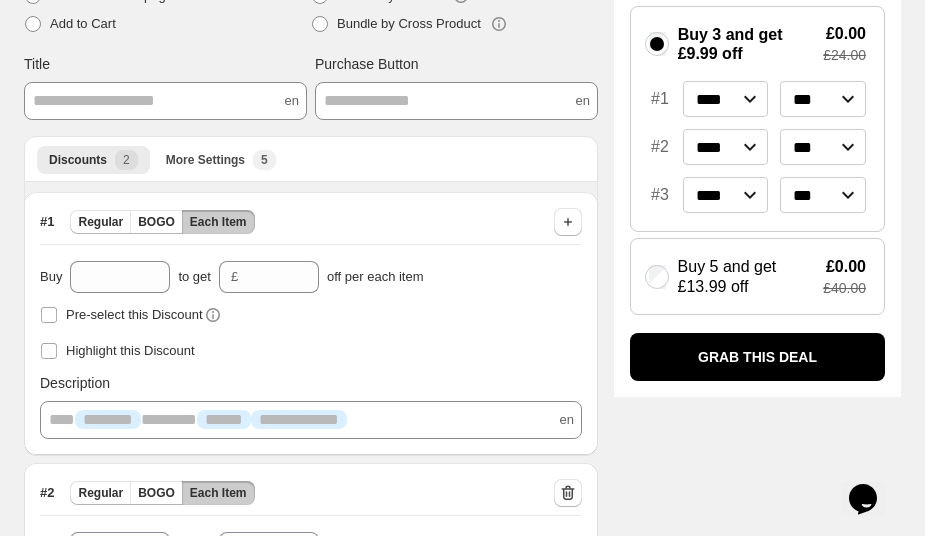 scroll, scrollTop: 344, scrollLeft: 0, axis: vertical 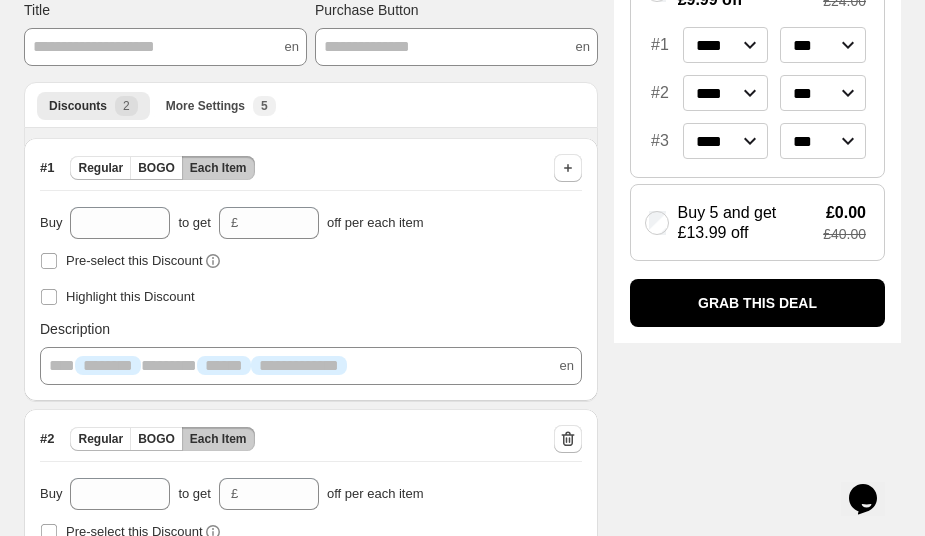 click on "off per each item" at bounding box center [375, 223] 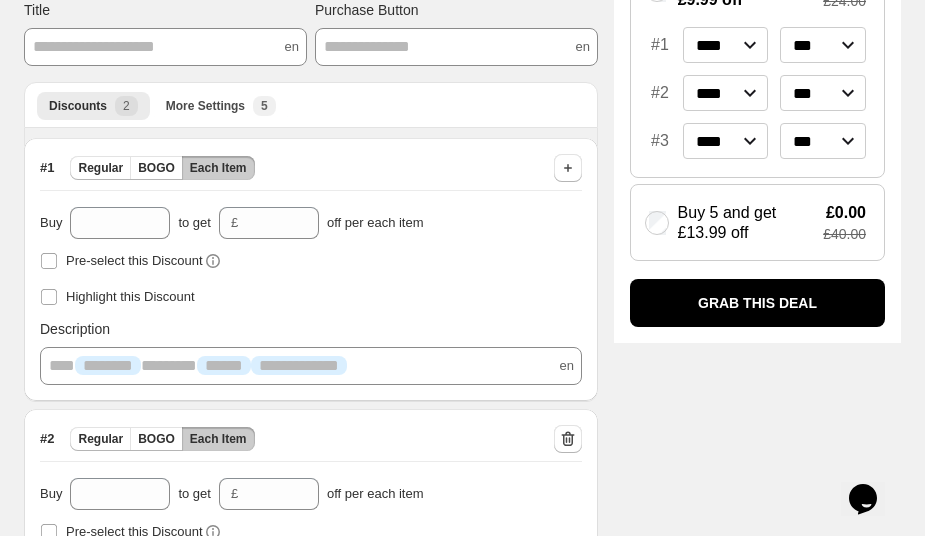 scroll, scrollTop: 238, scrollLeft: 0, axis: vertical 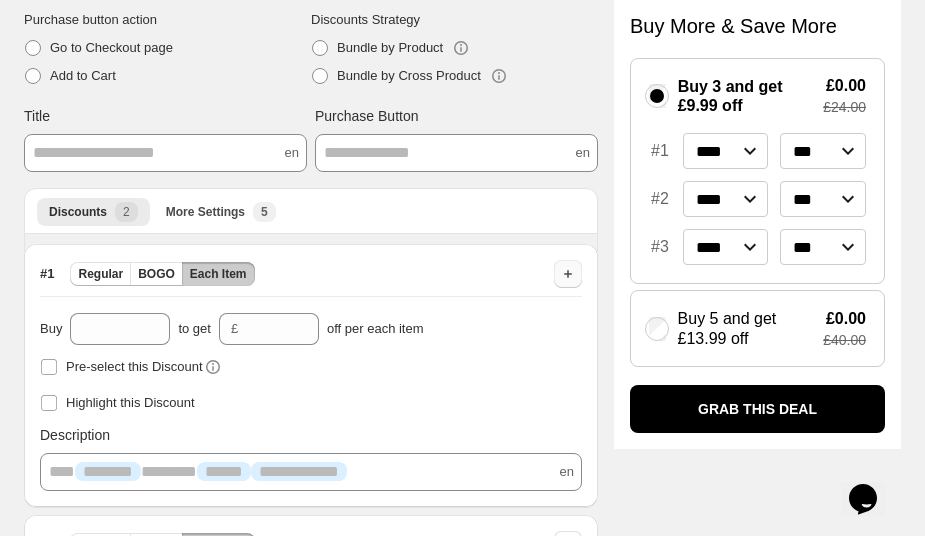 click 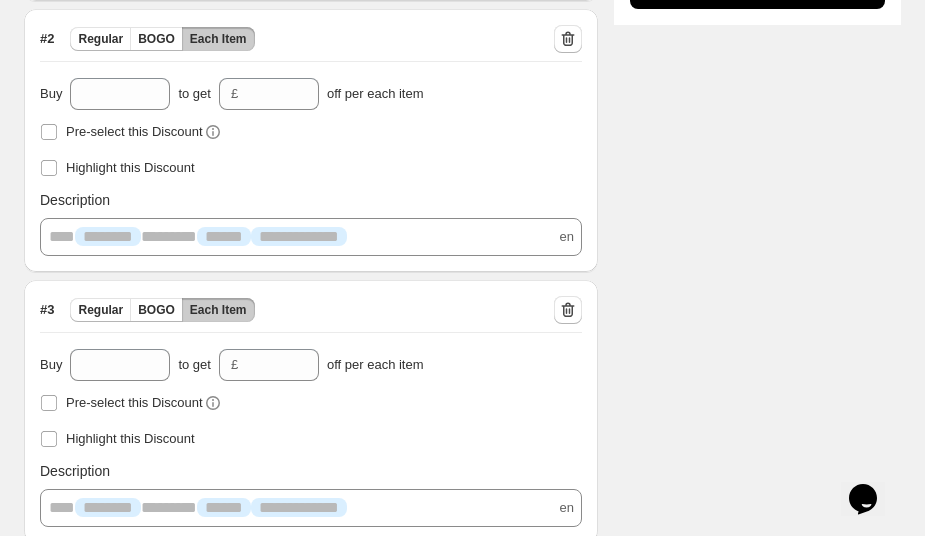scroll, scrollTop: 805, scrollLeft: 0, axis: vertical 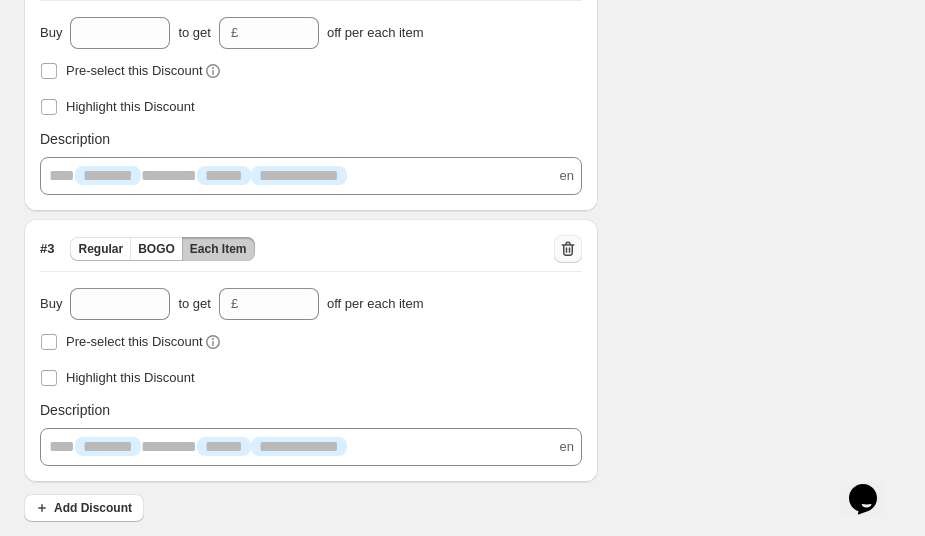 click 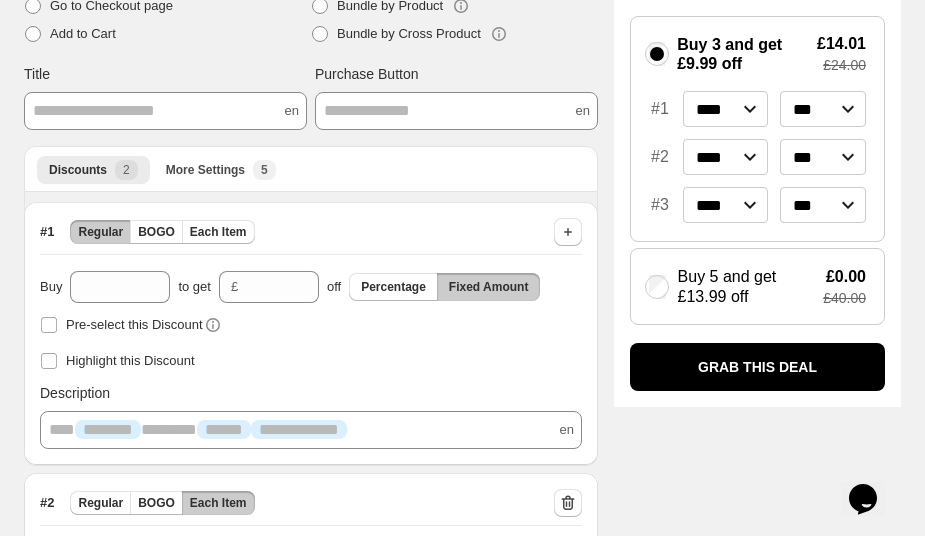 scroll, scrollTop: 181, scrollLeft: 0, axis: vertical 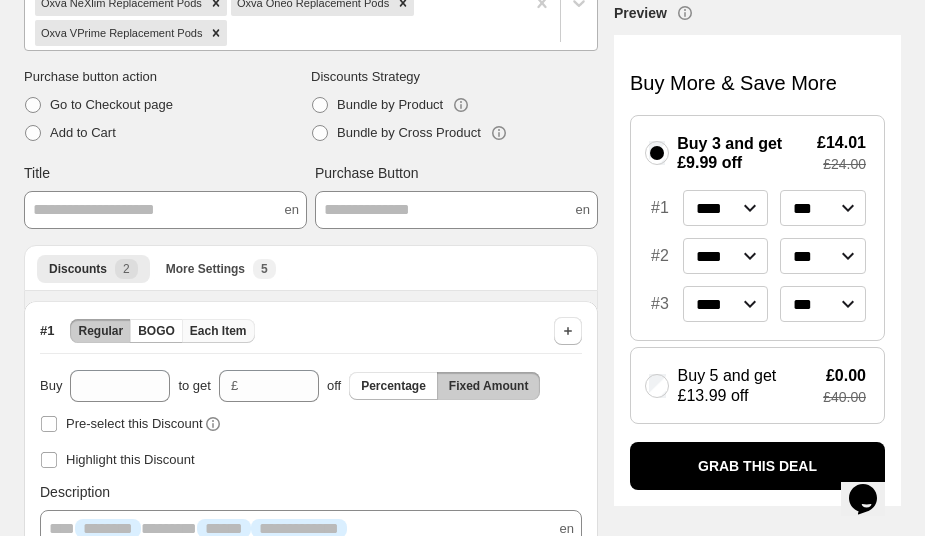 click on "Each Item" at bounding box center (218, 331) 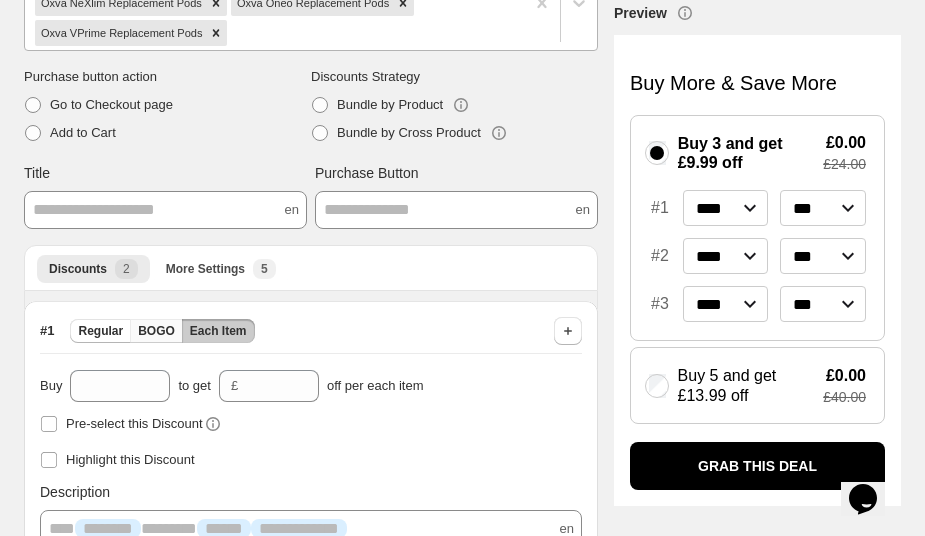 click on "BOGO" at bounding box center (156, 331) 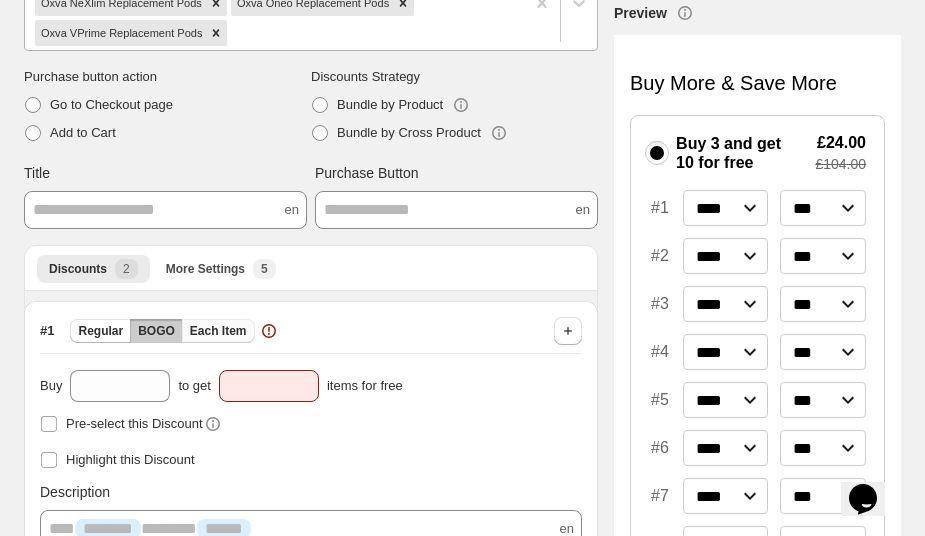 click on "Each Item" at bounding box center [218, 331] 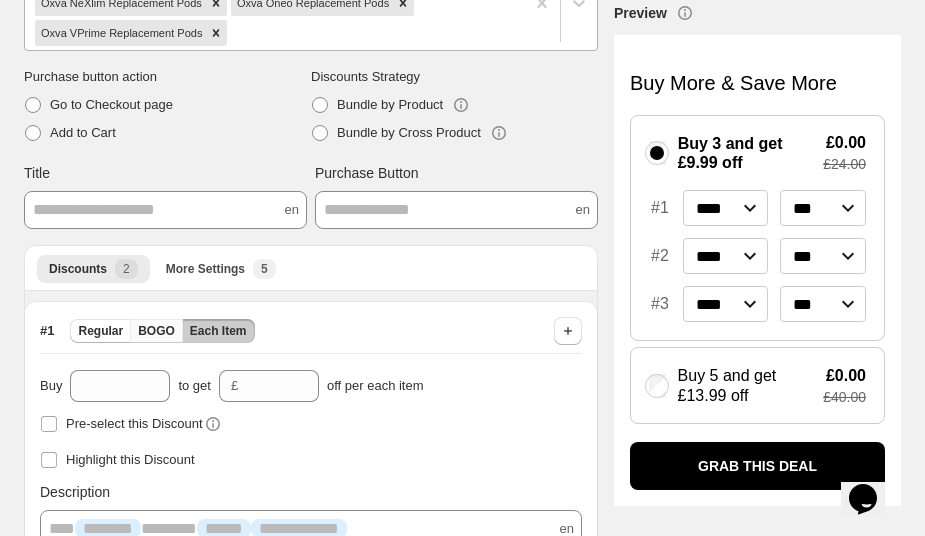 click on "BOGO" at bounding box center [156, 331] 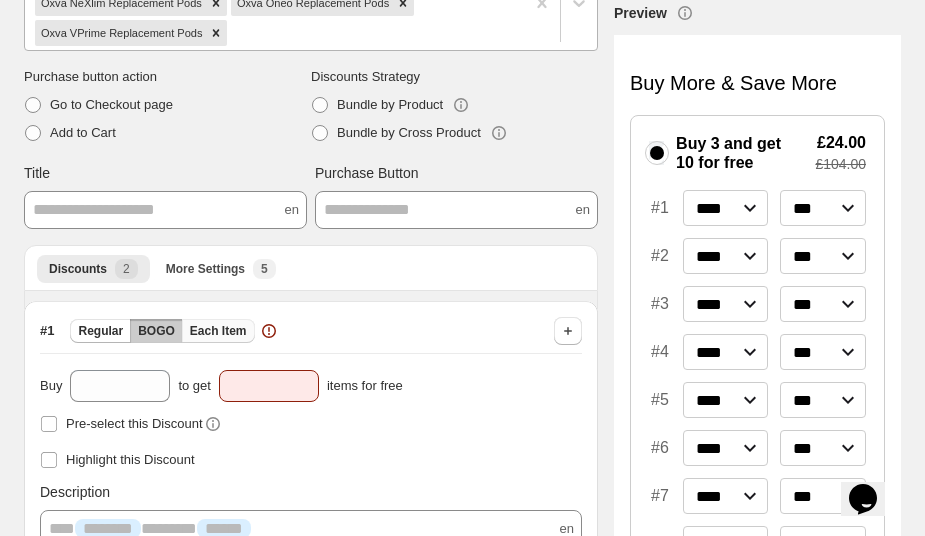 click on "Each Item" at bounding box center (218, 331) 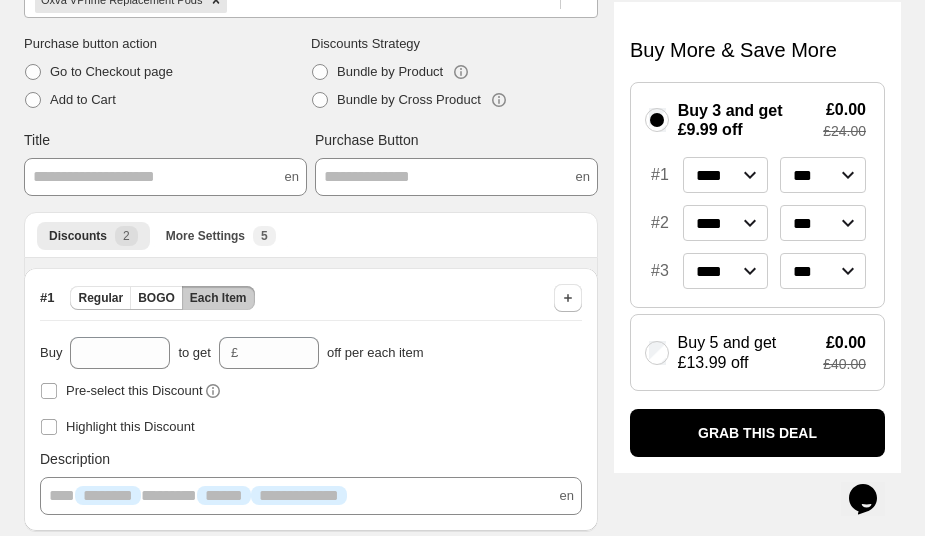 scroll, scrollTop: 224, scrollLeft: 0, axis: vertical 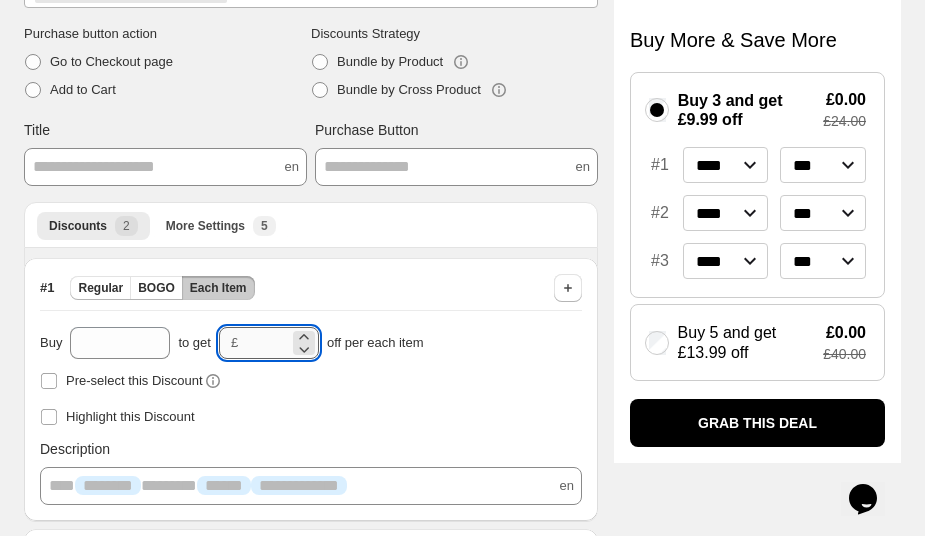 click on "****" at bounding box center (267, 343) 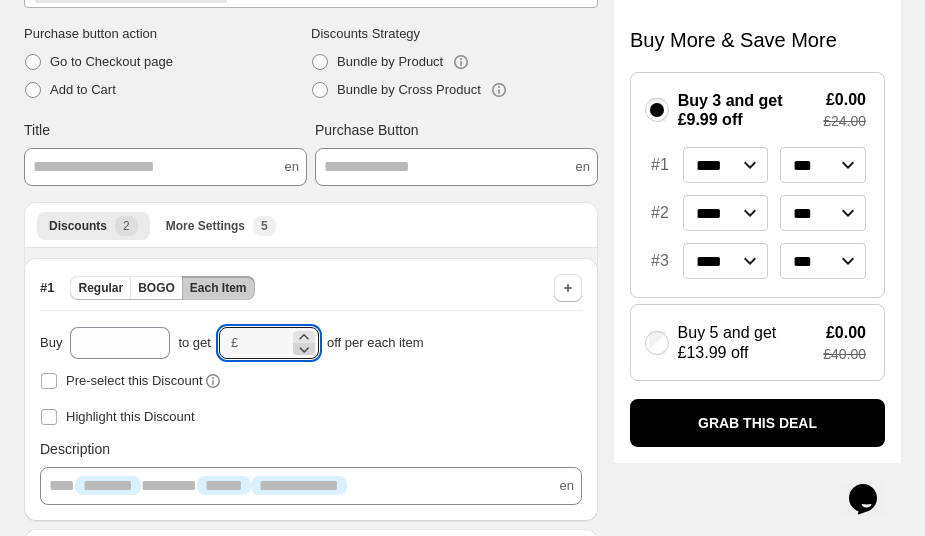 click 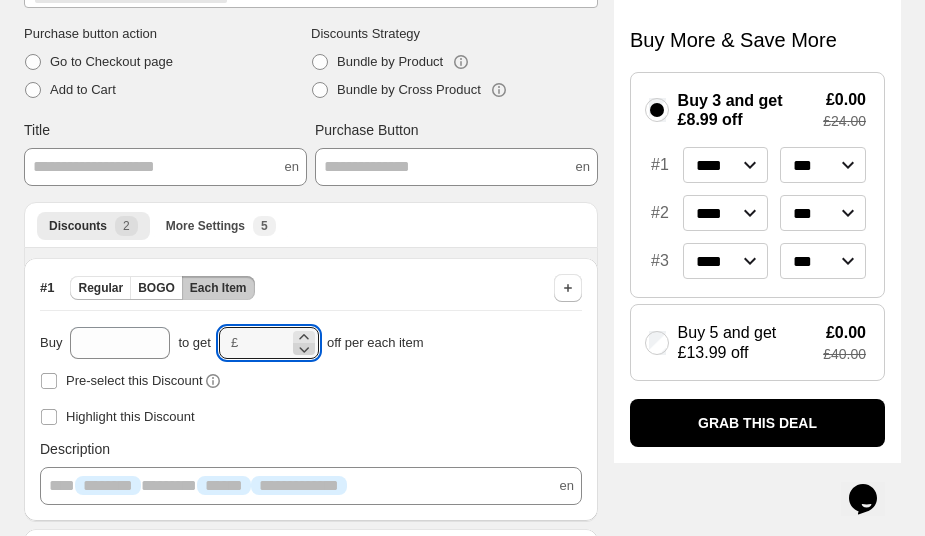 click 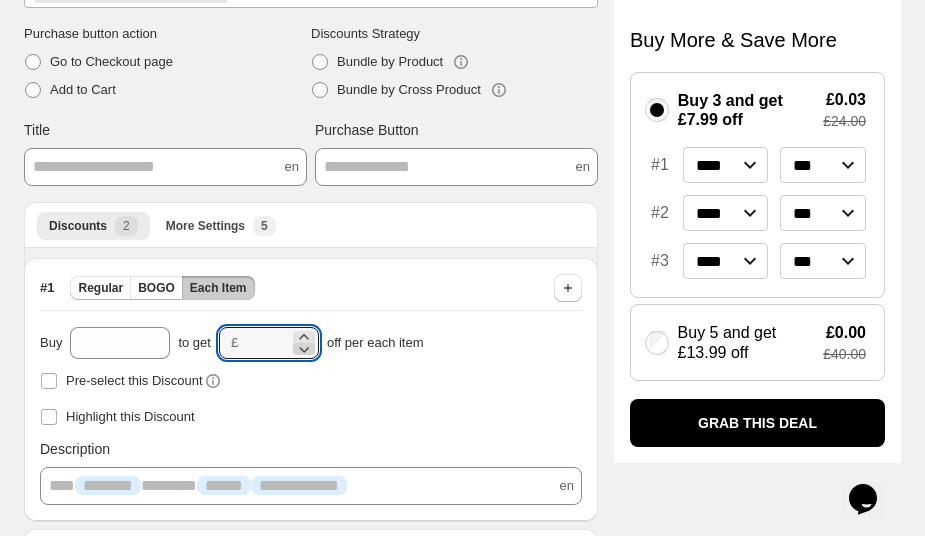 click 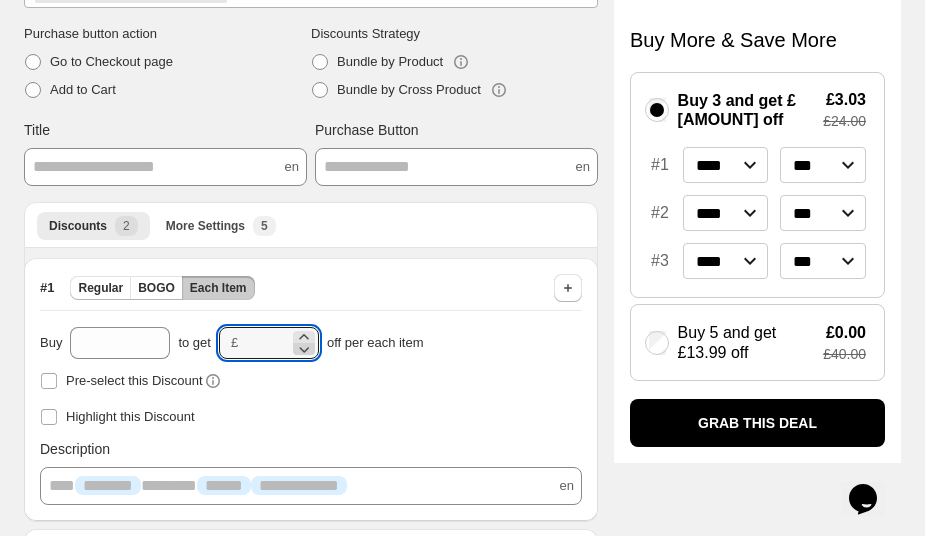 click 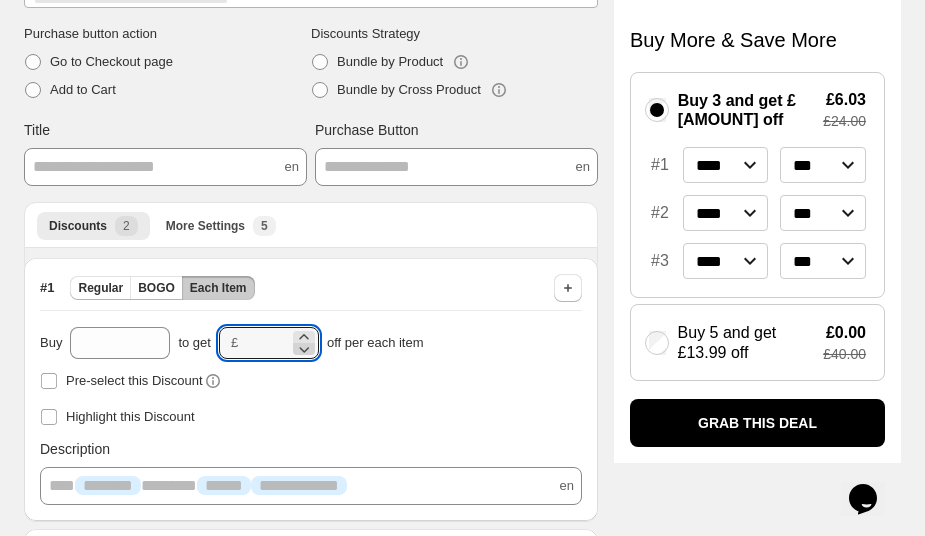 click 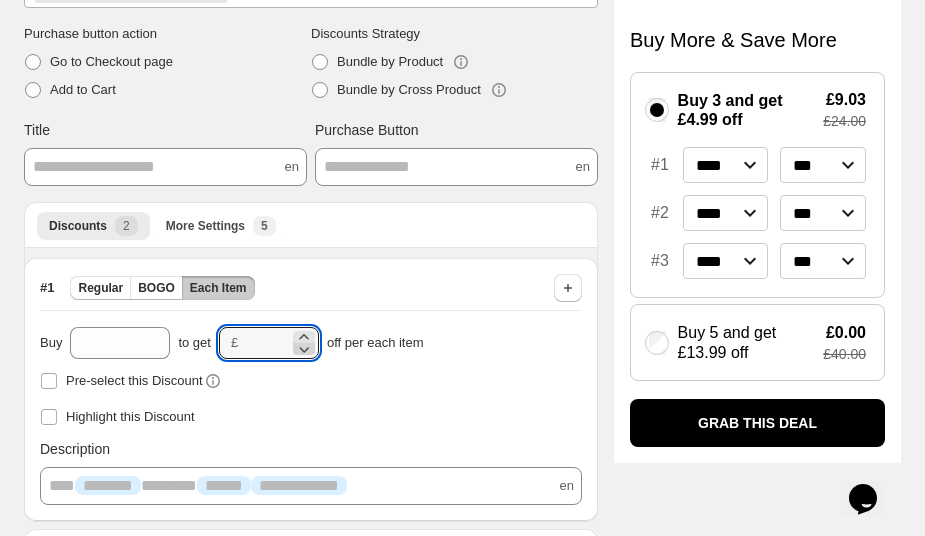 click 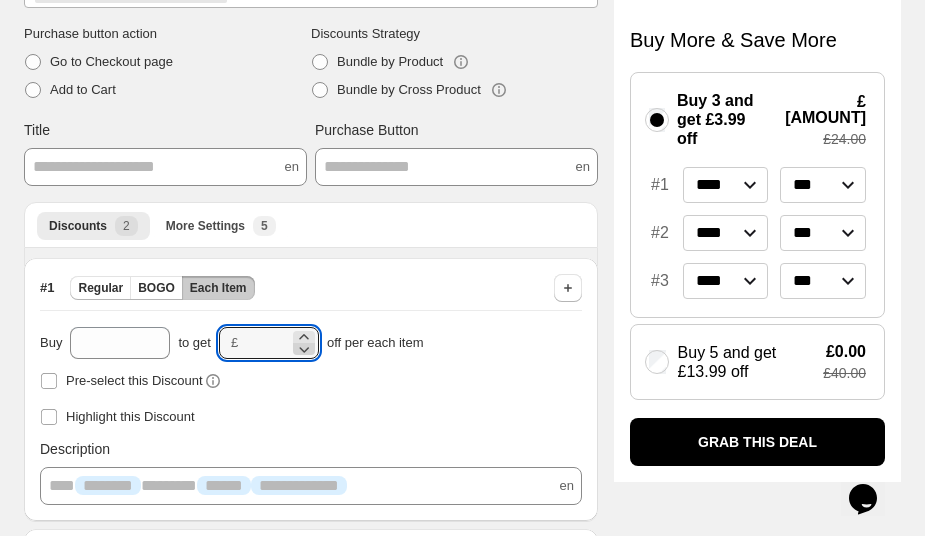 click 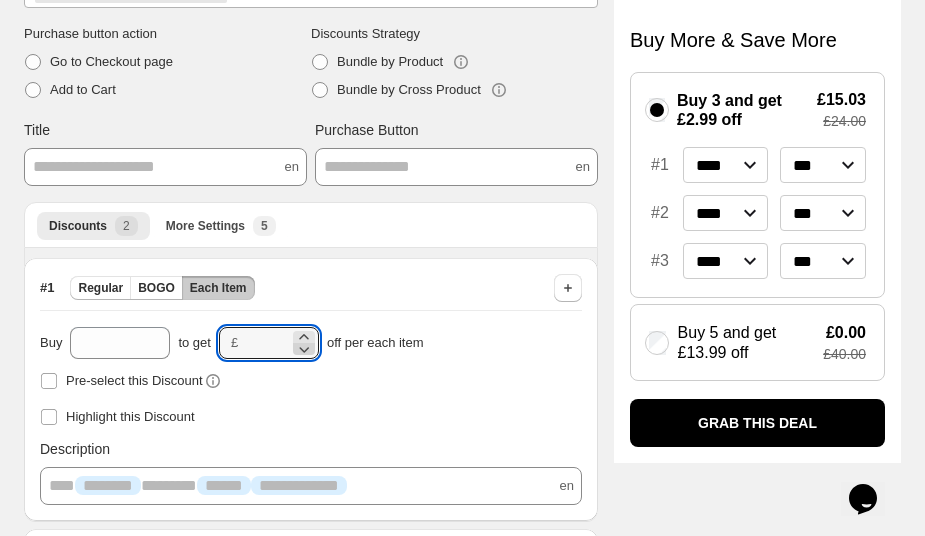 click 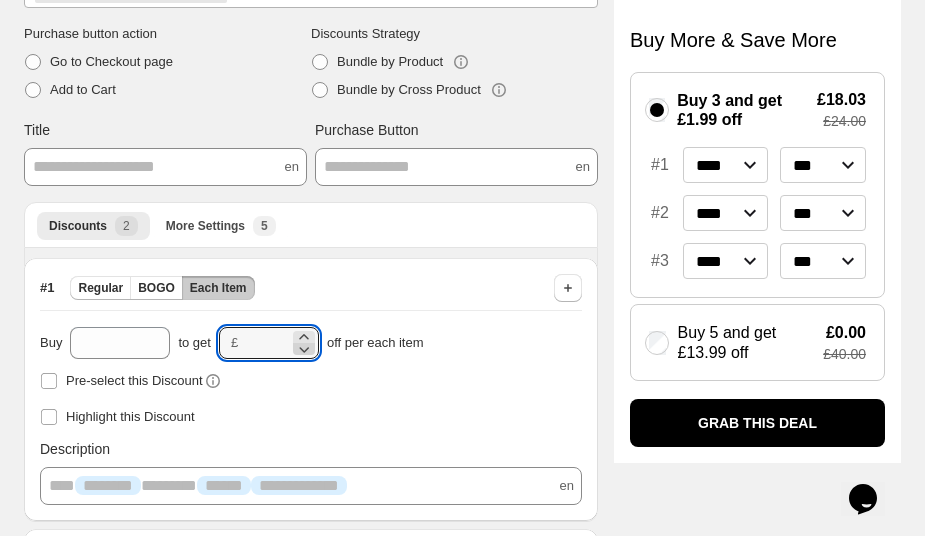 click 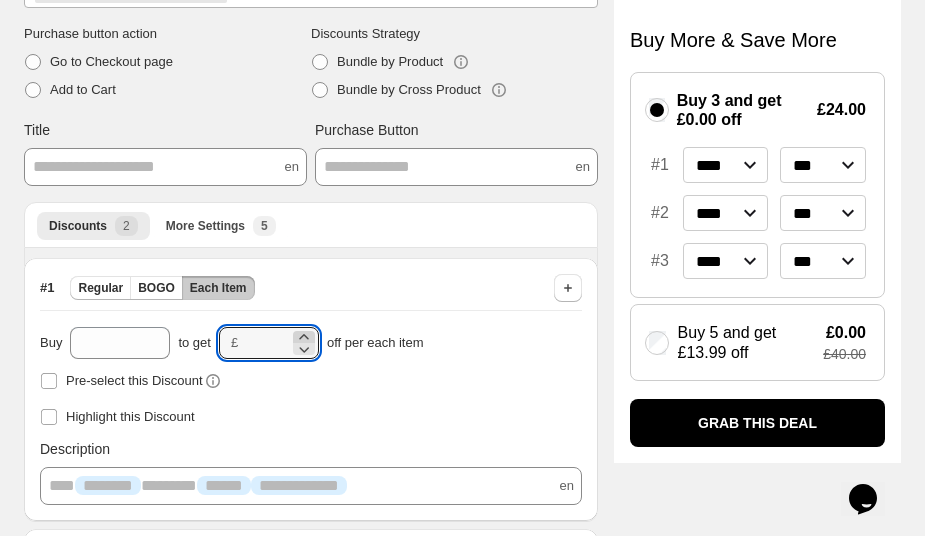click 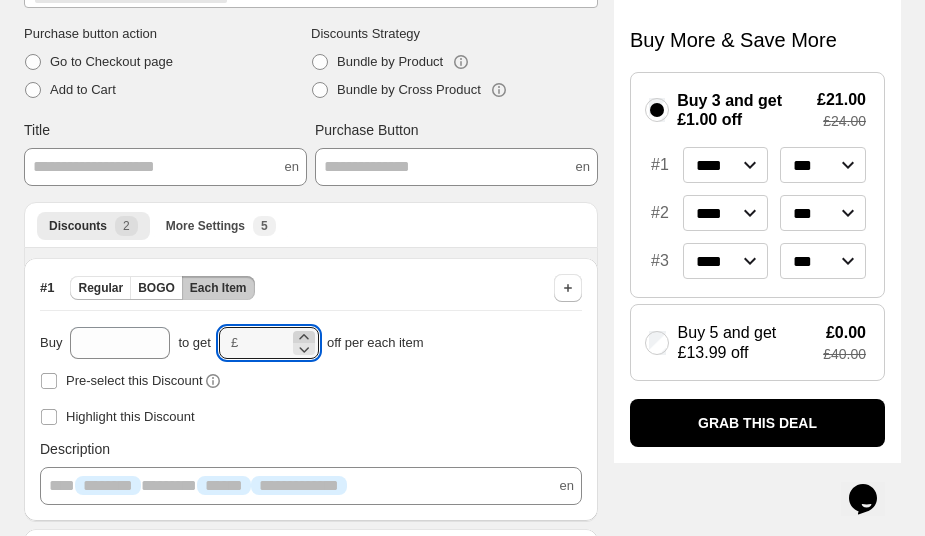 click 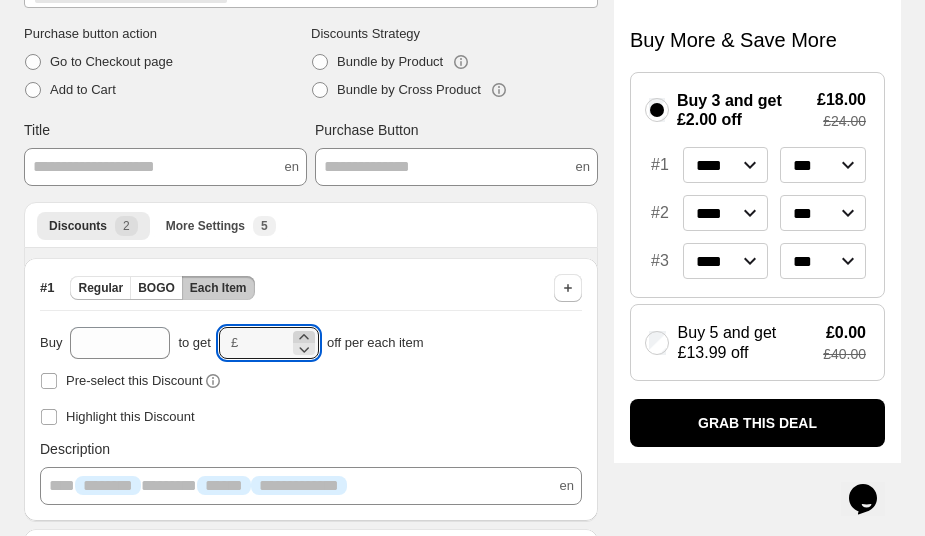 click 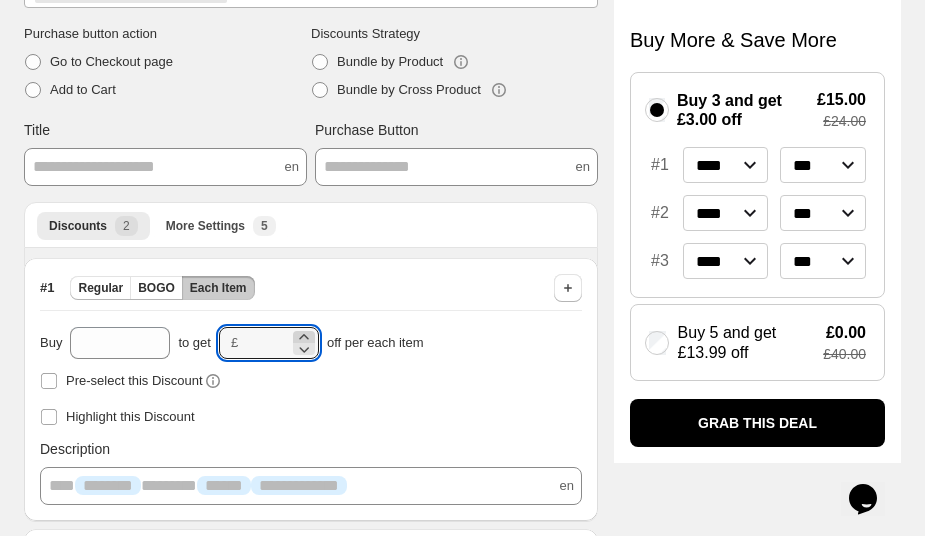 click 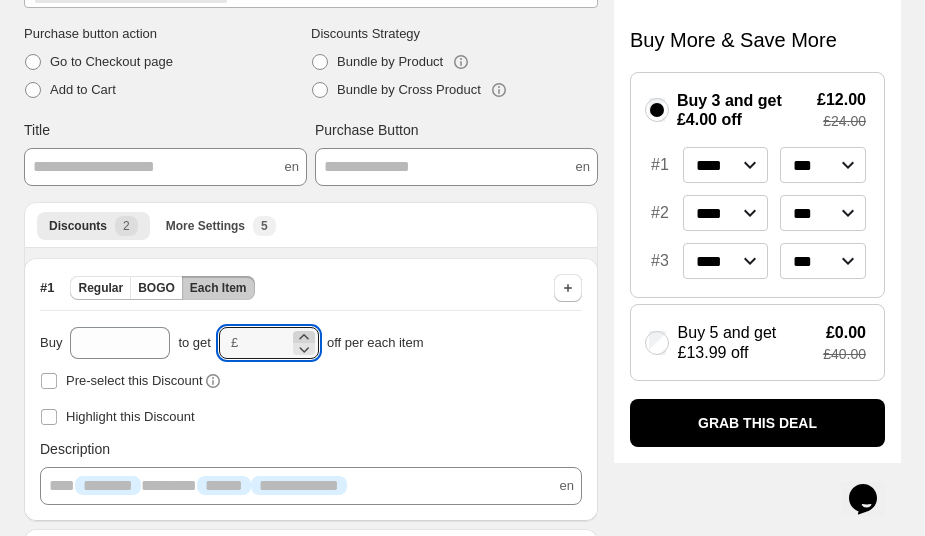 click 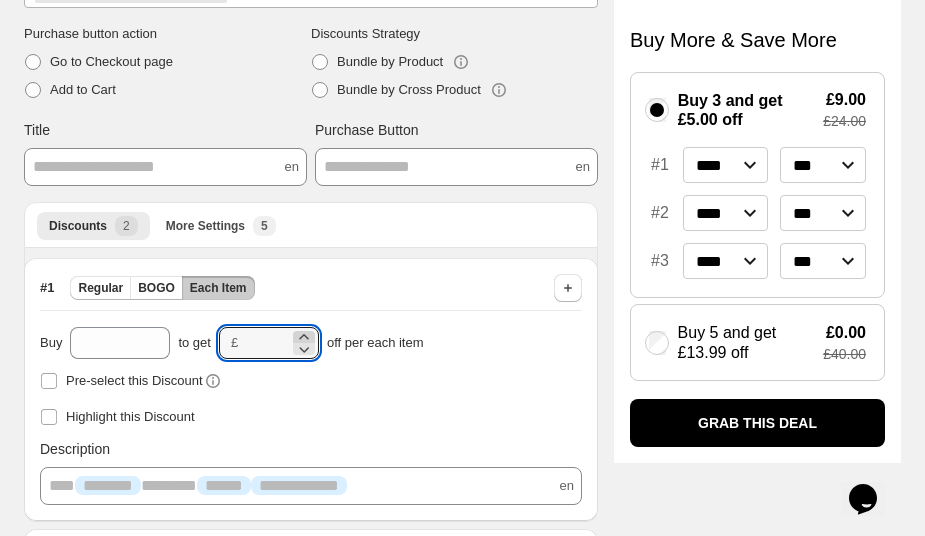 click 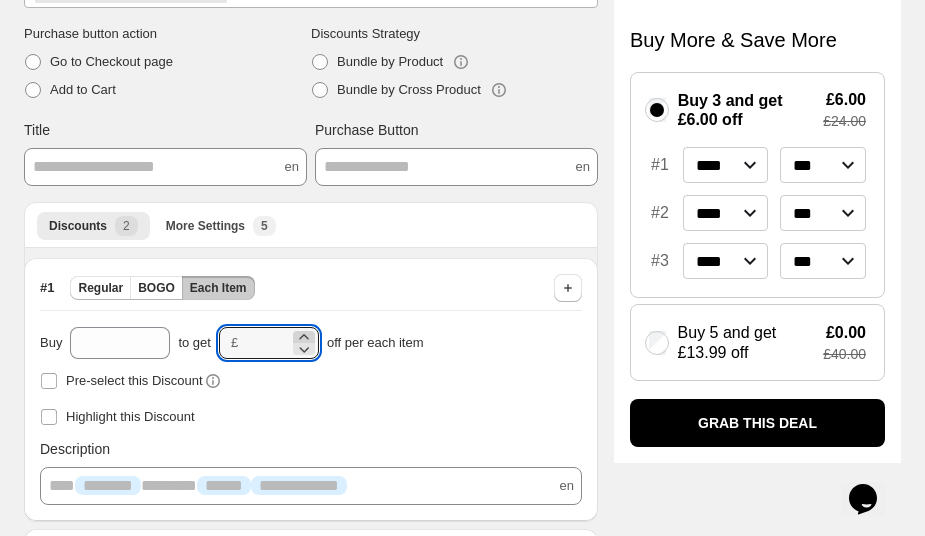 click 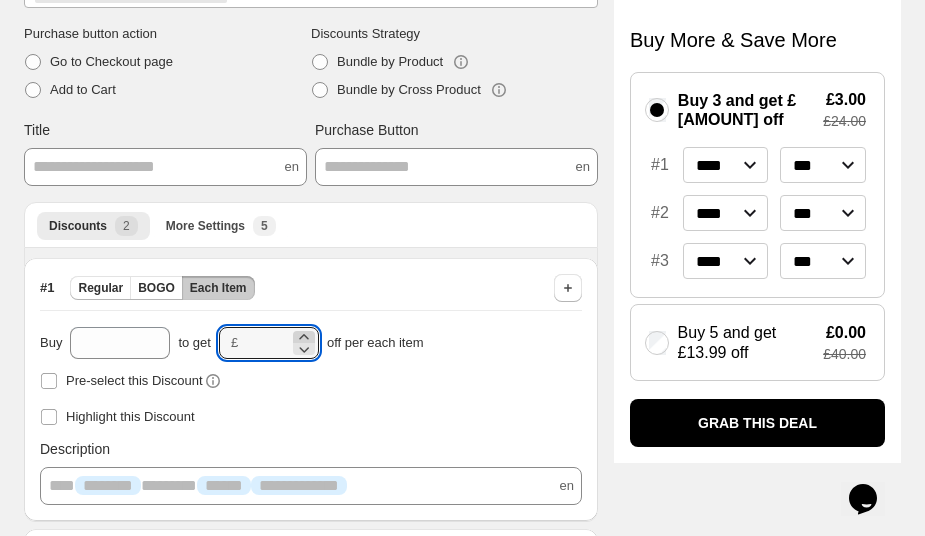 click 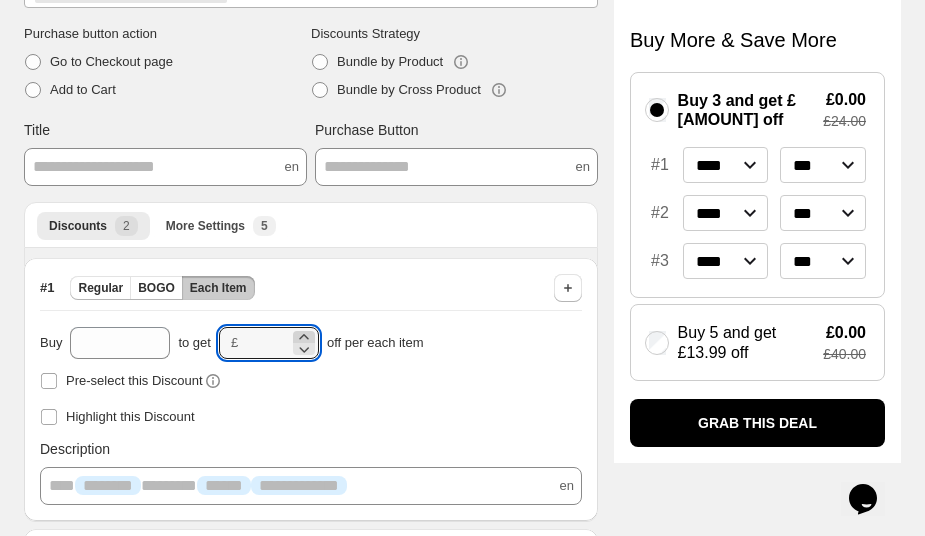 click 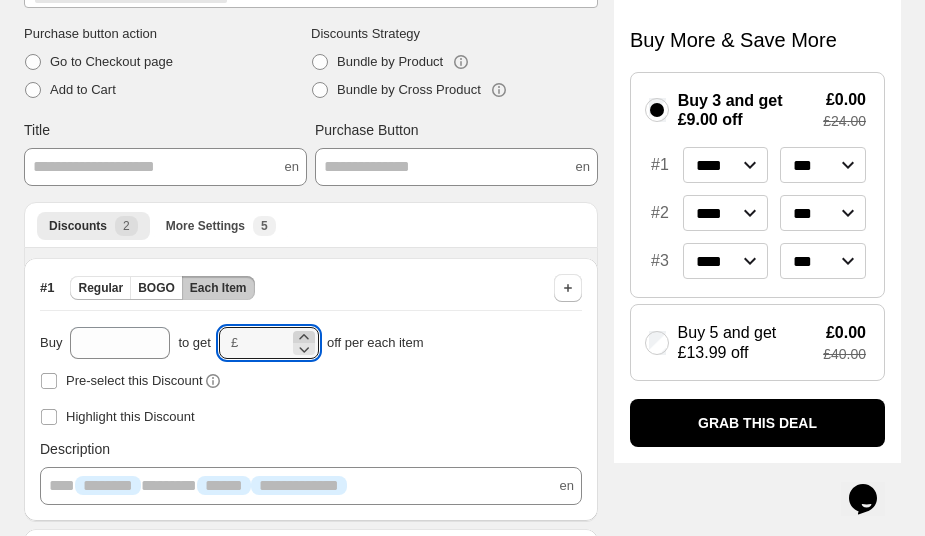 click 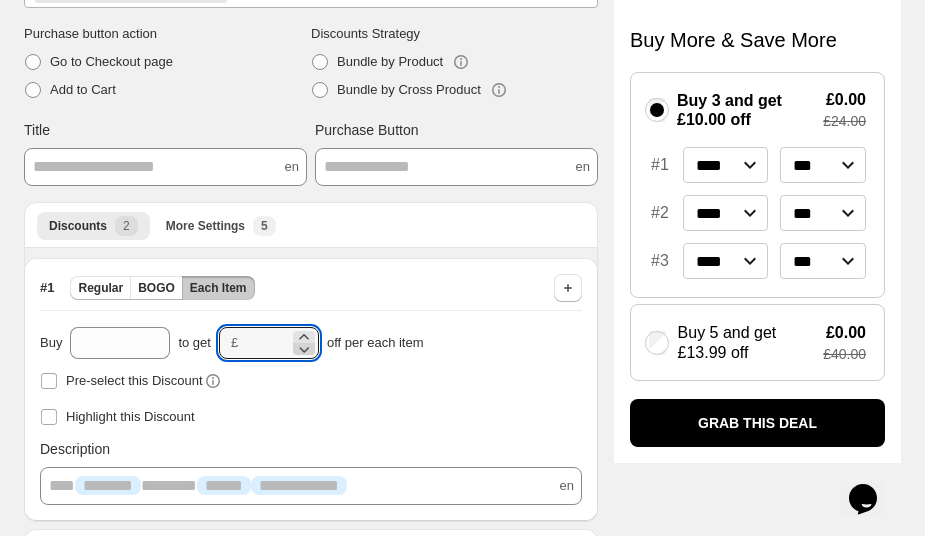 click 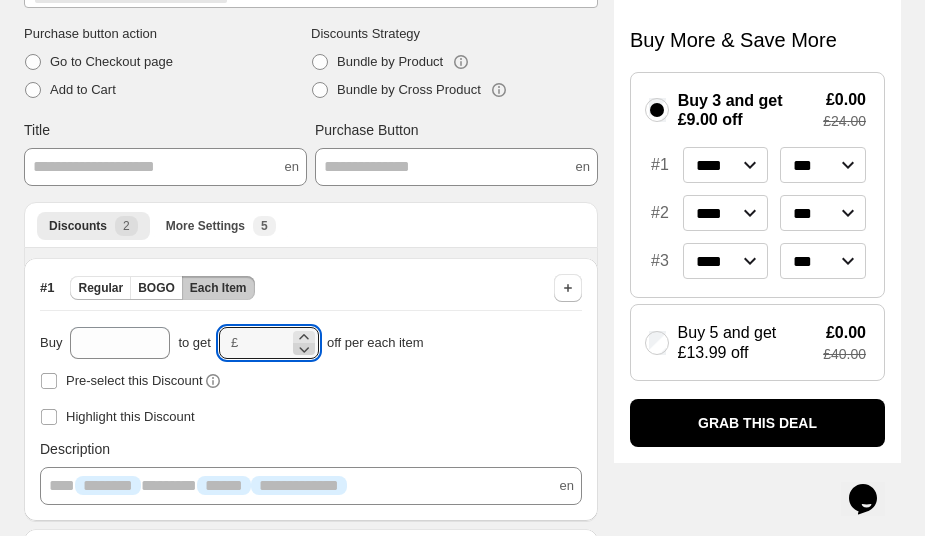 click 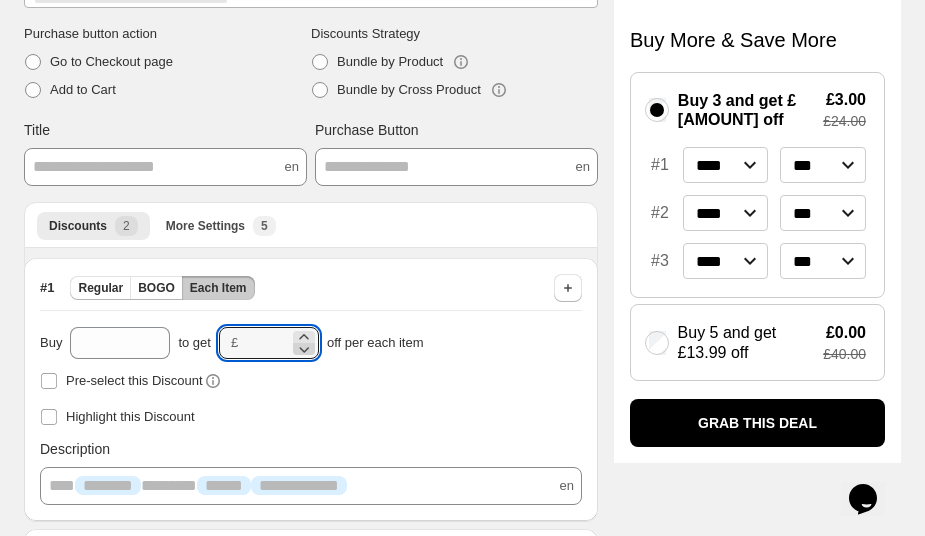 click 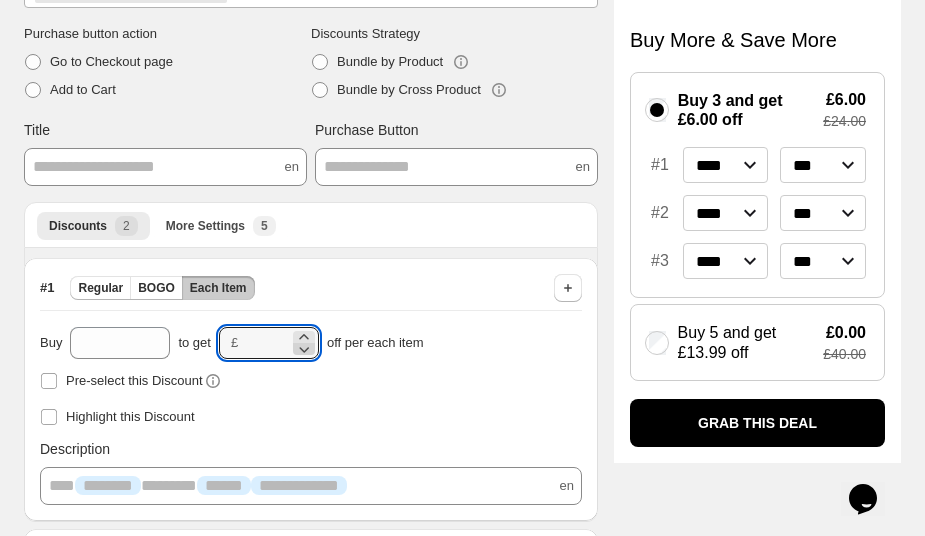 click 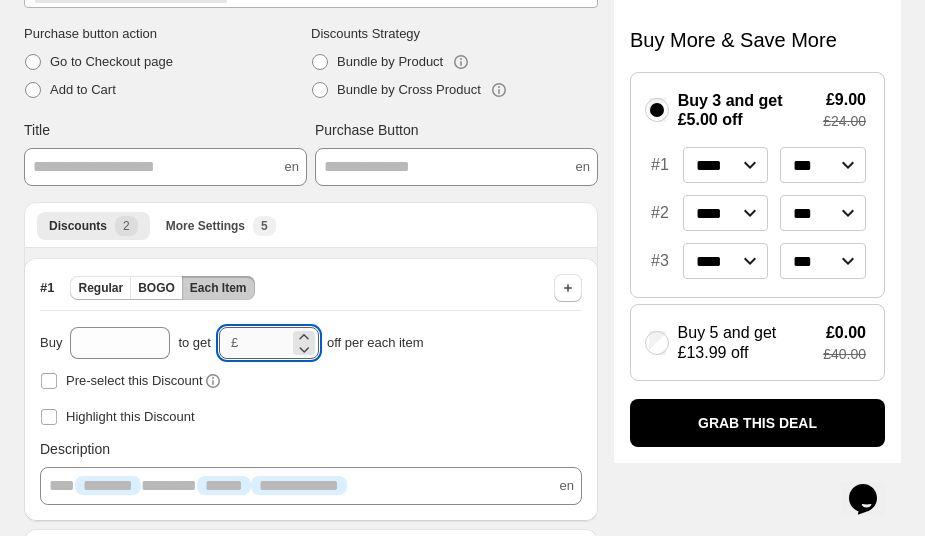 click on "*" at bounding box center (267, 343) 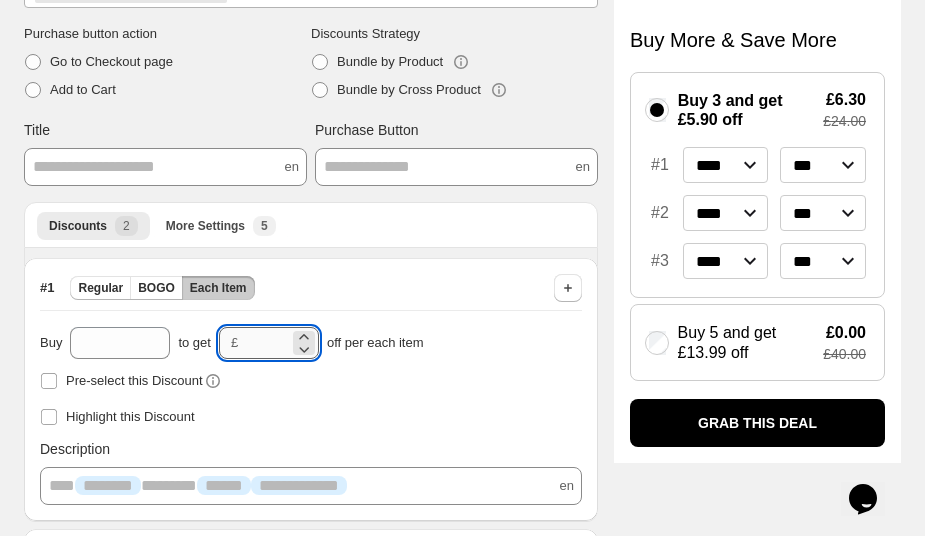 type on "*" 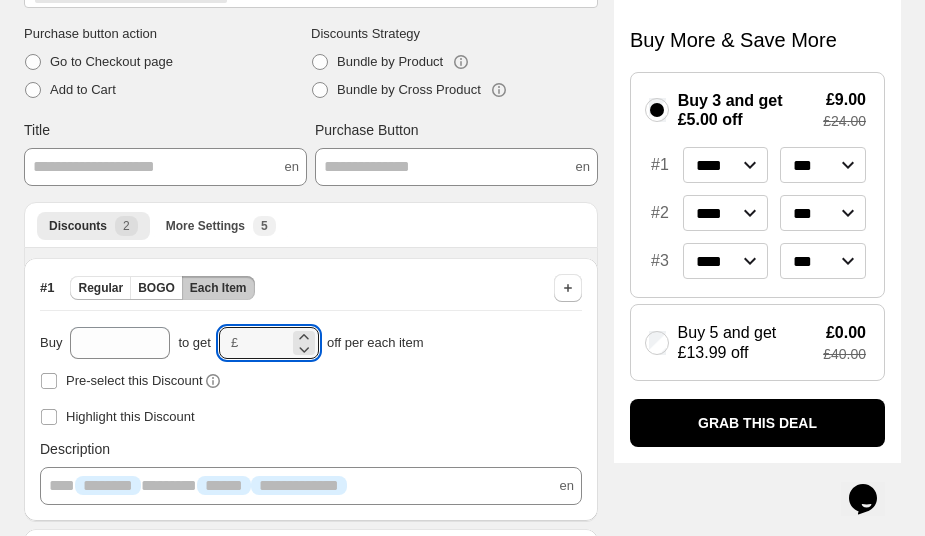 scroll, scrollTop: 0, scrollLeft: 0, axis: both 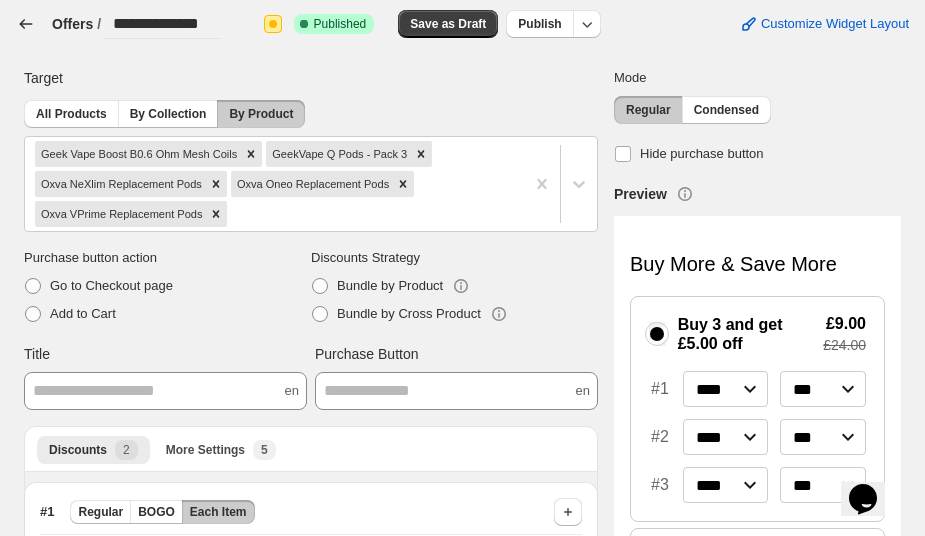 click 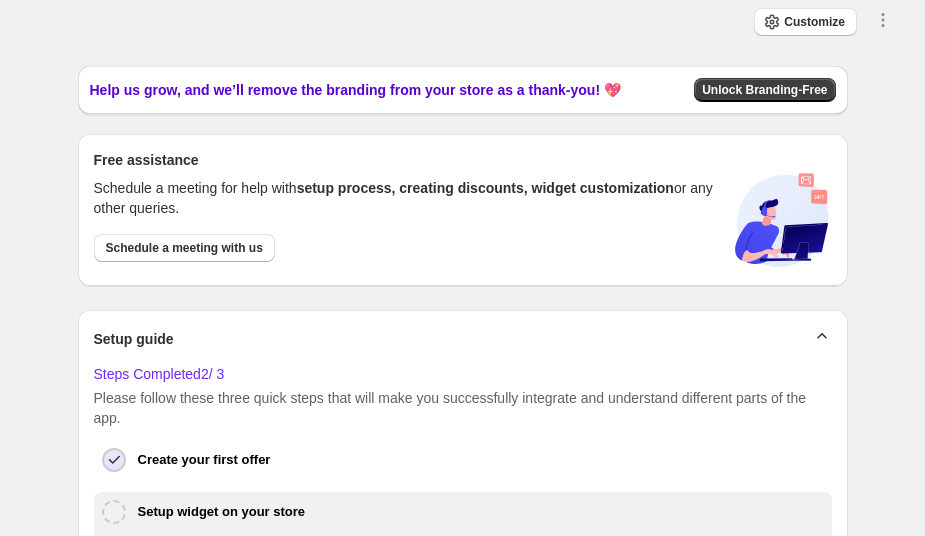 scroll, scrollTop: 0, scrollLeft: 0, axis: both 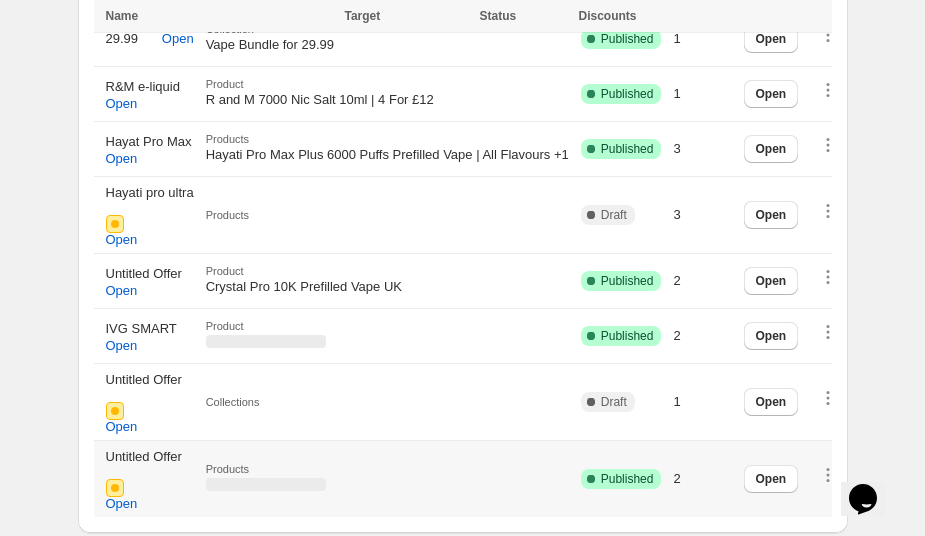 click on "‌" at bounding box center (387, 485) 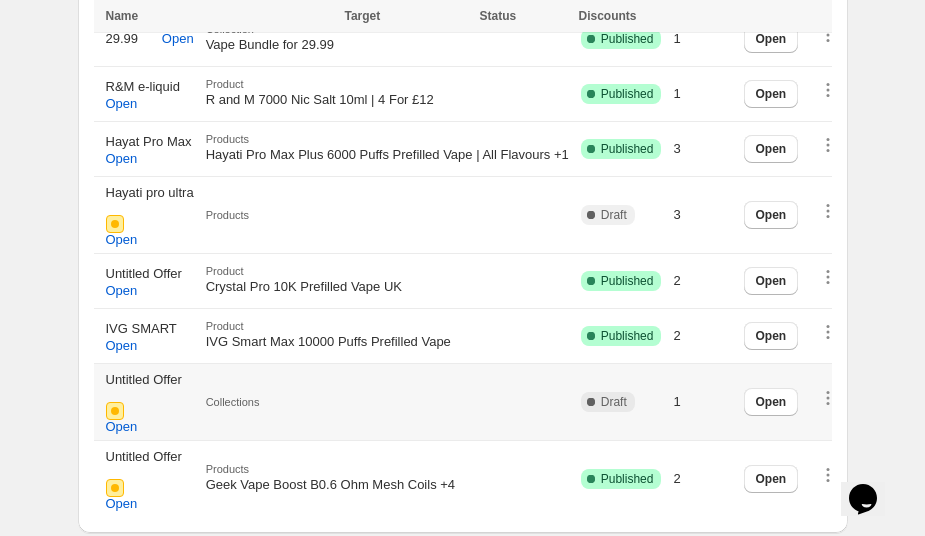scroll, scrollTop: 3, scrollLeft: 0, axis: vertical 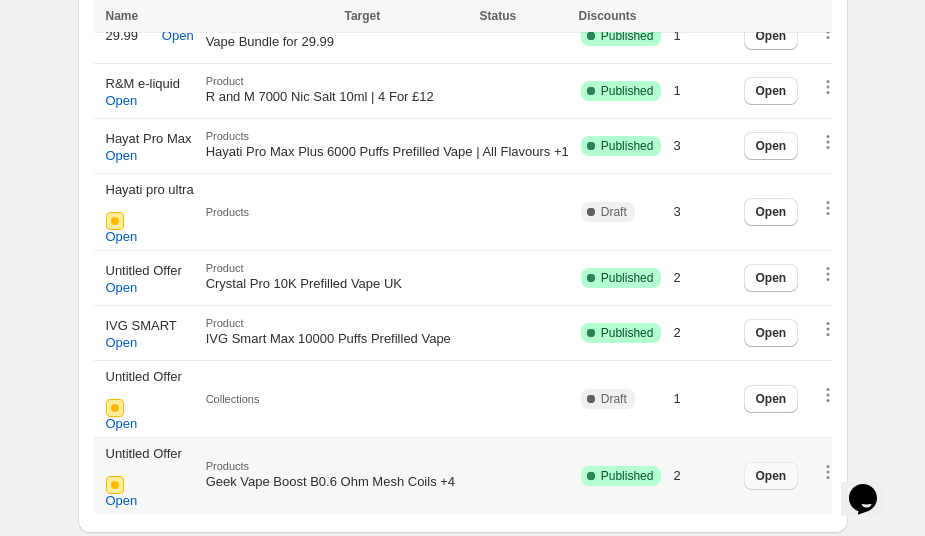 click on "Open" at bounding box center (771, 476) 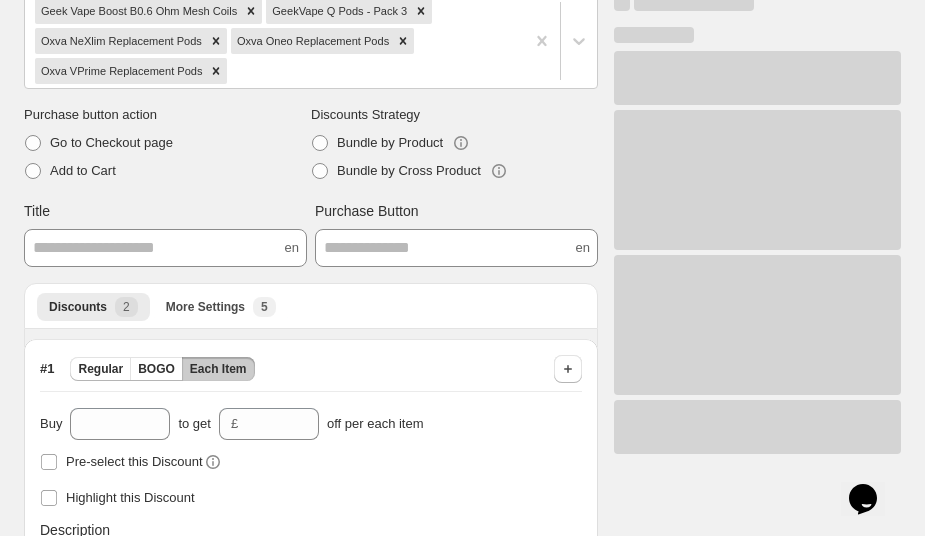 scroll, scrollTop: 0, scrollLeft: 0, axis: both 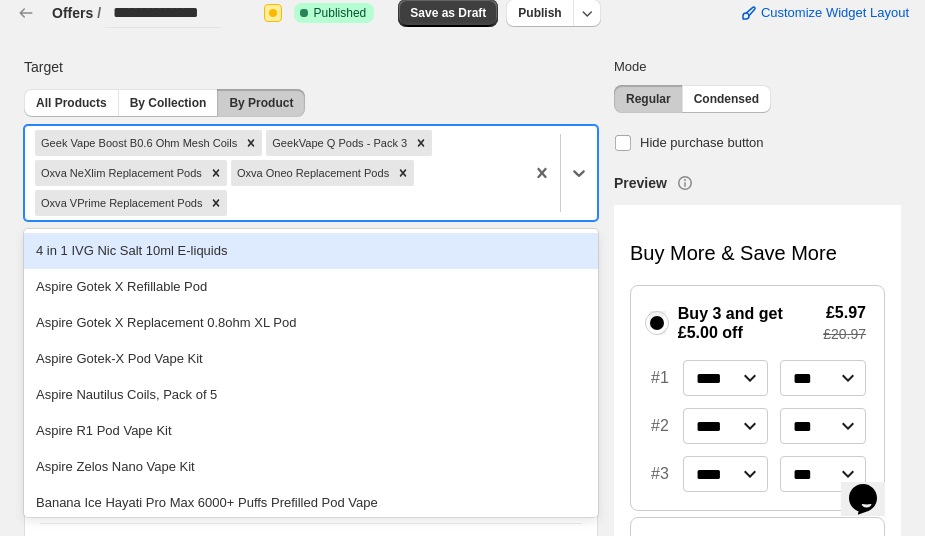 click on "Geek Vape Boost B0.6 Ohm Mesh Coils GeekVape Q Pods - Pack 3 Oxva NeXlim Replacement Pods Oxva Oneo Replacement Pods Oxva VPrime Replacement Pods" at bounding box center (274, 173) 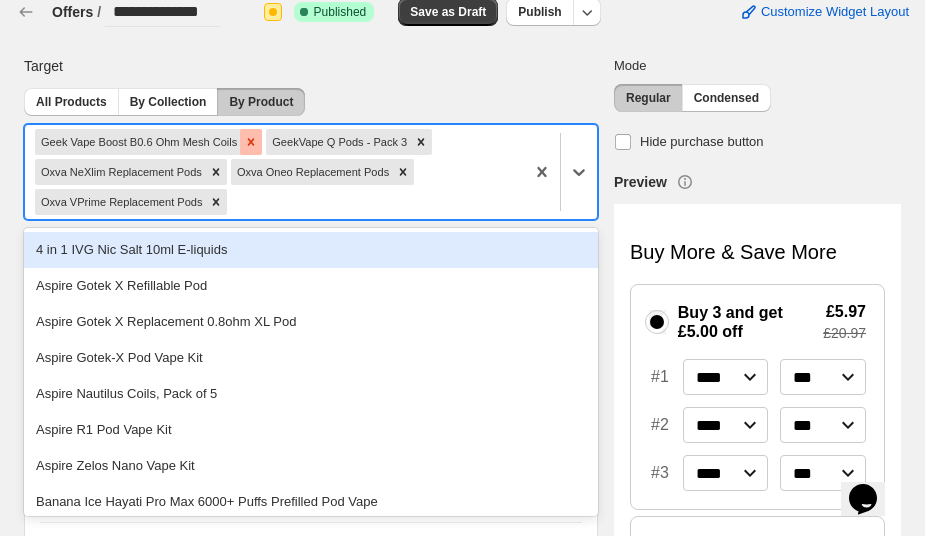 click 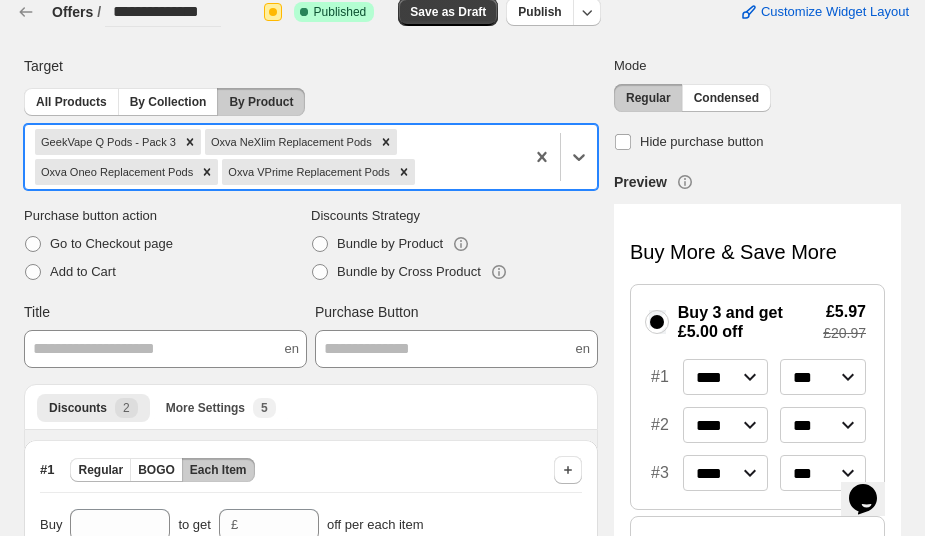 click on "GeekVape Q Pods - Pack 3 Oxva NeXlim Replacement Pods Oxva Oneo Replacement Pods Oxva VPrime Replacement Pods" at bounding box center [274, 157] 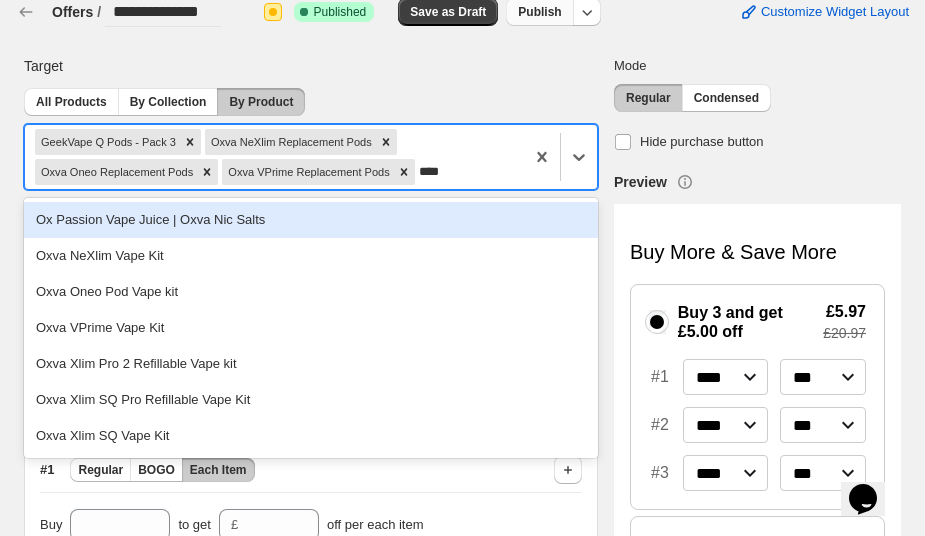 type on "****" 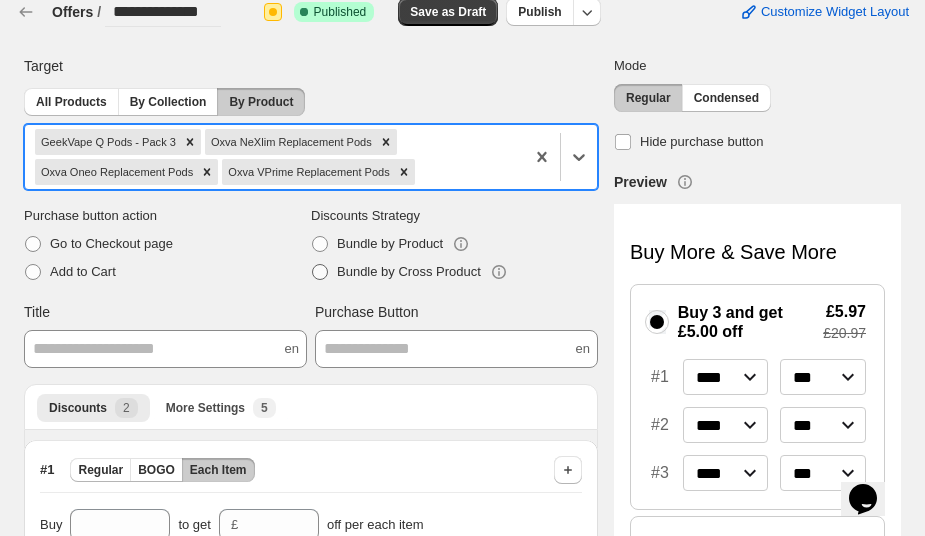 paste on "**********" 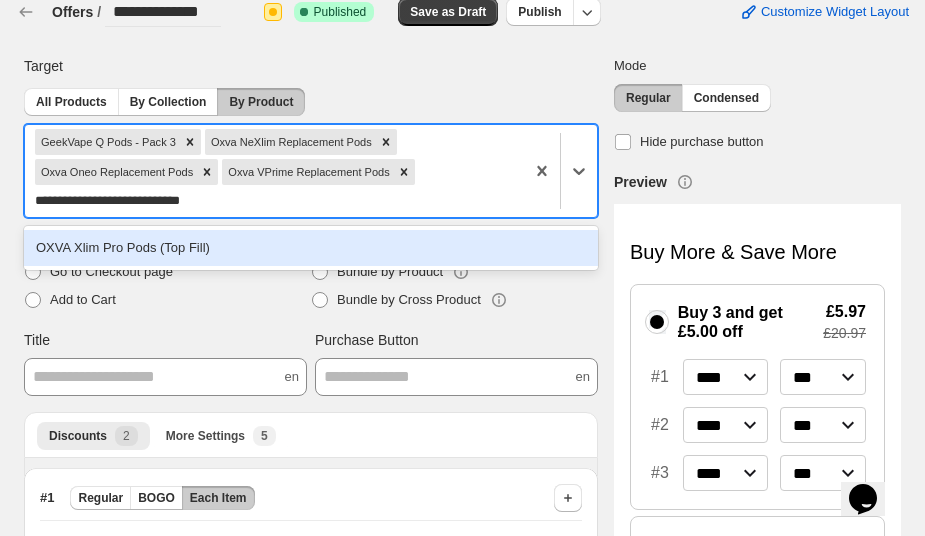 click on "OXVA Xlim Pro Pods (Top Fill)" at bounding box center (311, 248) 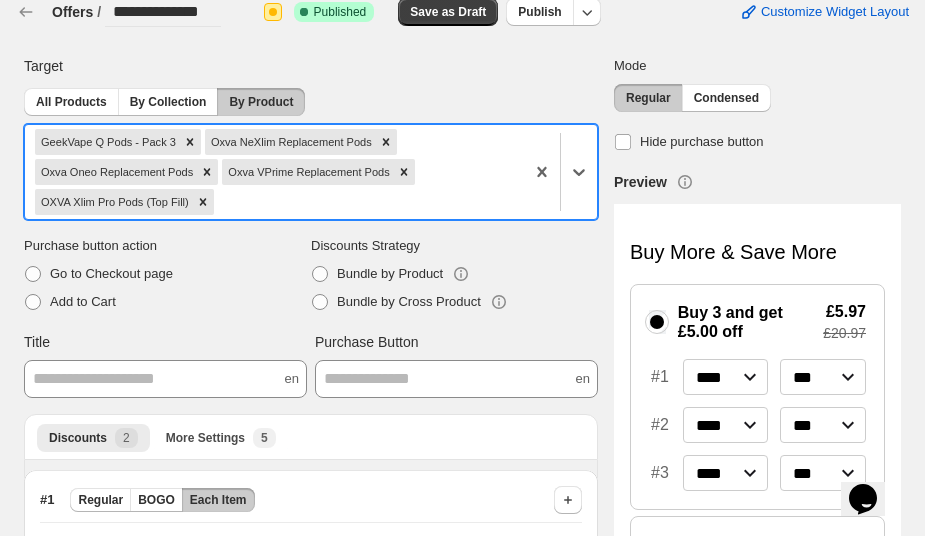 paste on "**********" 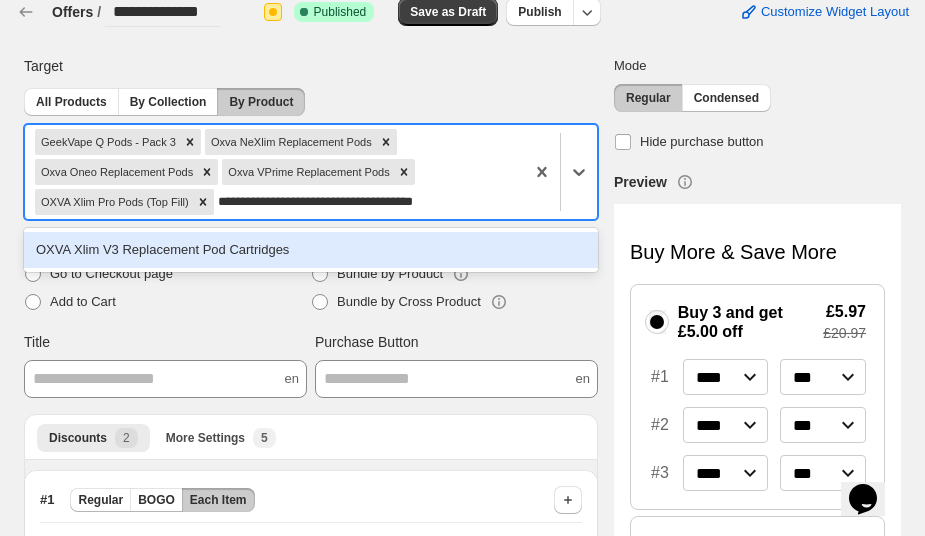 click on "OXVA Xlim V3 Replacement Pod Cartridges" at bounding box center [311, 250] 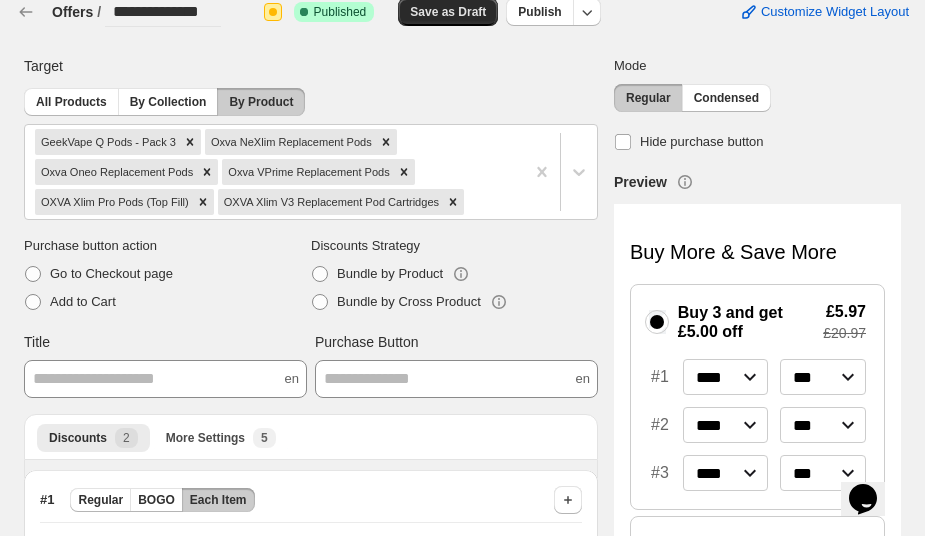 click on "Save as Draft" at bounding box center [448, 12] 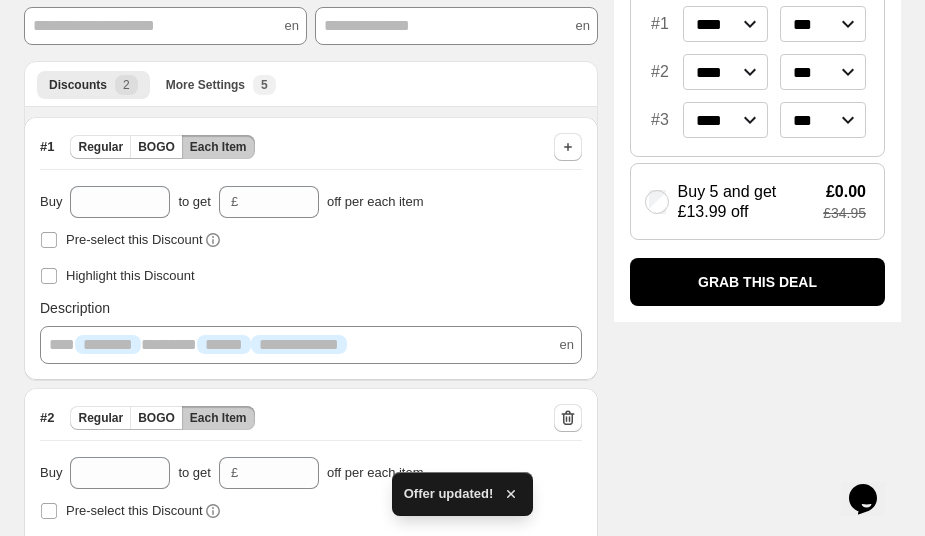 scroll, scrollTop: 390, scrollLeft: 0, axis: vertical 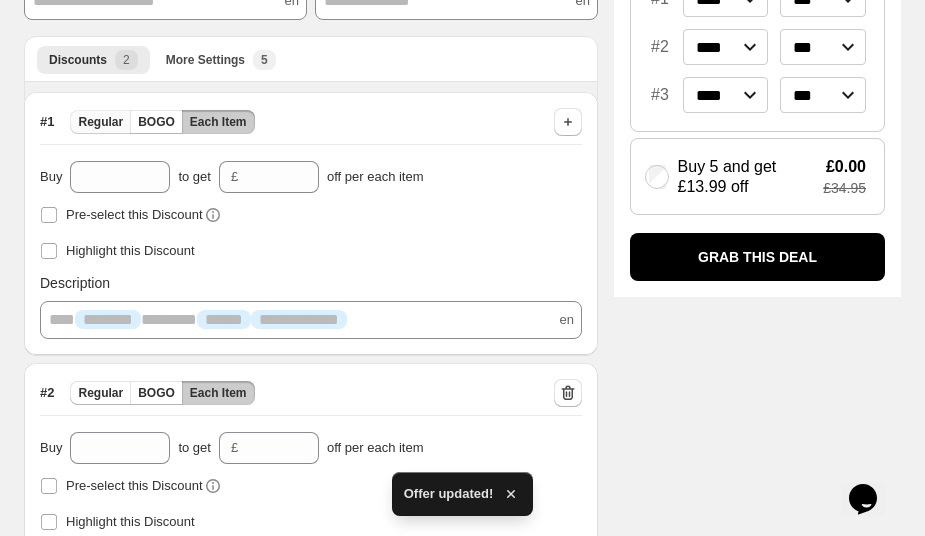 click on "Regular" at bounding box center [100, 122] 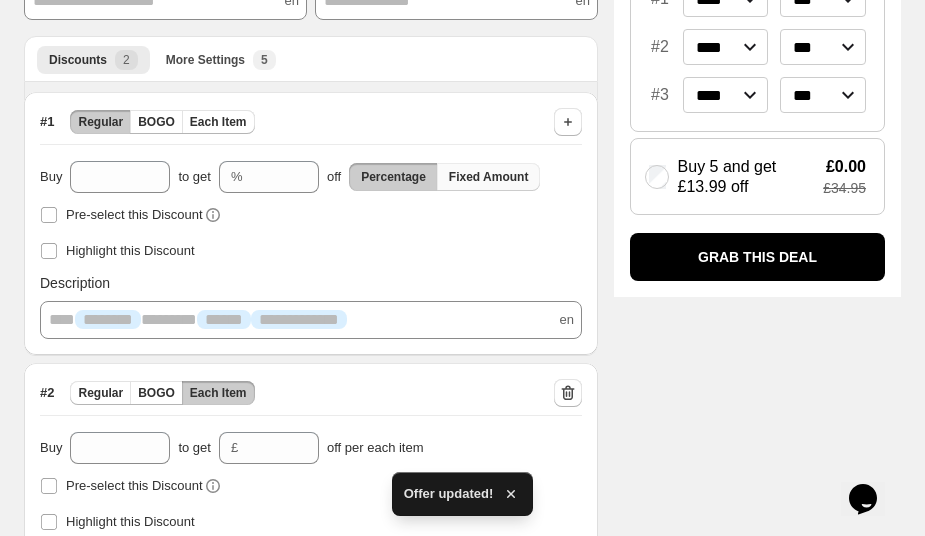 click on "Fixed Amount" at bounding box center [489, 177] 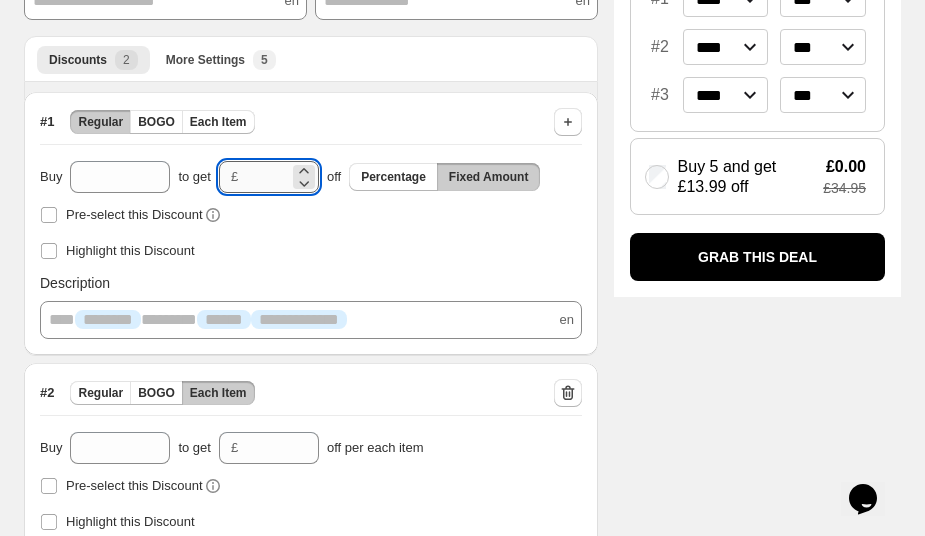 click on "*" at bounding box center [267, 177] 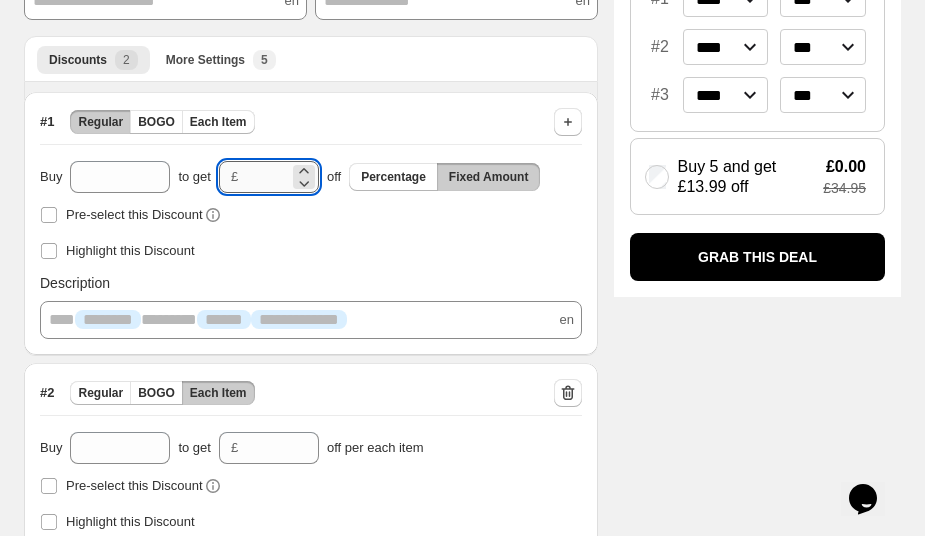 scroll, scrollTop: 0, scrollLeft: 4, axis: horizontal 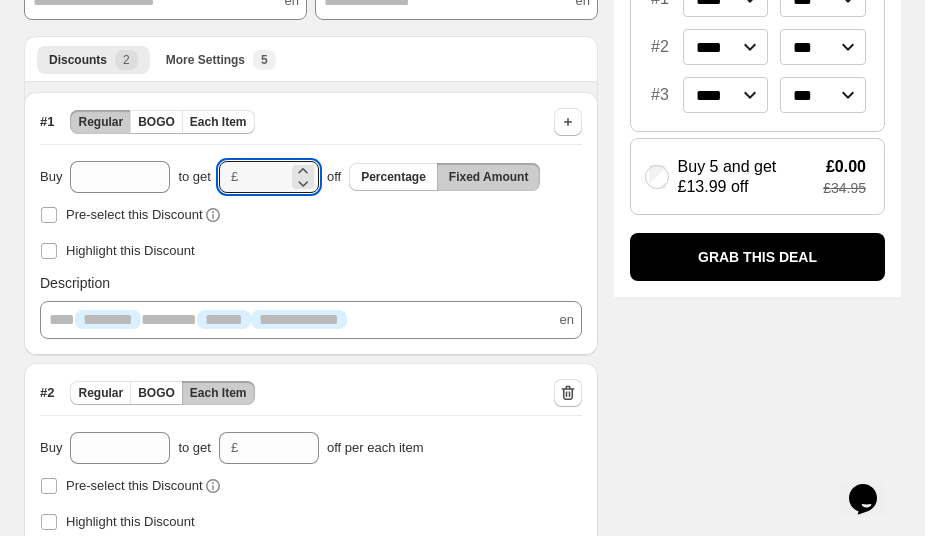 type on "*****" 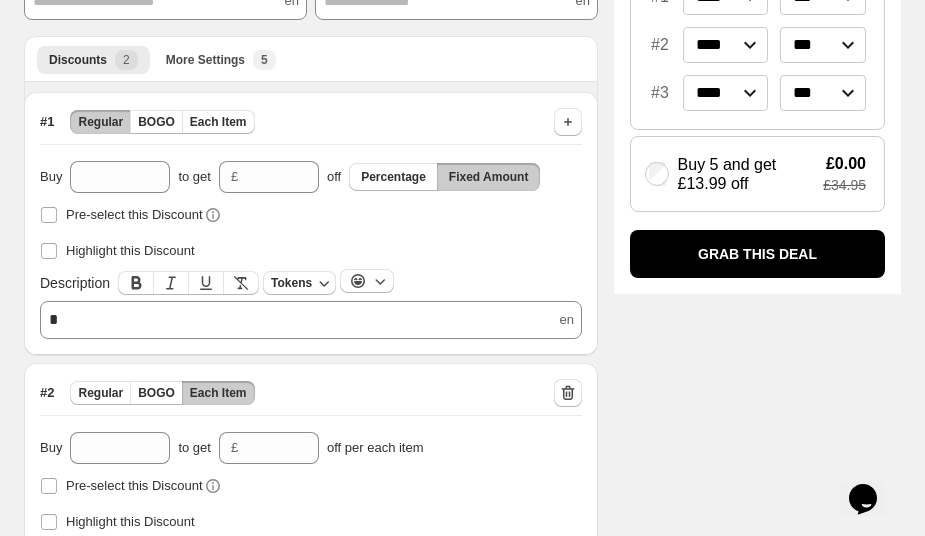 scroll, scrollTop: 440, scrollLeft: 0, axis: vertical 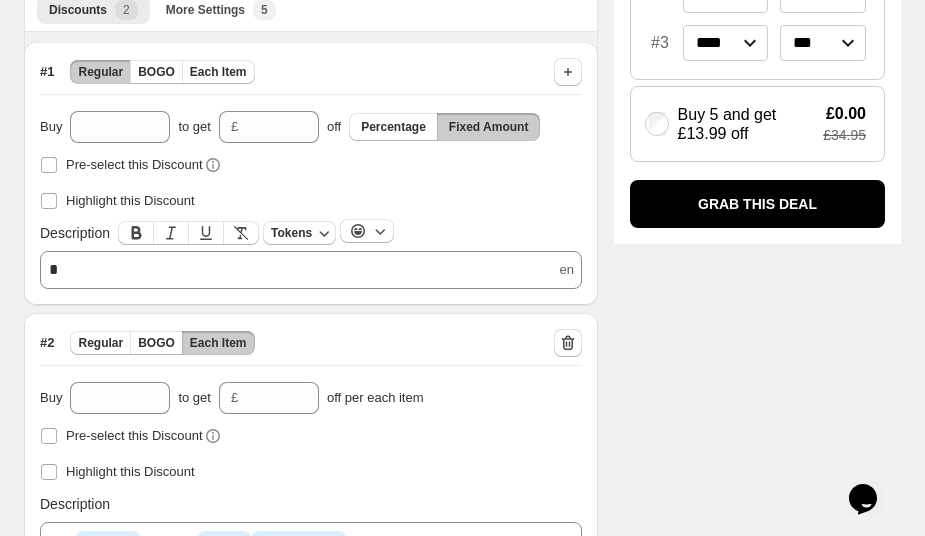 type 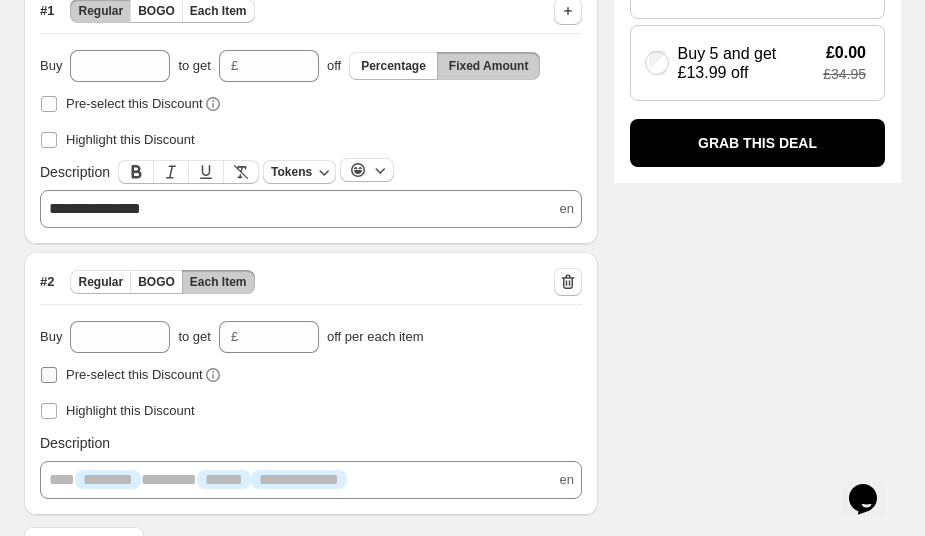 scroll, scrollTop: 535, scrollLeft: 0, axis: vertical 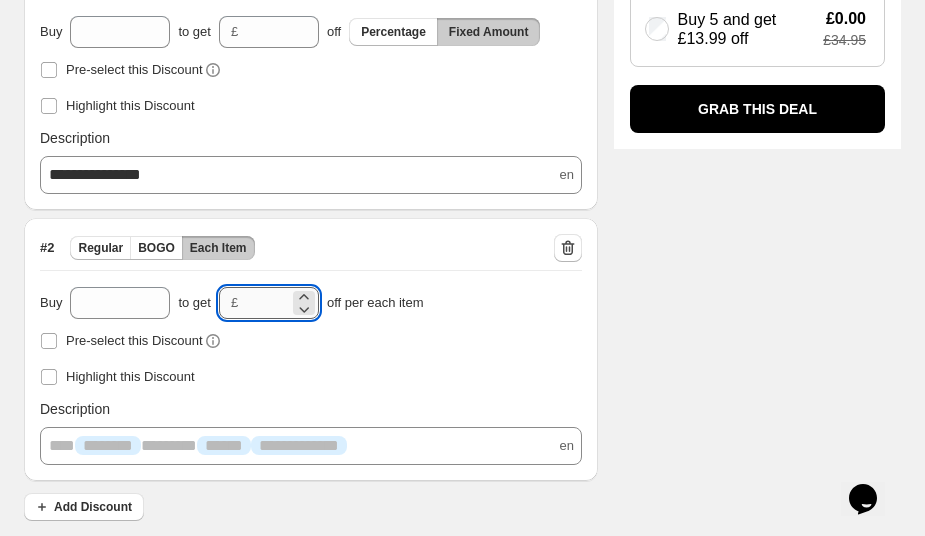 click on "*****" at bounding box center [267, 303] 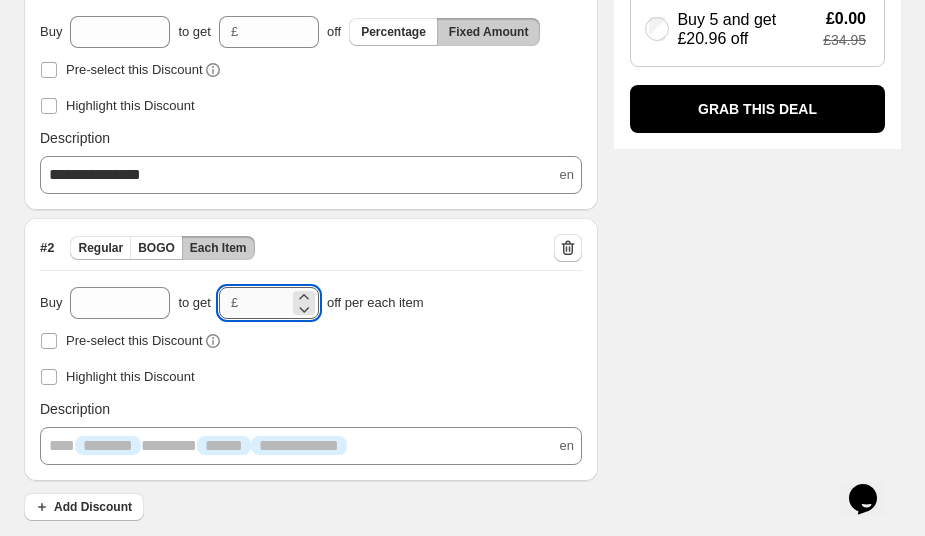scroll, scrollTop: 0, scrollLeft: 5, axis: horizontal 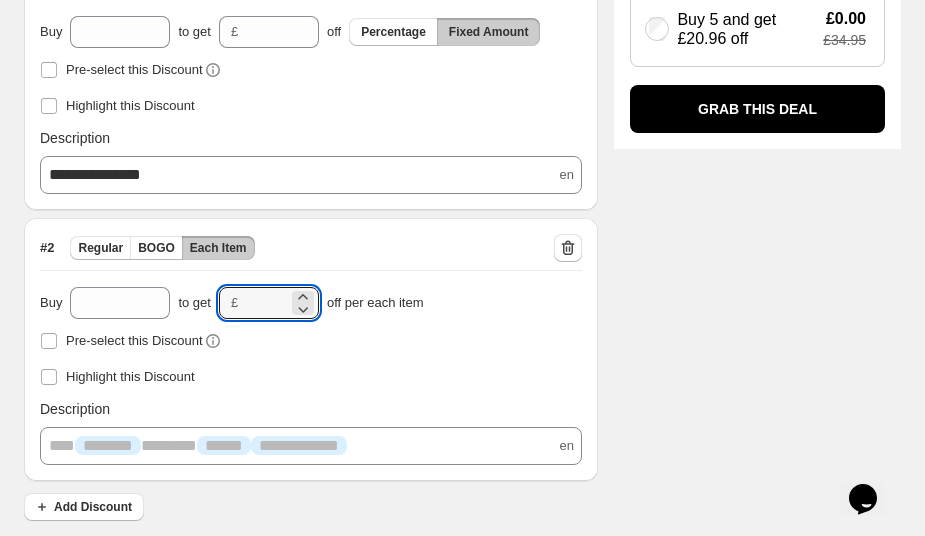 type on "*****" 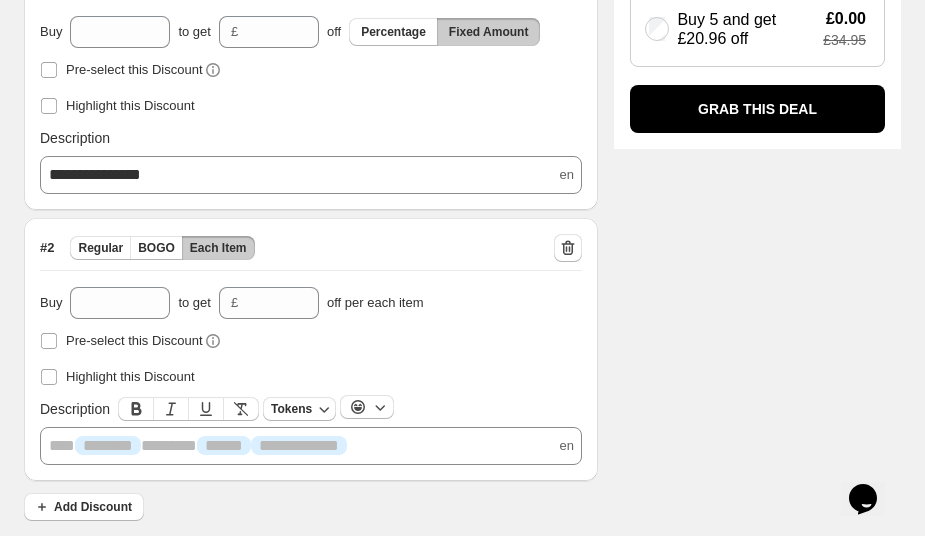 click on "**********" at bounding box center [311, 446] 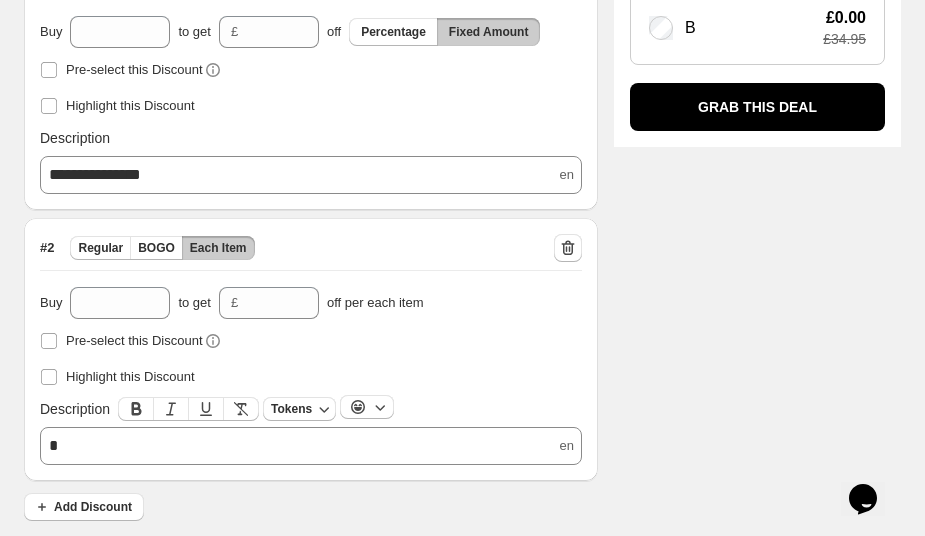 type 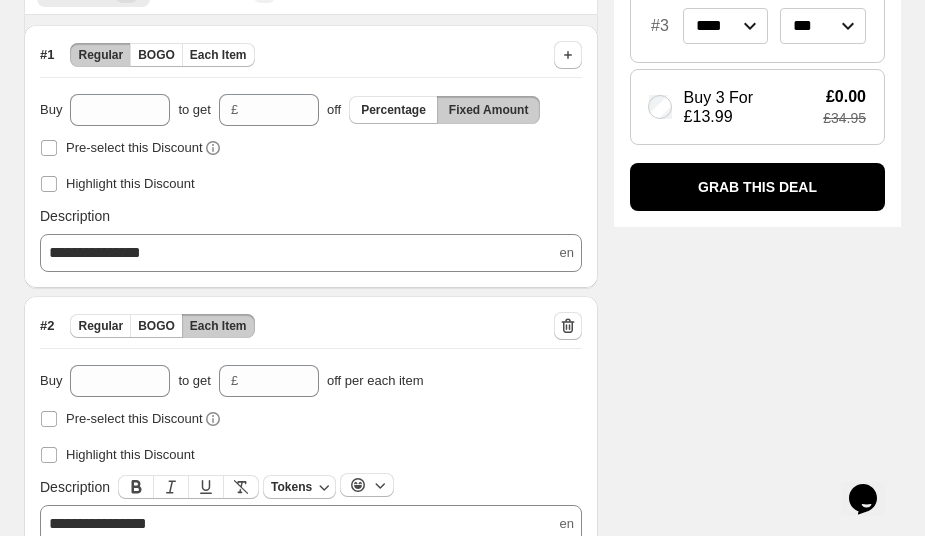 scroll, scrollTop: 510, scrollLeft: 0, axis: vertical 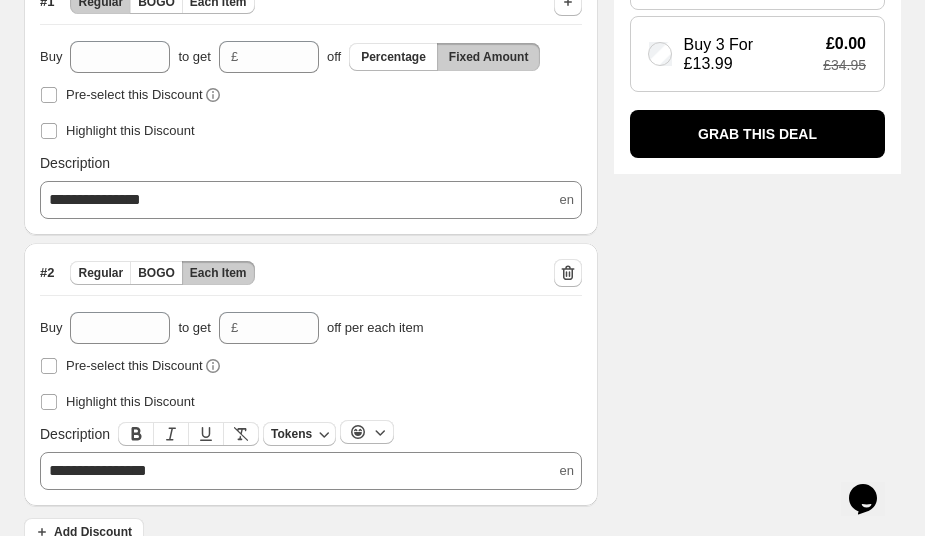 click on "**********" at bounding box center [311, 471] 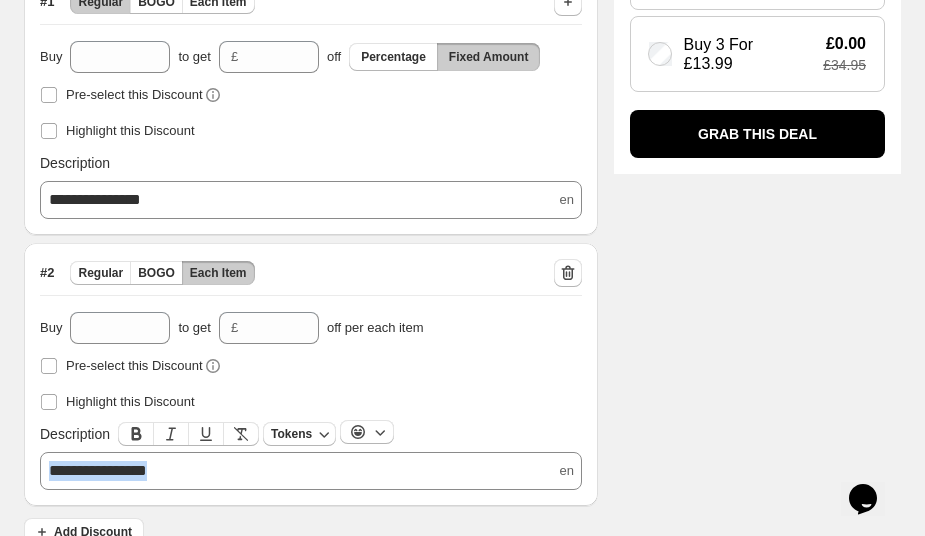 click on "**********" at bounding box center [311, 471] 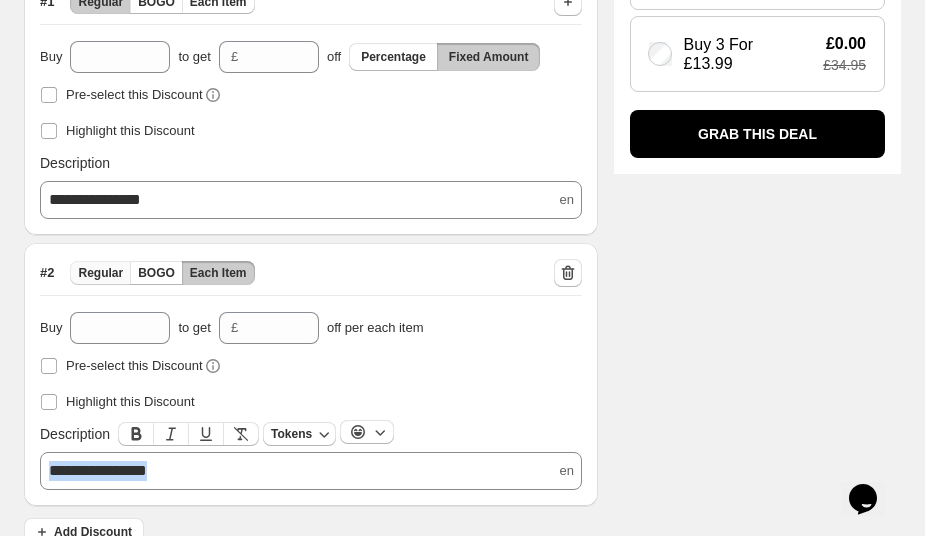 click on "Regular" at bounding box center (100, 273) 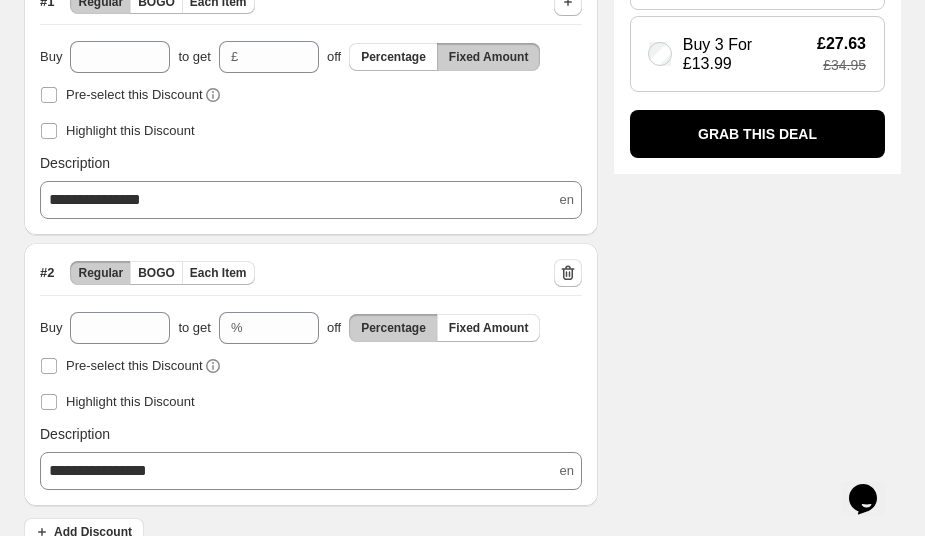 click on "Description Tokens" at bounding box center [311, 434] 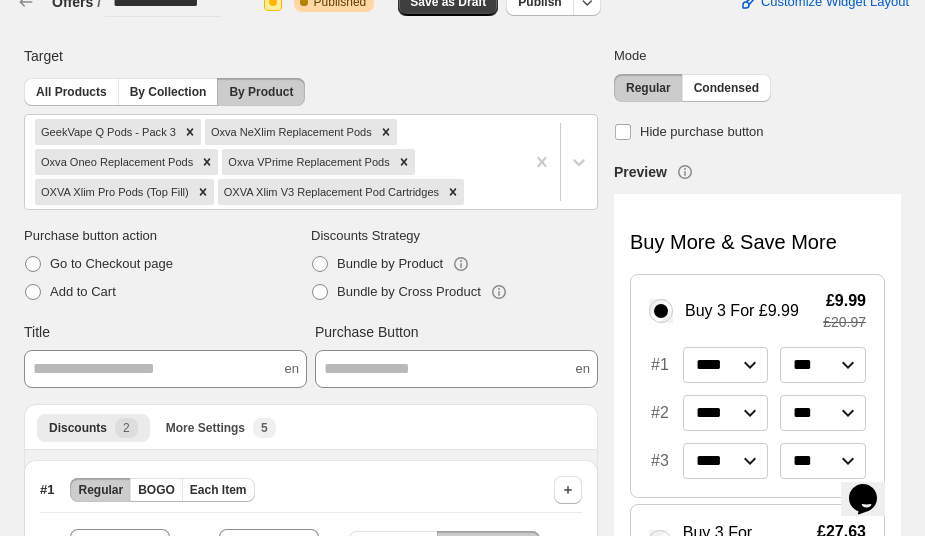 scroll, scrollTop: 0, scrollLeft: 0, axis: both 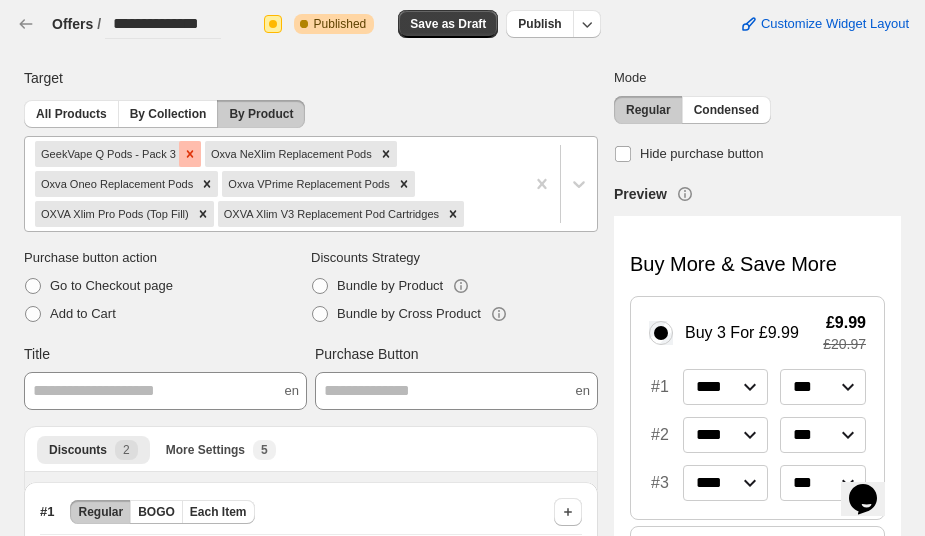 click 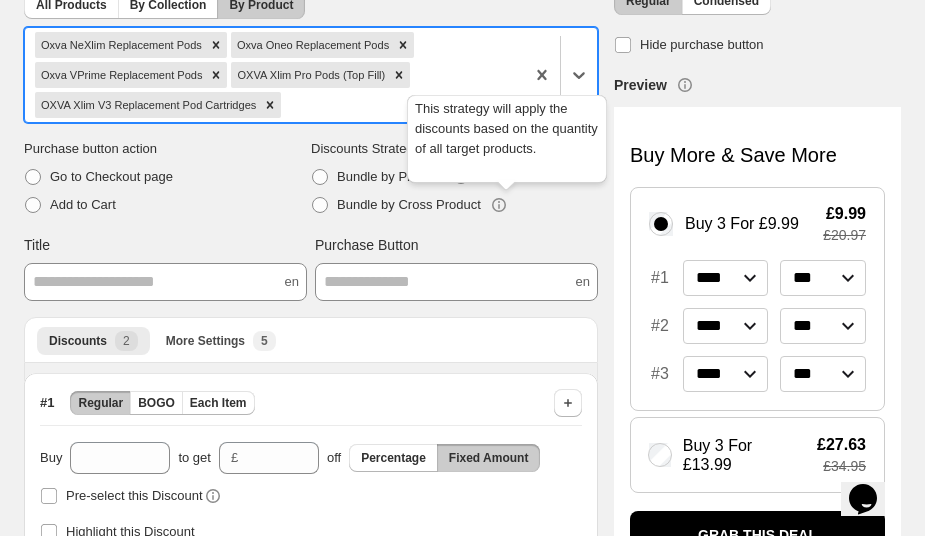 scroll, scrollTop: 0, scrollLeft: 0, axis: both 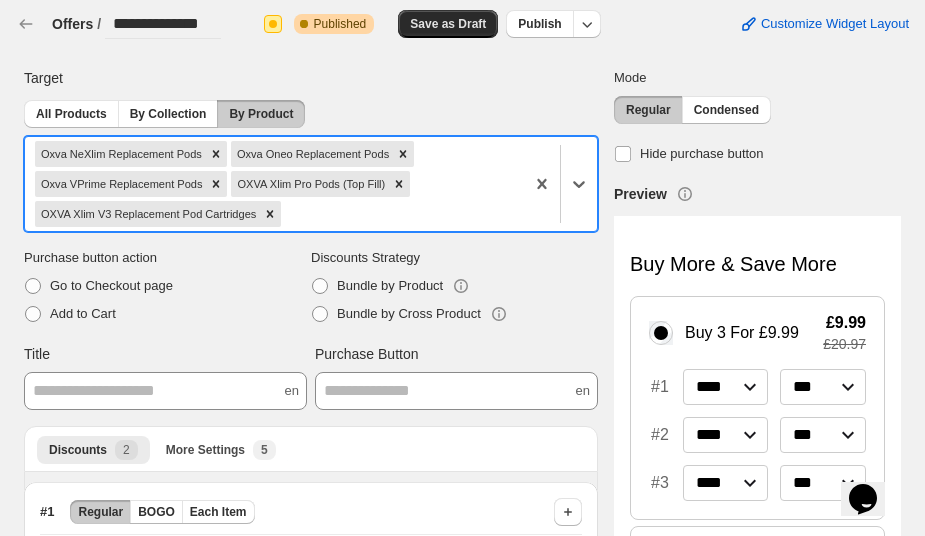 click on "Save as Draft" at bounding box center [448, 24] 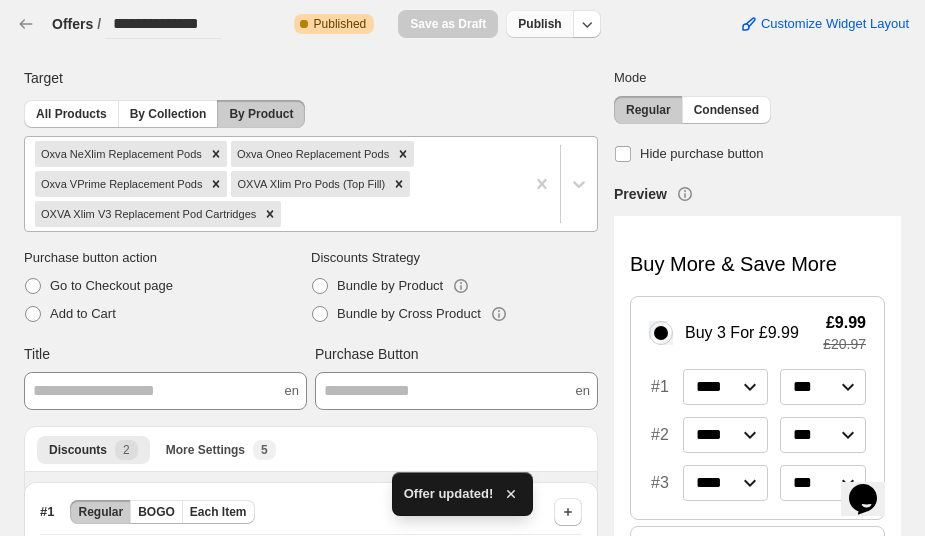 click on "Publish" at bounding box center (539, 24) 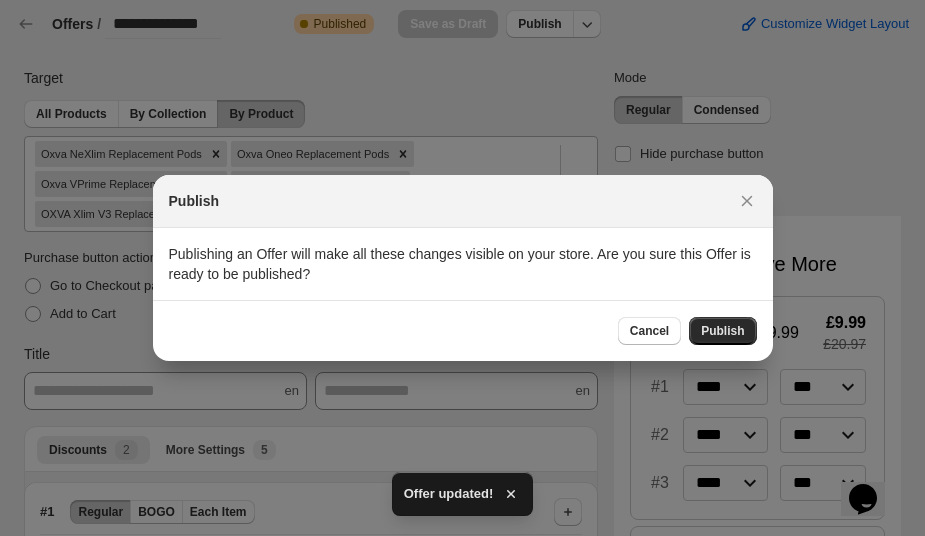 click on "Publish" at bounding box center [722, 331] 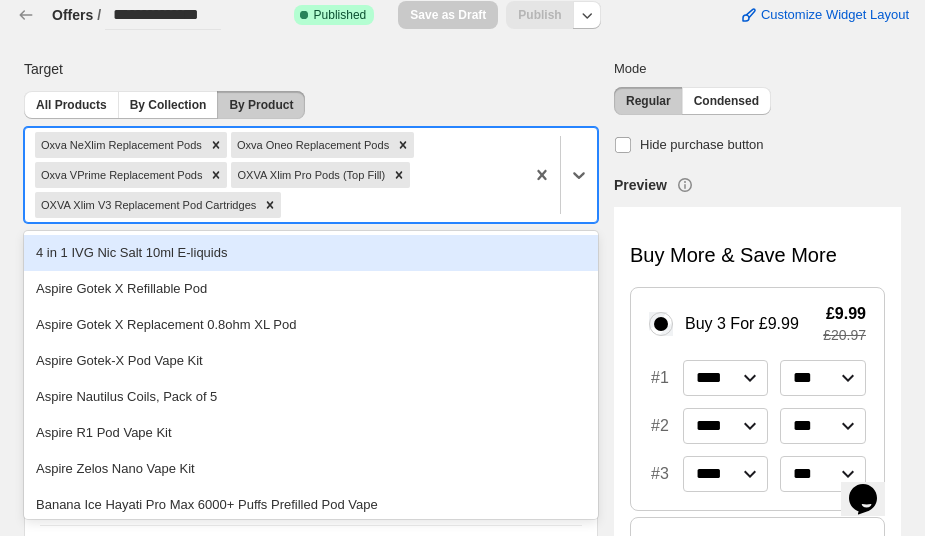 click on "Oxva NeXlim Replacement Pods Oxva Oneo Replacement Pods Oxva VPrime Replacement Pods OXVA Xlim Pro Pods (Top Fill) OXVA Xlim V3 Replacement Pod Cartridges" at bounding box center [274, 175] 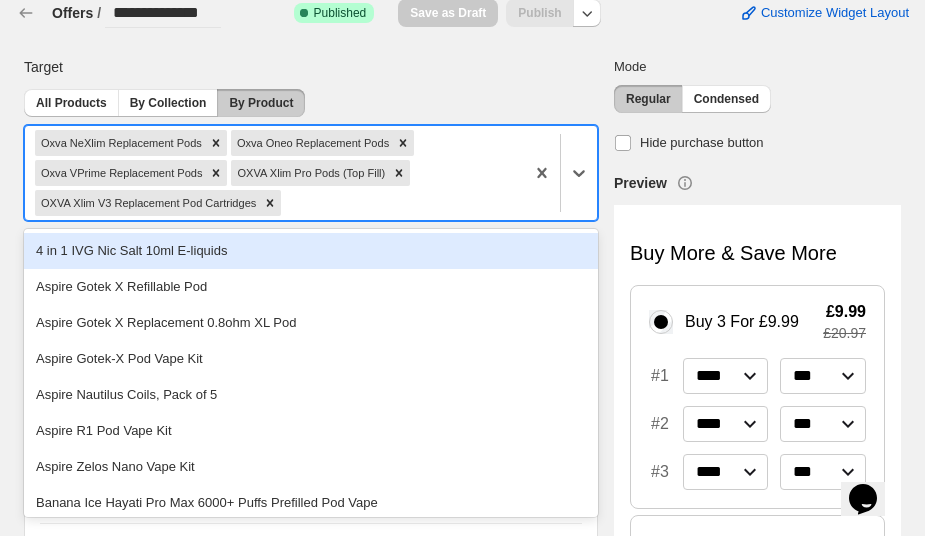 scroll, scrollTop: 12, scrollLeft: 0, axis: vertical 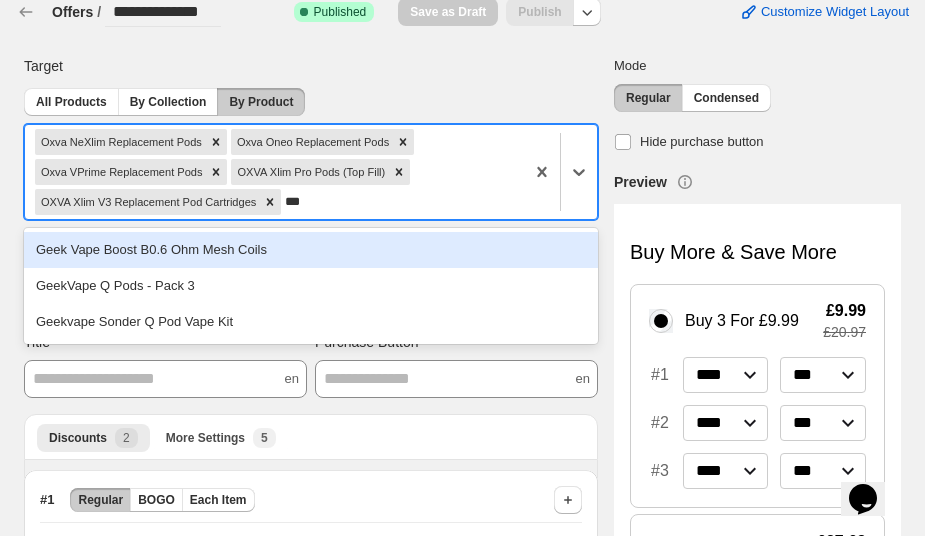 type on "****" 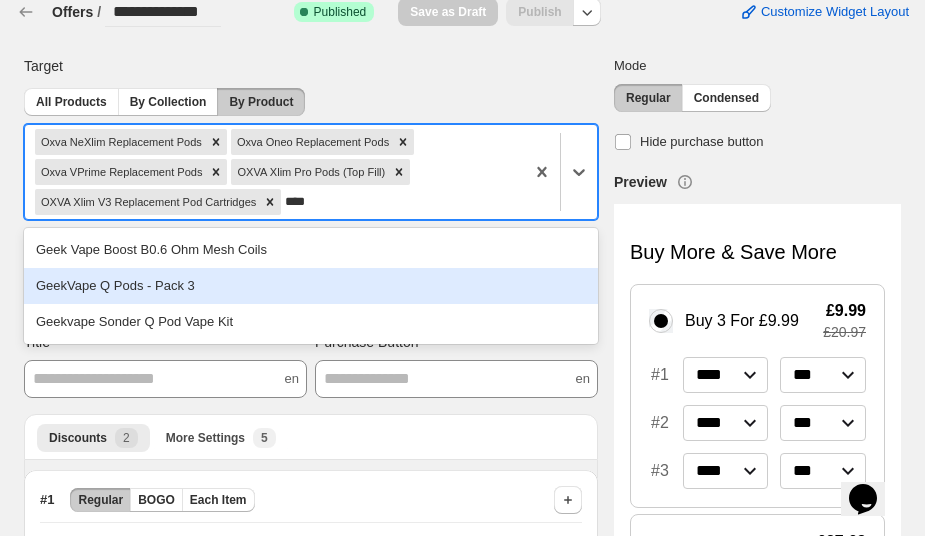 click on "GeekVape Q Pods - Pack 3" at bounding box center (311, 286) 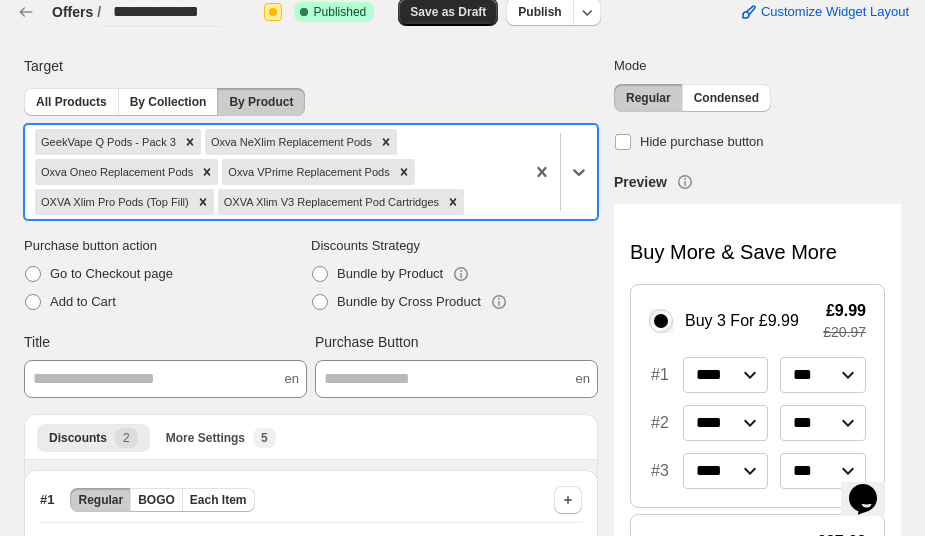 click on "Save as Draft" at bounding box center (448, 12) 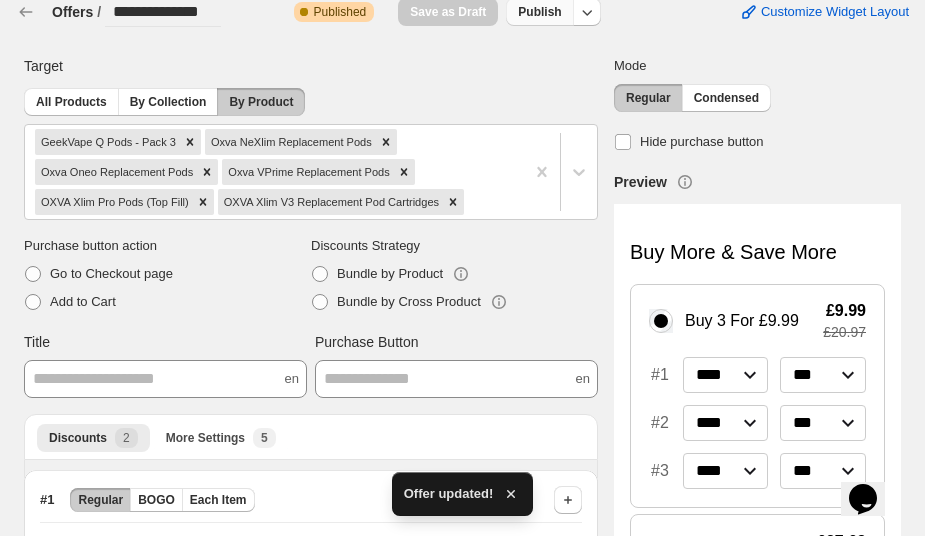 click on "Publish" at bounding box center (539, 12) 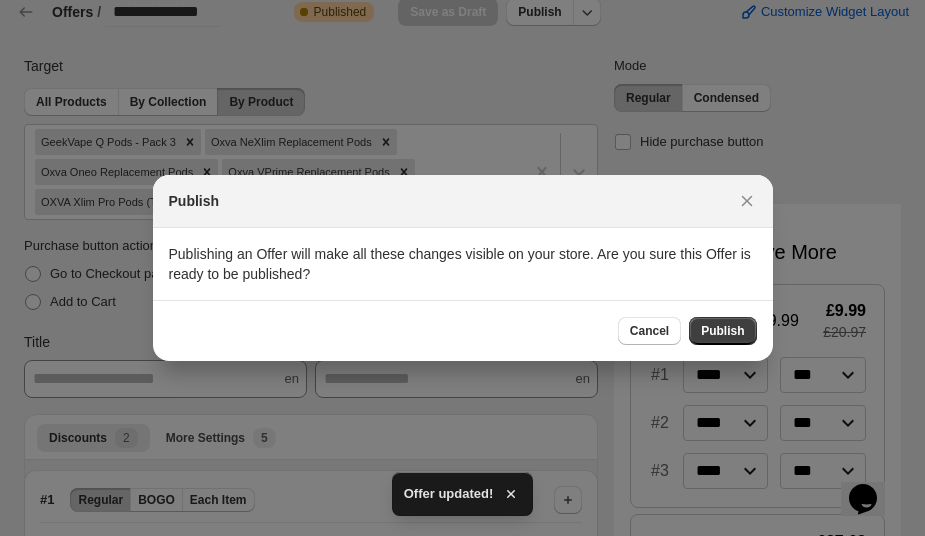 click on "Cancel Publish" at bounding box center (463, 330) 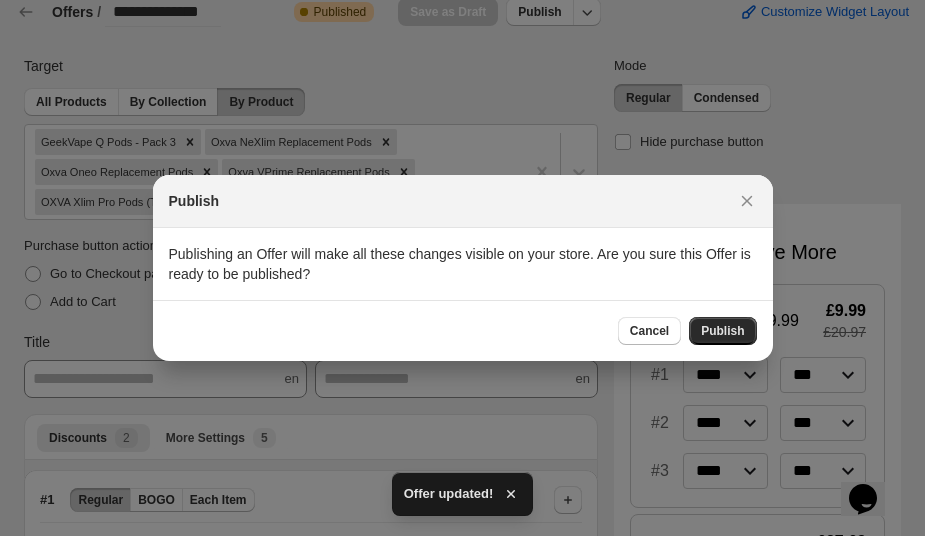 click on "Publish" at bounding box center (722, 331) 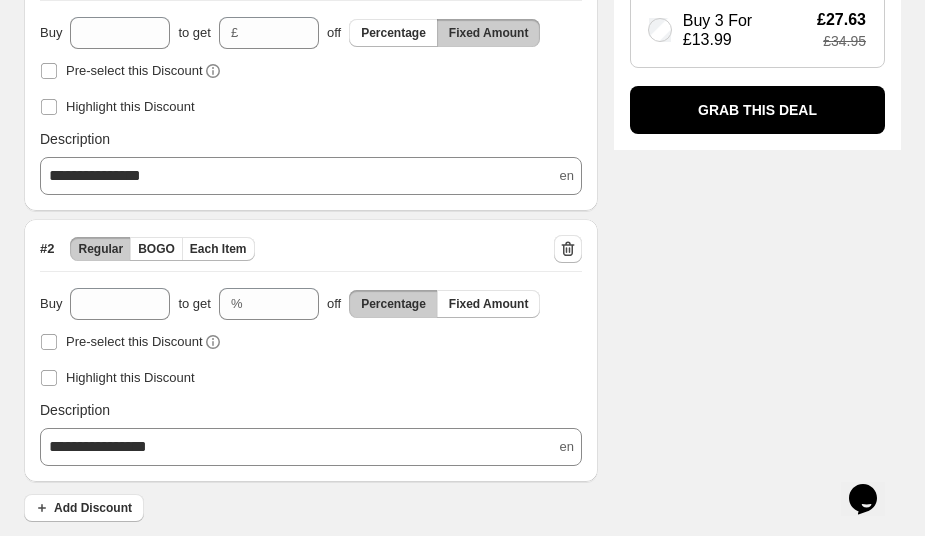 scroll, scrollTop: 535, scrollLeft: 0, axis: vertical 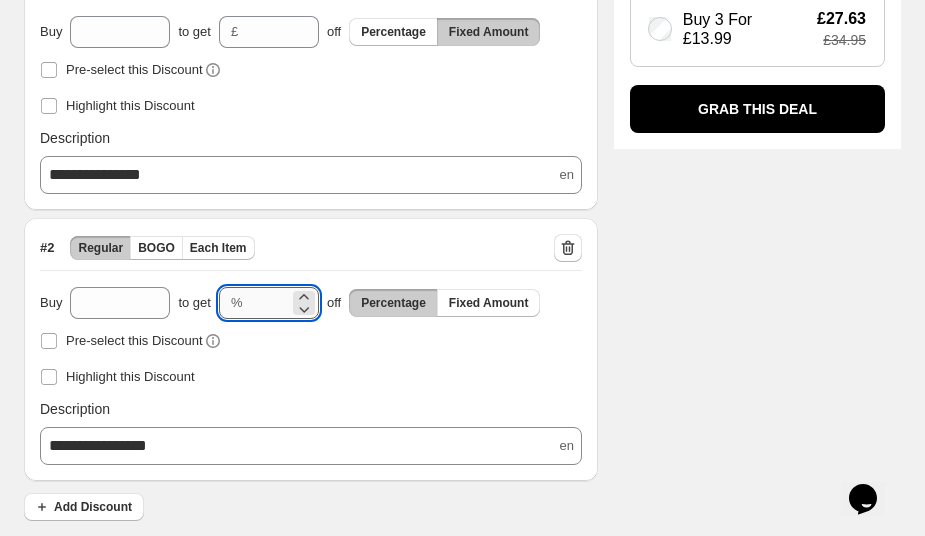 click on "*****" at bounding box center [270, 303] 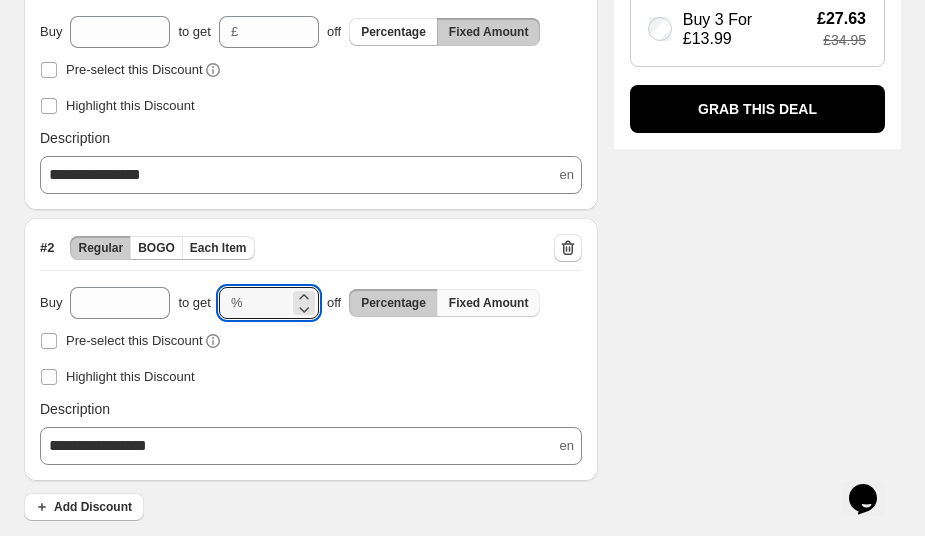 click on "Fixed Amount" at bounding box center [489, 303] 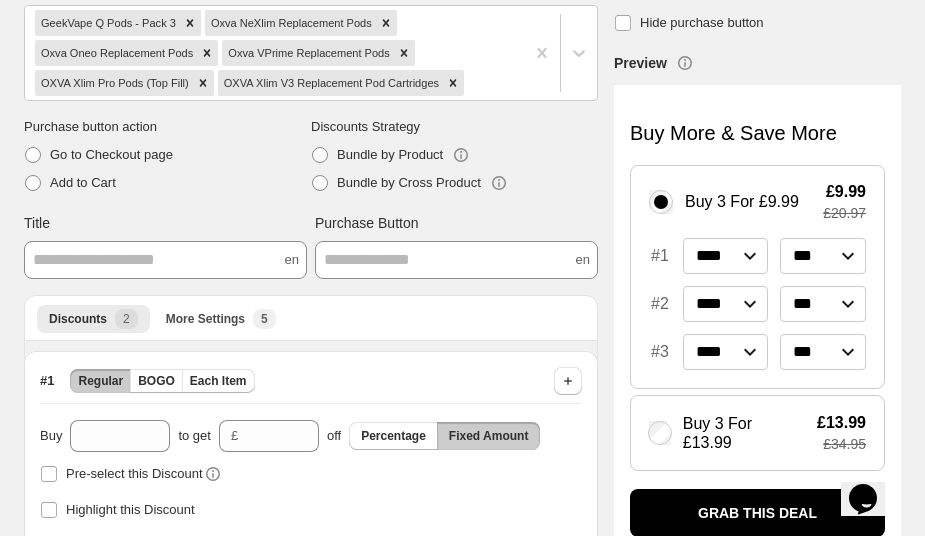 scroll, scrollTop: 0, scrollLeft: 0, axis: both 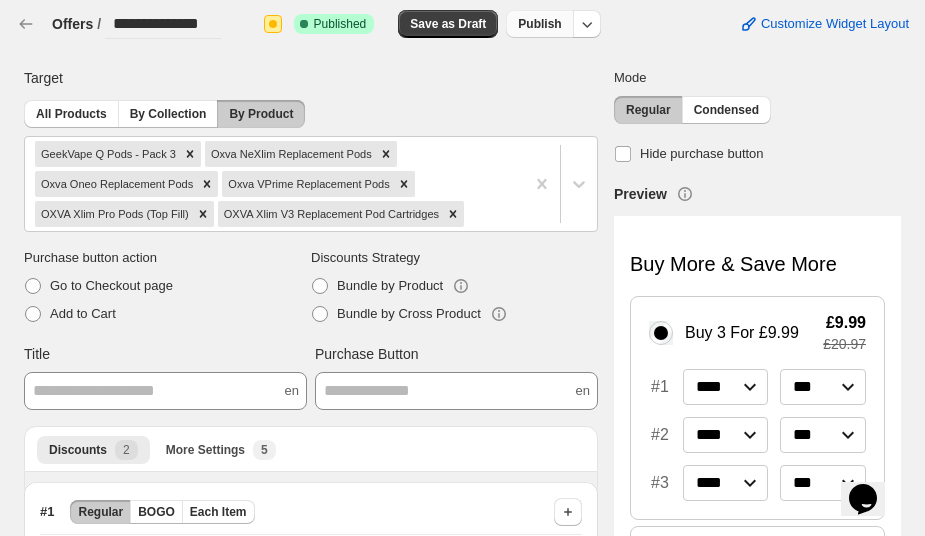 click on "Publish" at bounding box center (539, 24) 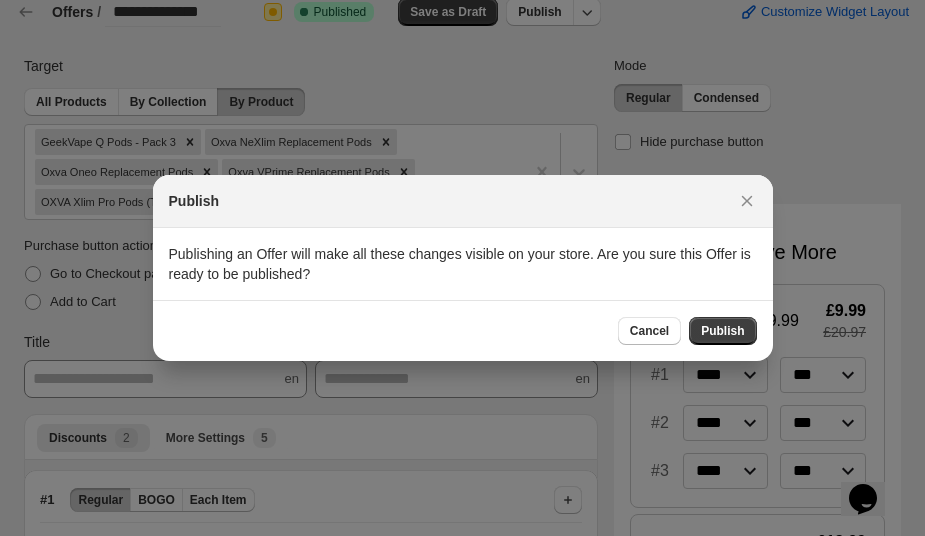 scroll, scrollTop: 0, scrollLeft: 0, axis: both 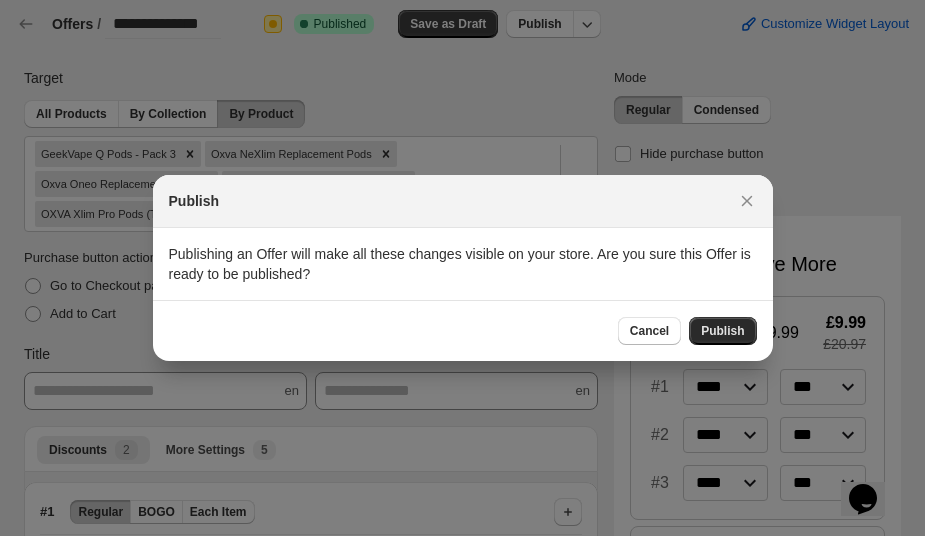 click on "Publish" at bounding box center [722, 331] 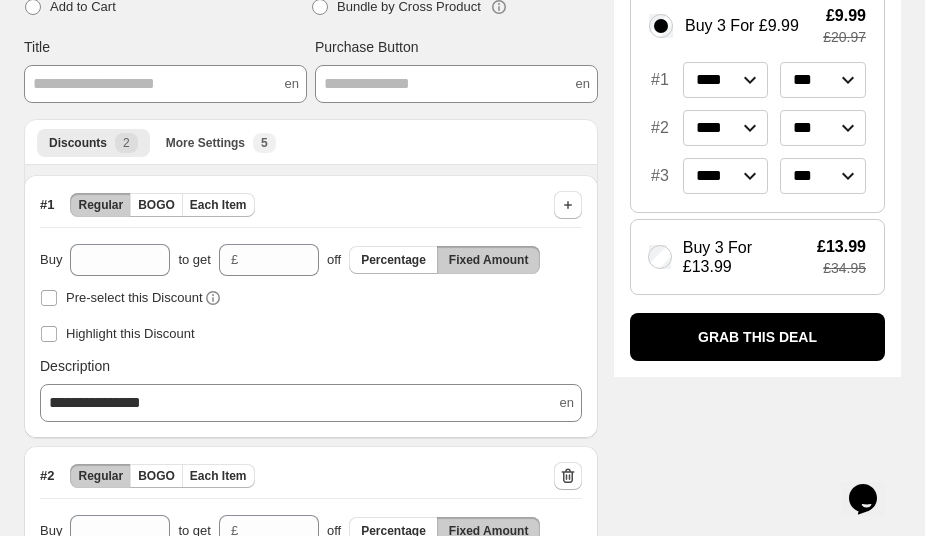 scroll, scrollTop: 0, scrollLeft: 0, axis: both 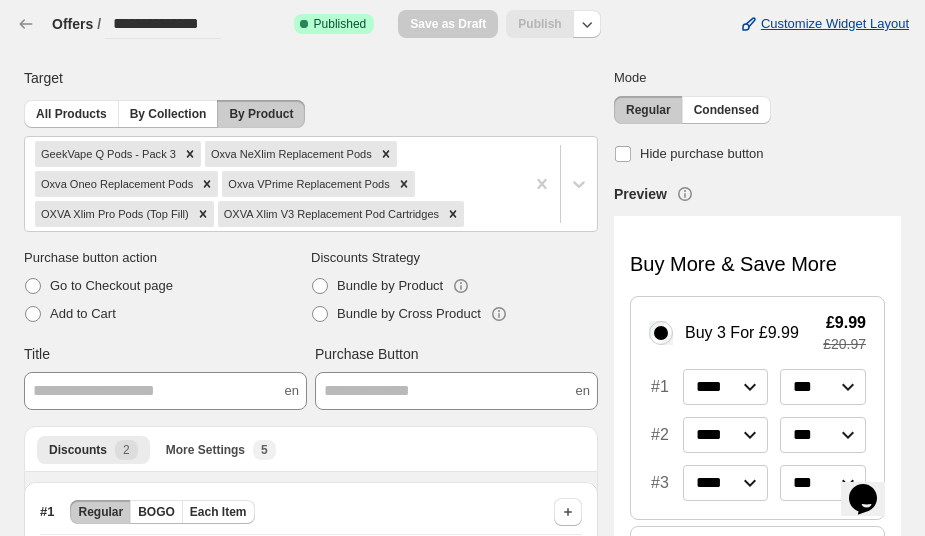 click on "Customize Widget Layout" at bounding box center (835, 24) 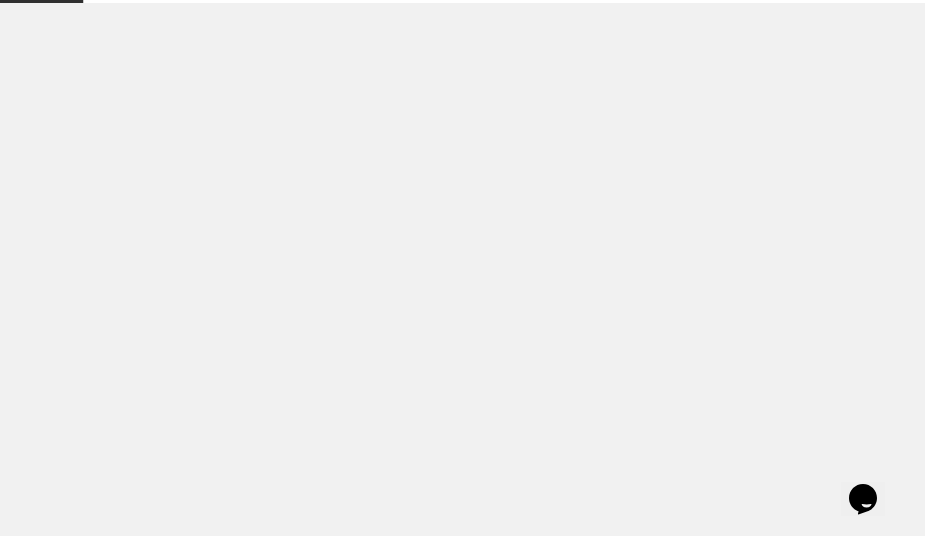 select on "**********" 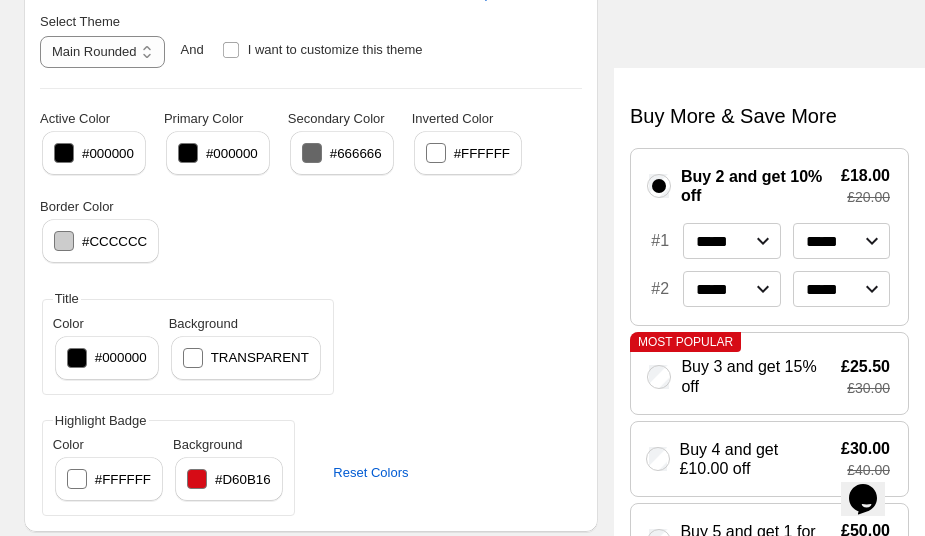 scroll, scrollTop: 0, scrollLeft: 0, axis: both 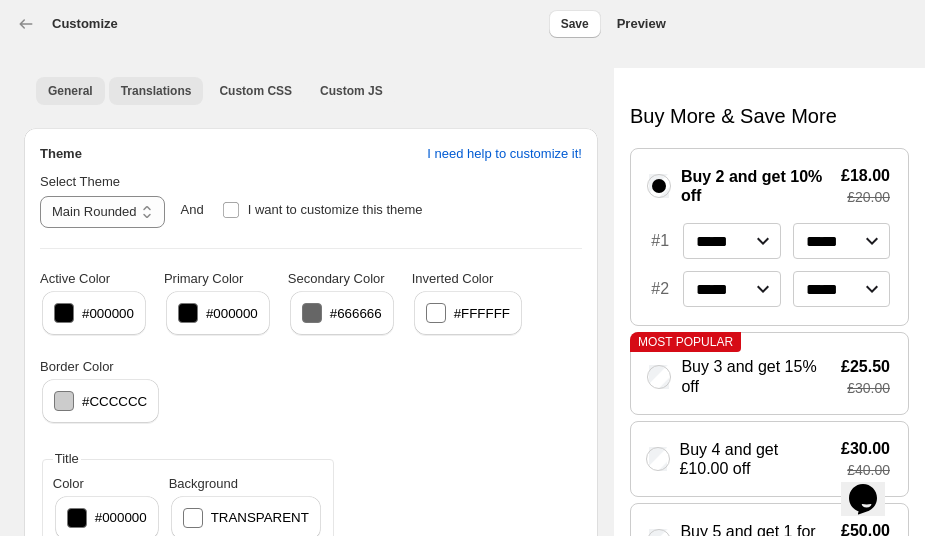 click on "Translations" at bounding box center (156, 91) 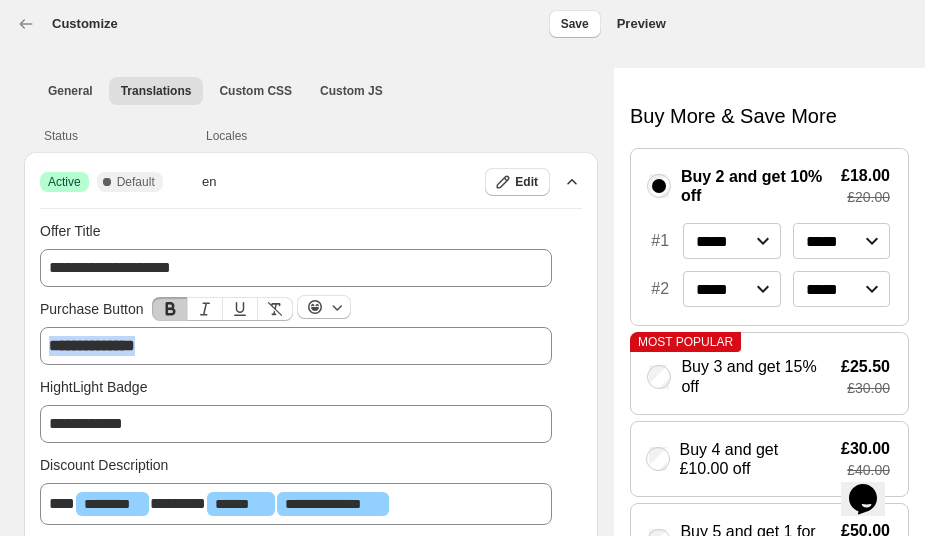 drag, startPoint x: 203, startPoint y: 350, endPoint x: 33, endPoint y: 348, distance: 170.01176 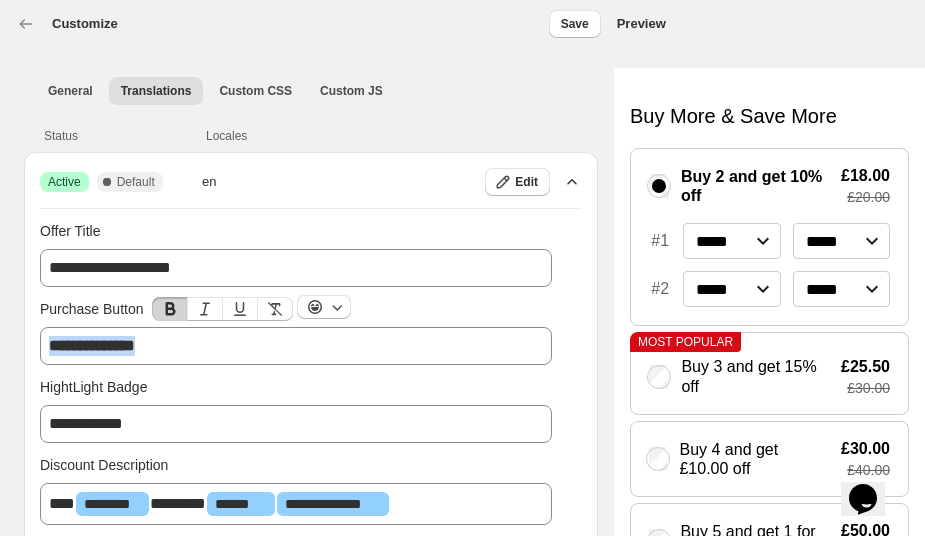 click 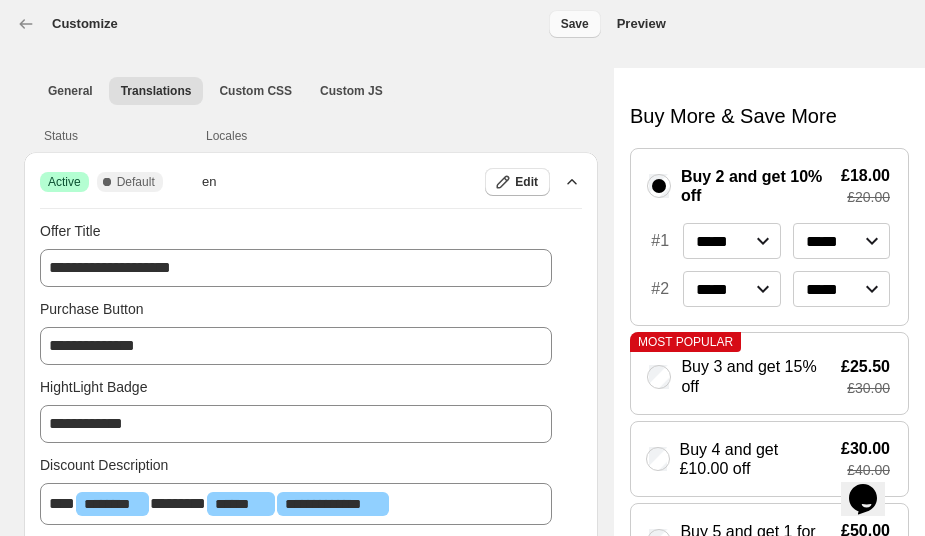 click on "Save" at bounding box center [575, 24] 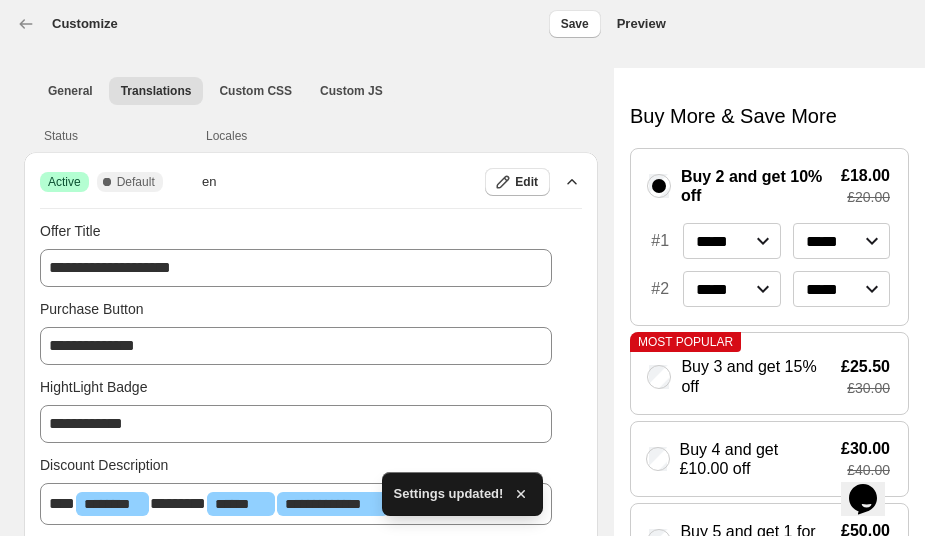 click on "Customize" at bounding box center (67, 24) 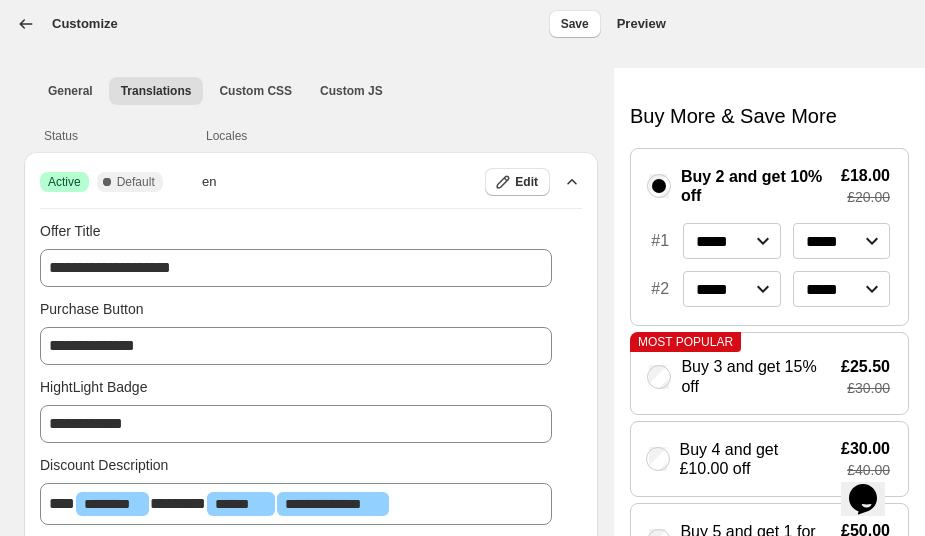 click 